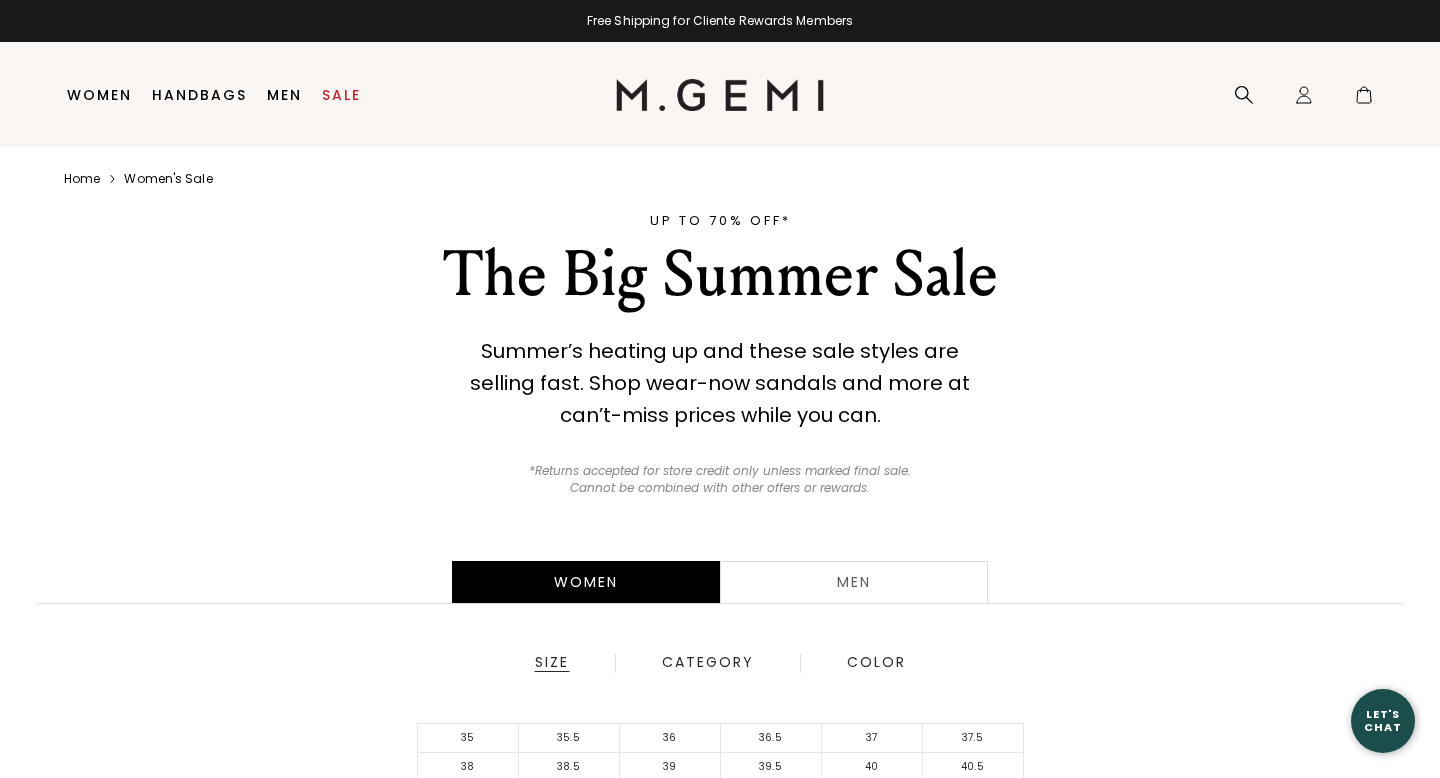 scroll, scrollTop: 0, scrollLeft: 0, axis: both 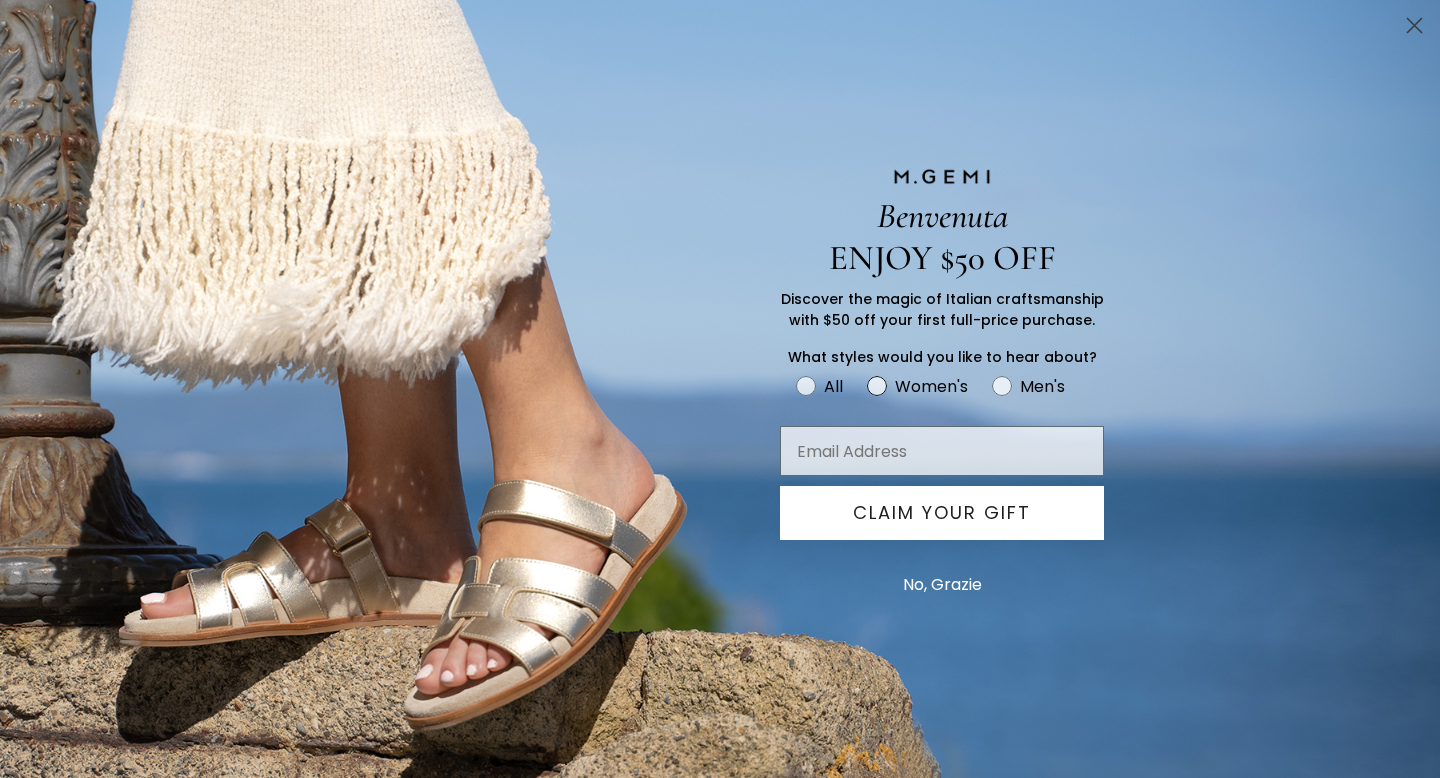 click on "Women's" at bounding box center (931, 386) 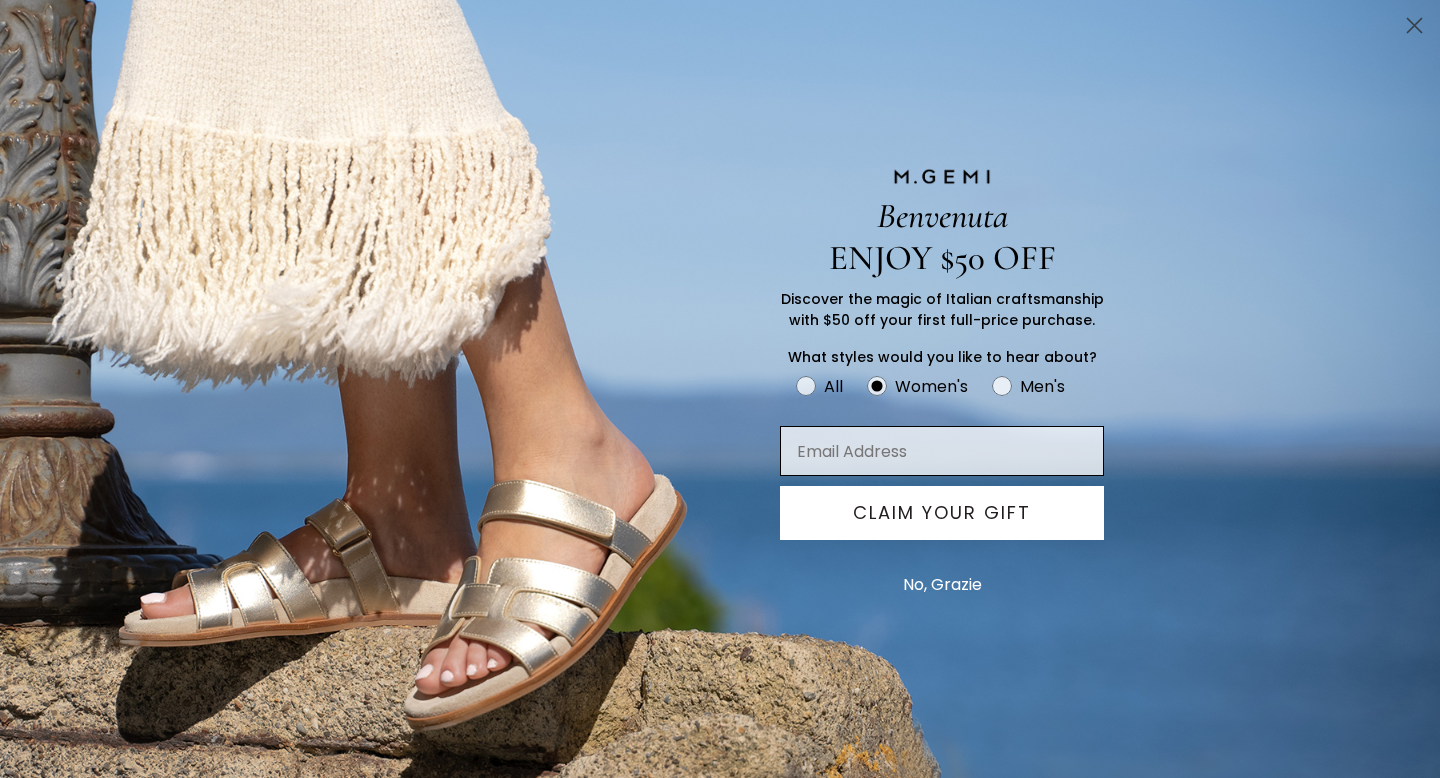 click at bounding box center (942, 451) 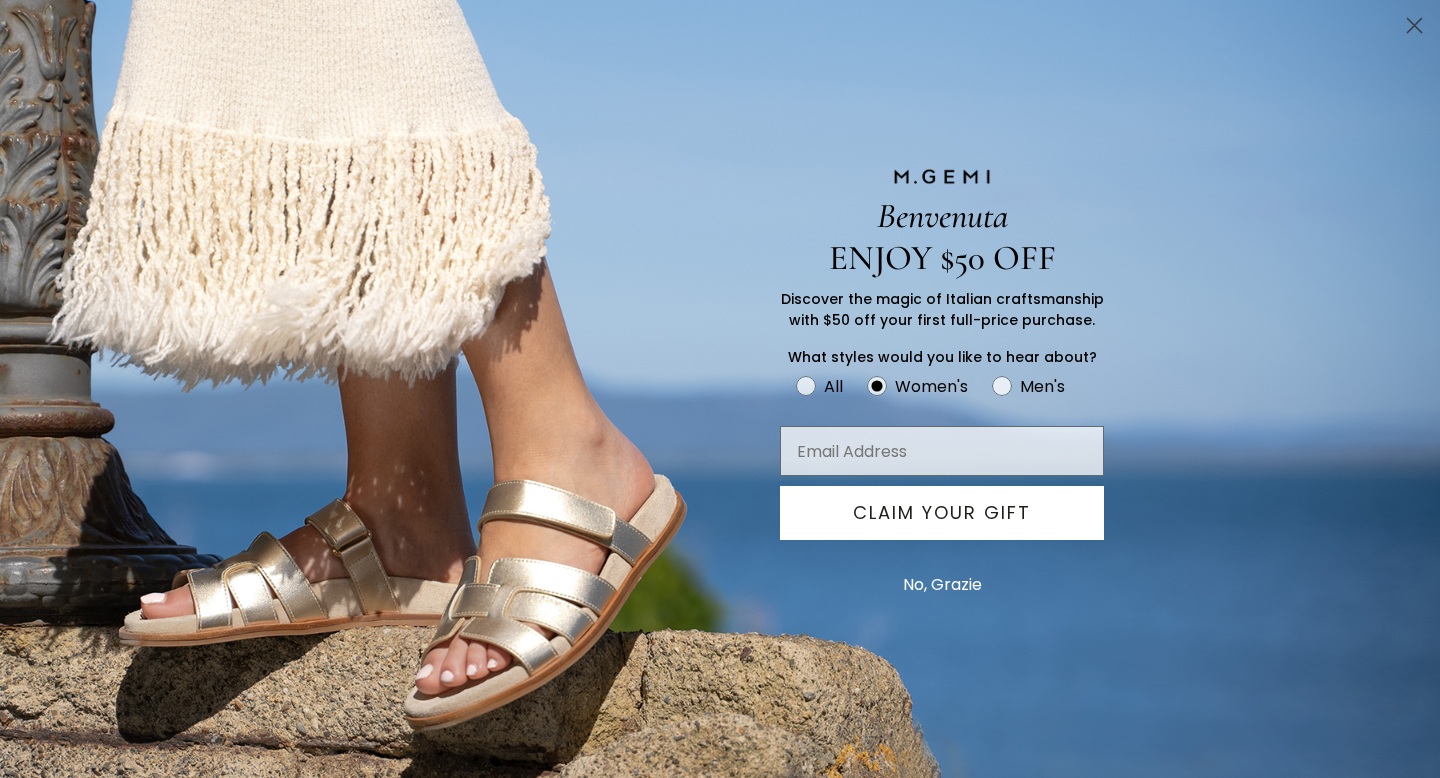 type on "msarac76@yahoo.com" 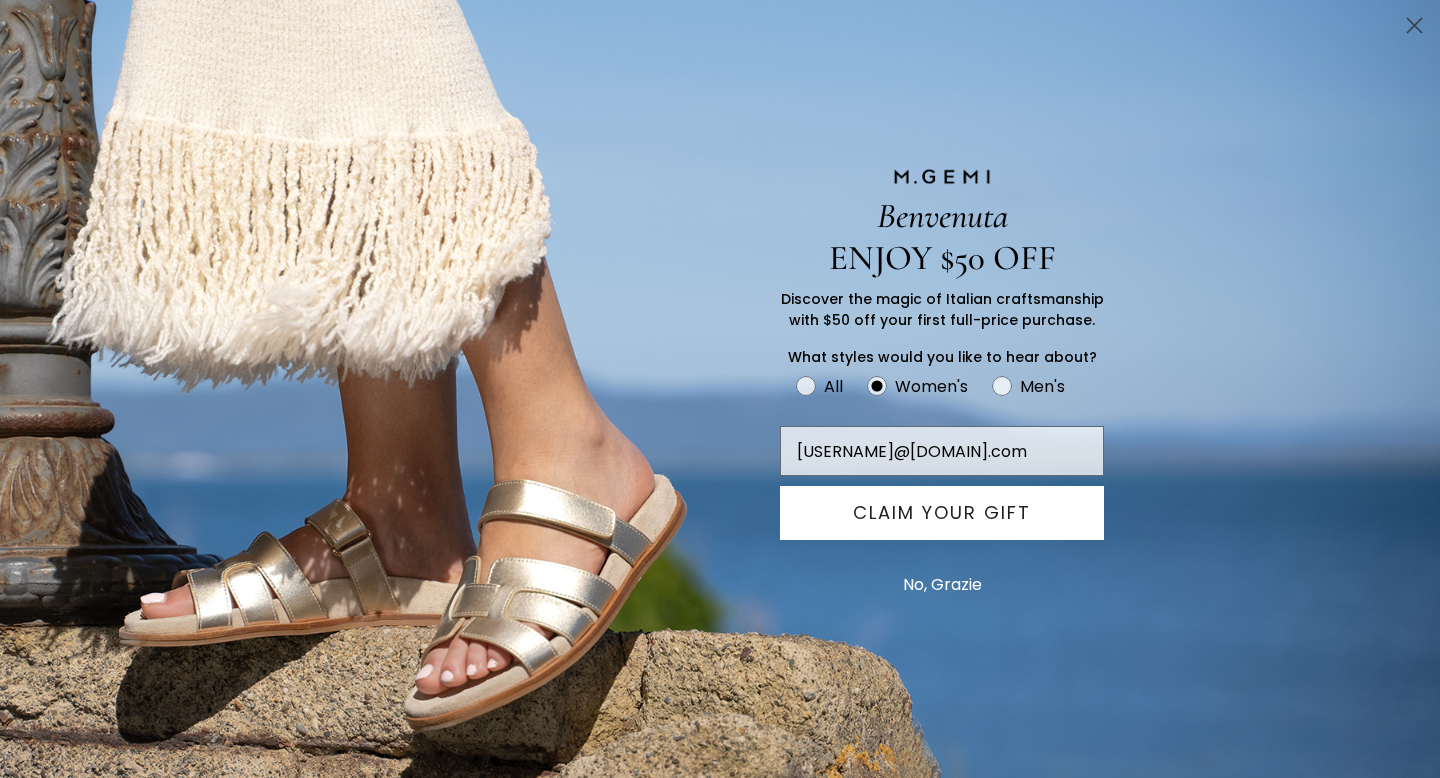 click on "CLAIM YOUR GIFT" at bounding box center [942, 513] 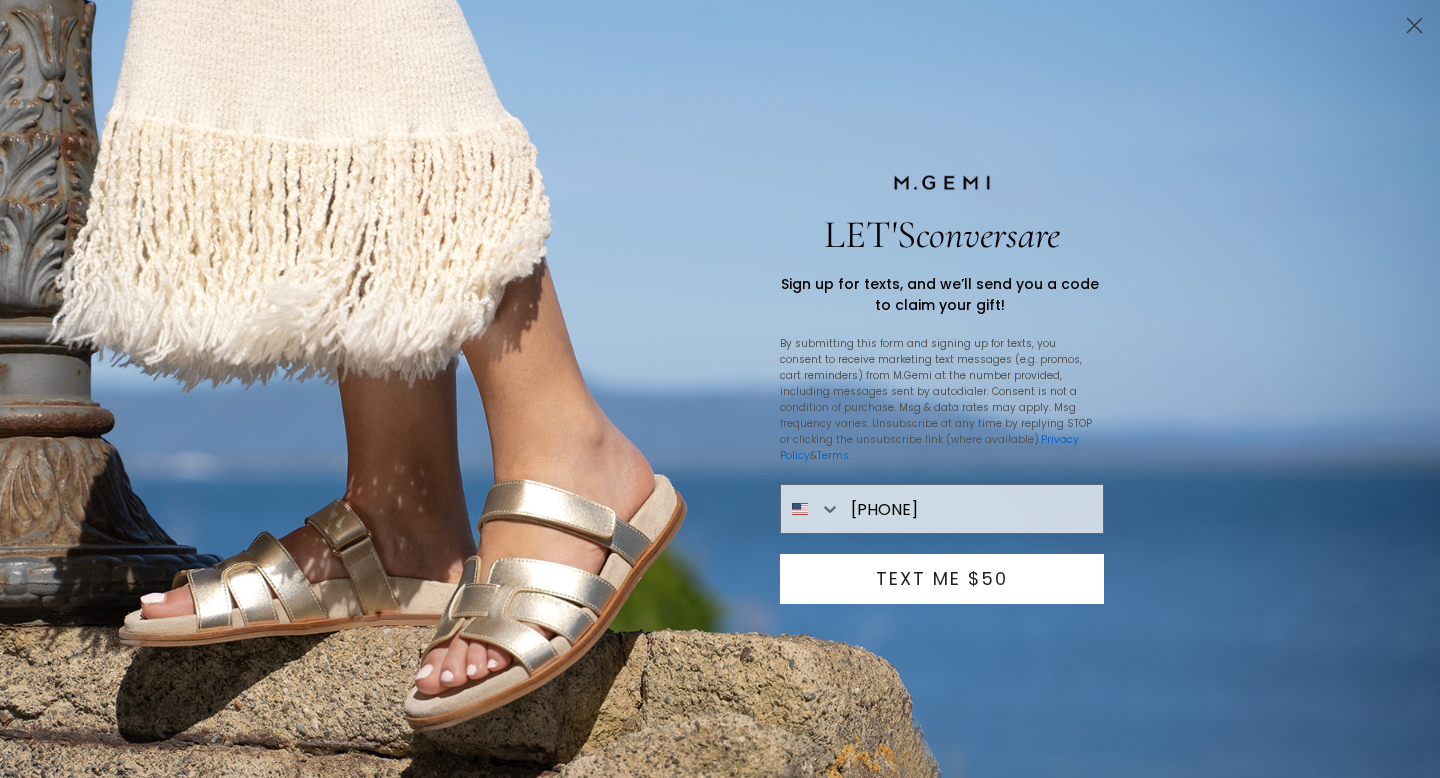 type on "347-784-6913" 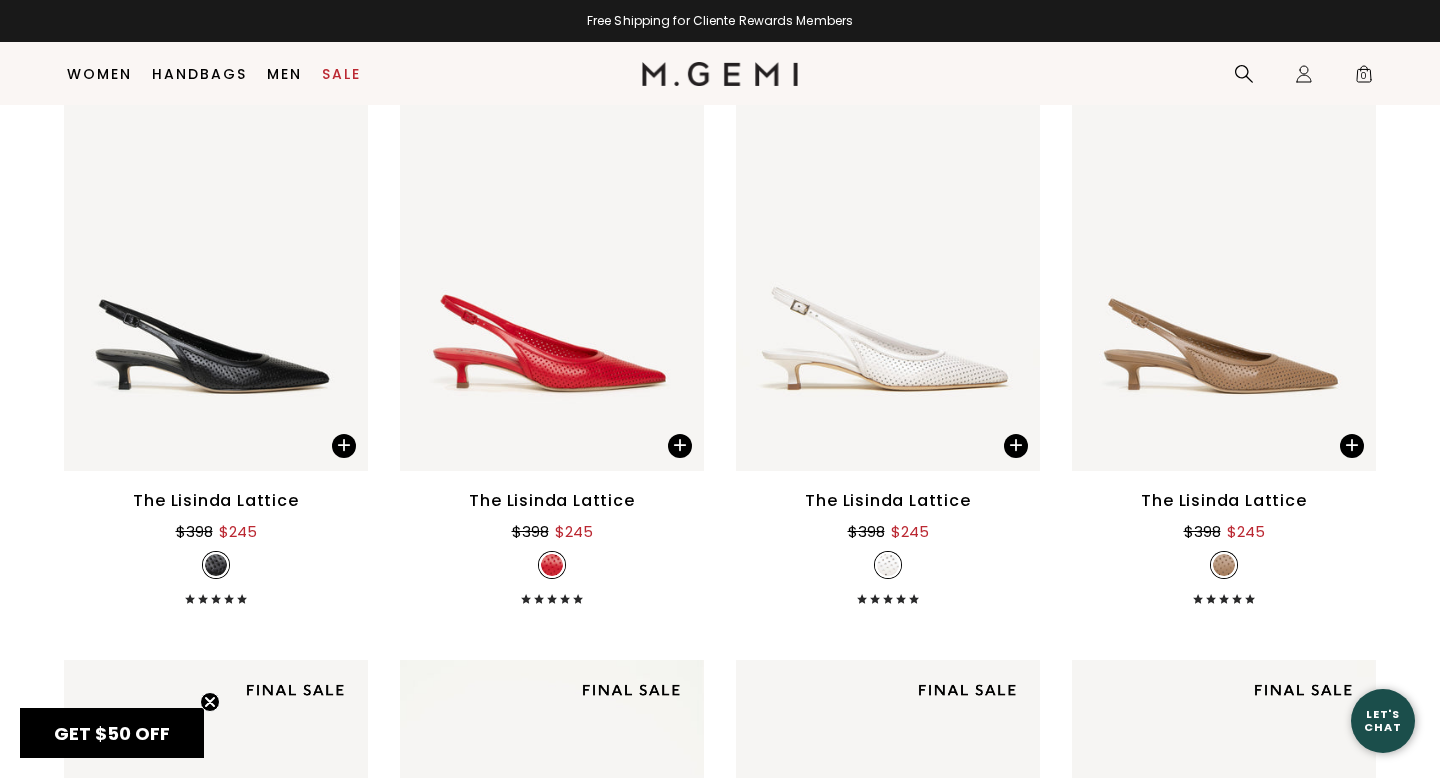 scroll, scrollTop: 3783, scrollLeft: 0, axis: vertical 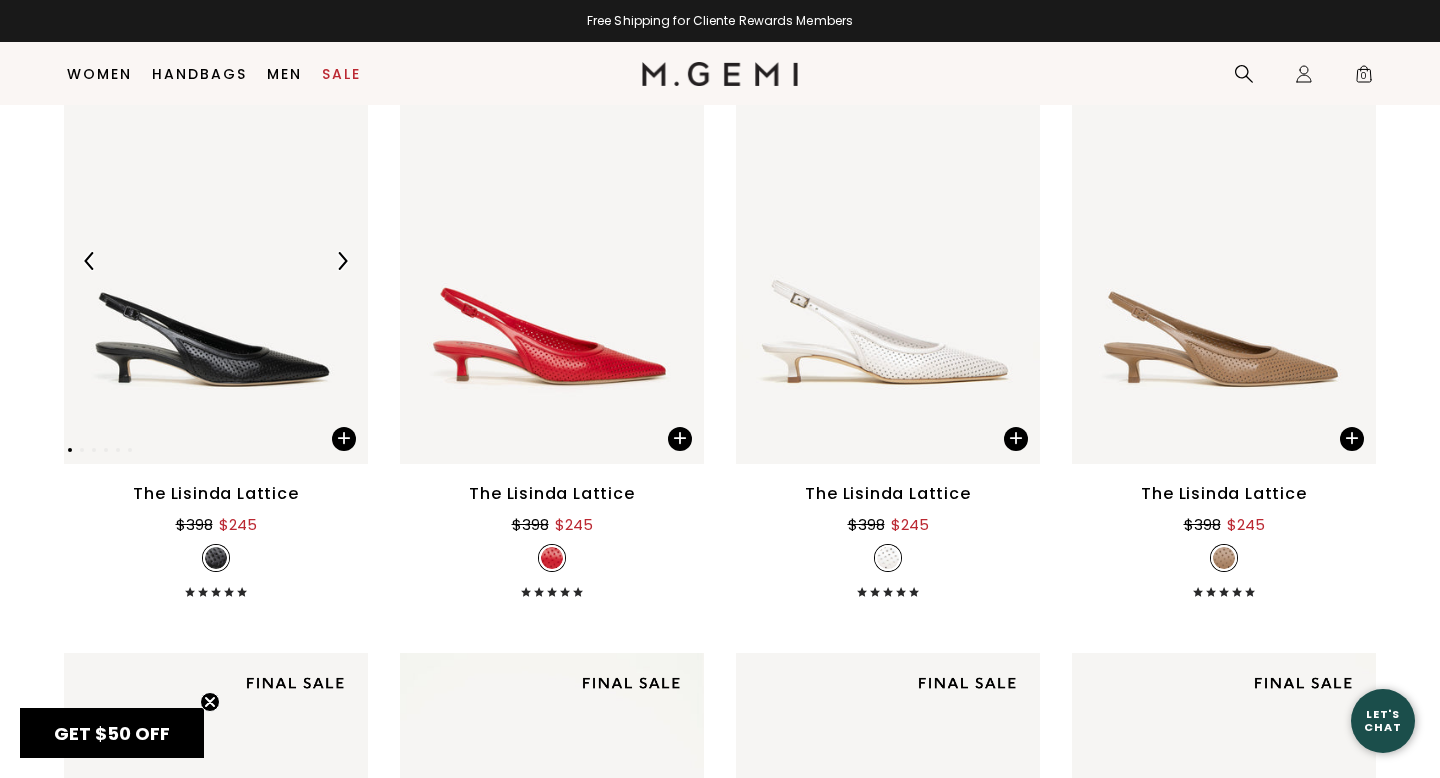 click at bounding box center (342, 261) 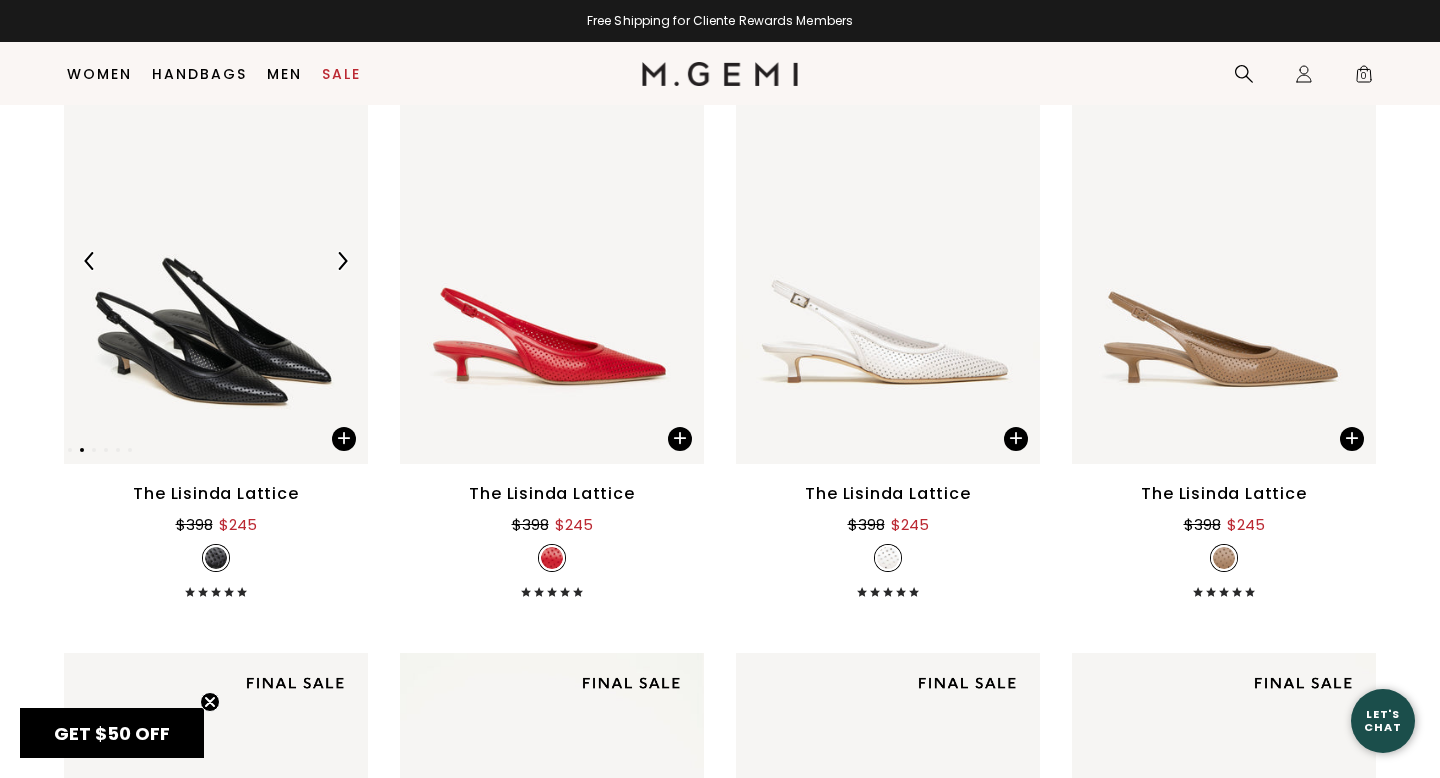 click at bounding box center (342, 261) 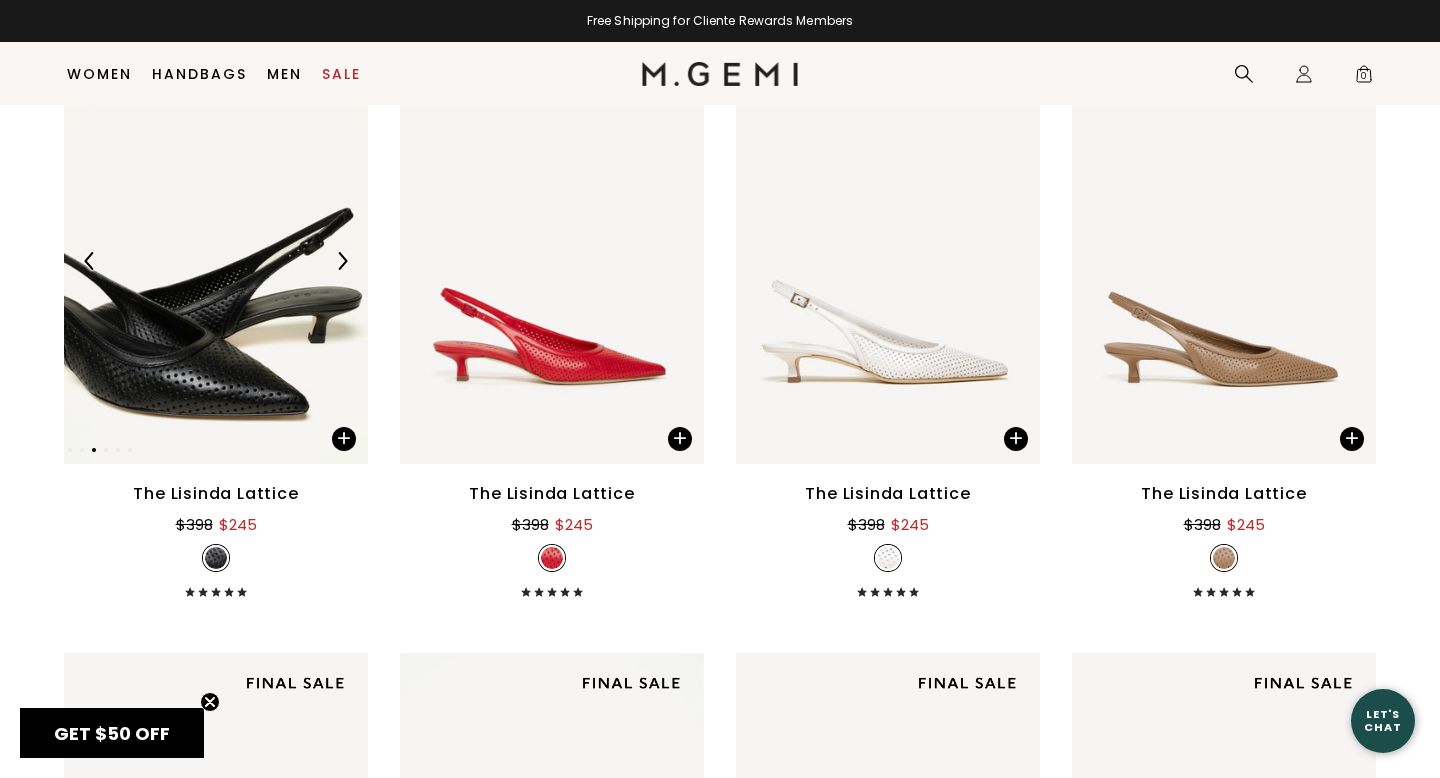 click at bounding box center (342, 261) 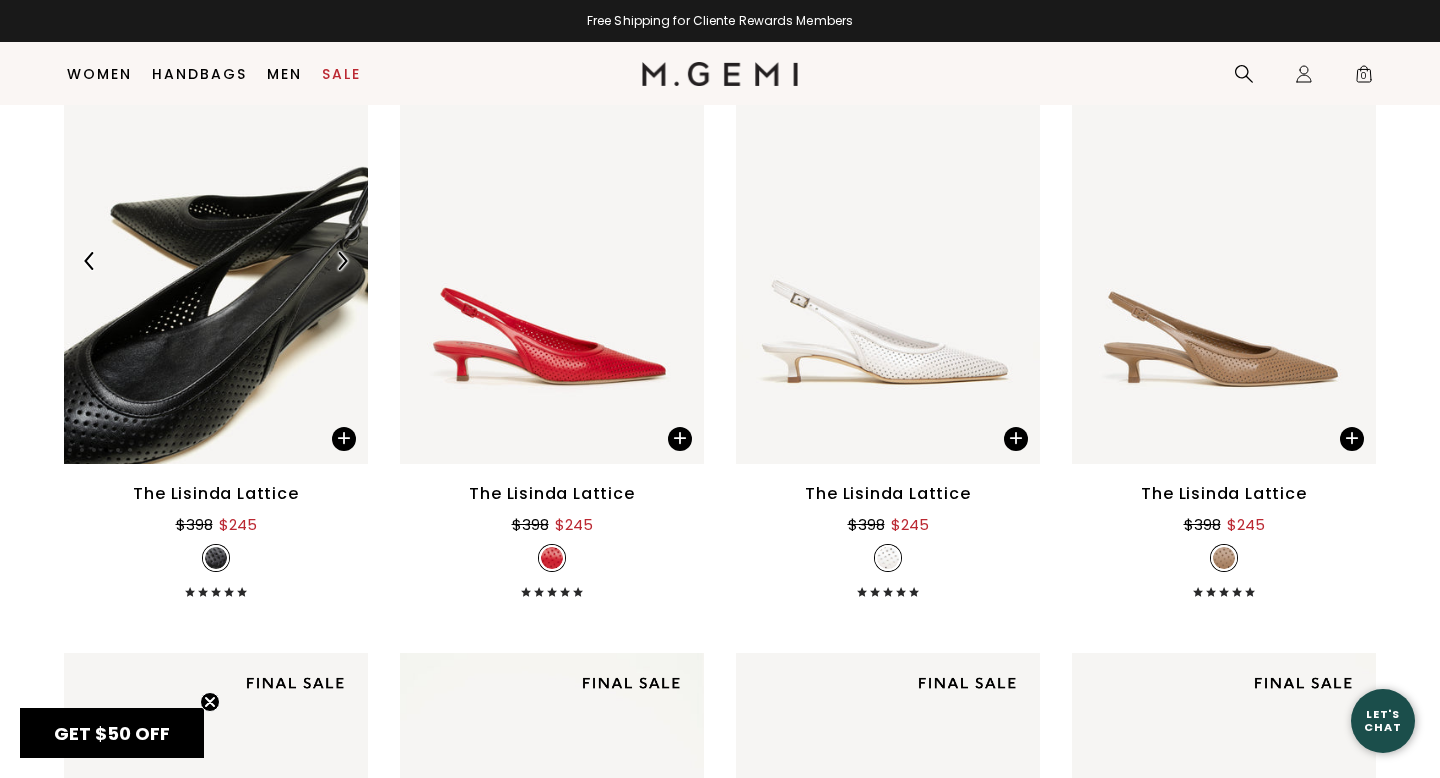 click at bounding box center (342, 261) 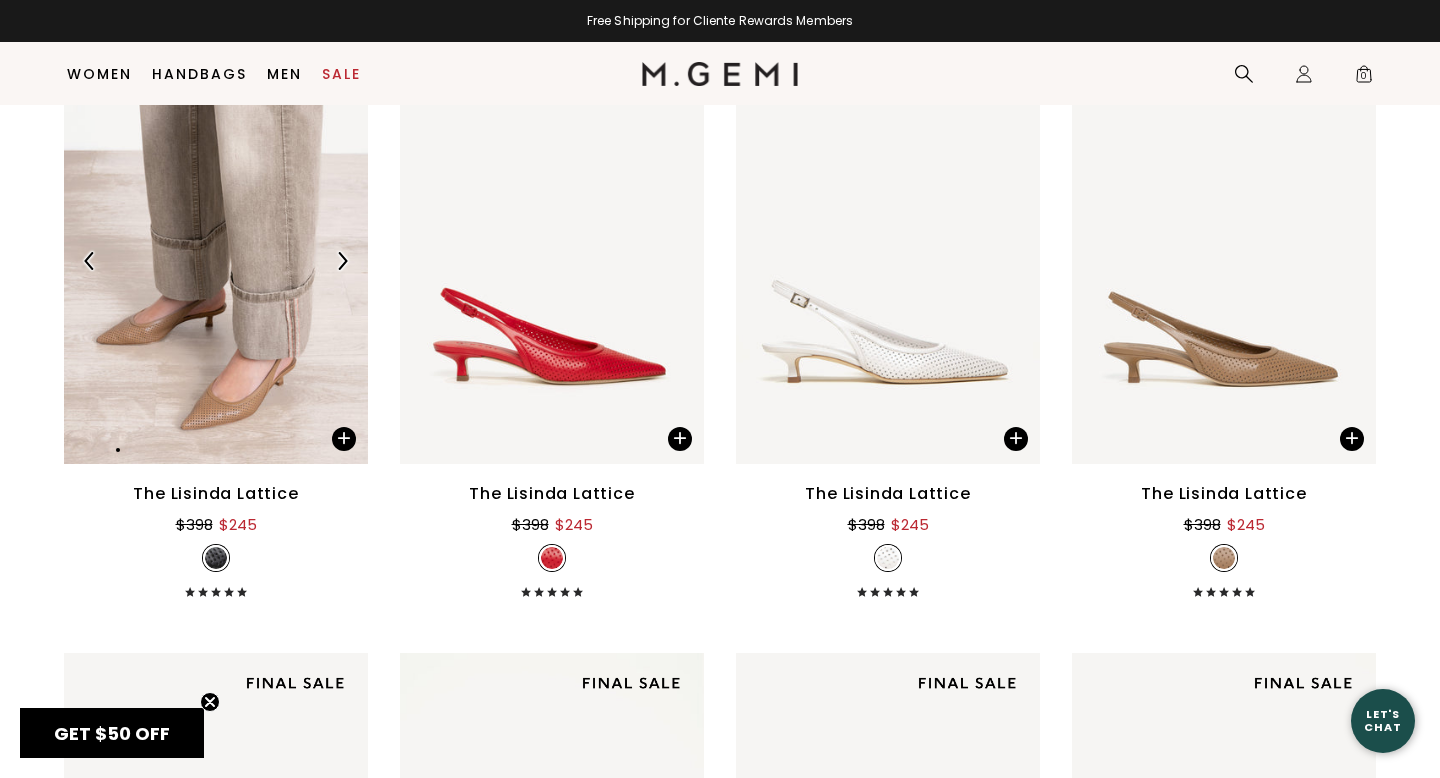 click at bounding box center [342, 261] 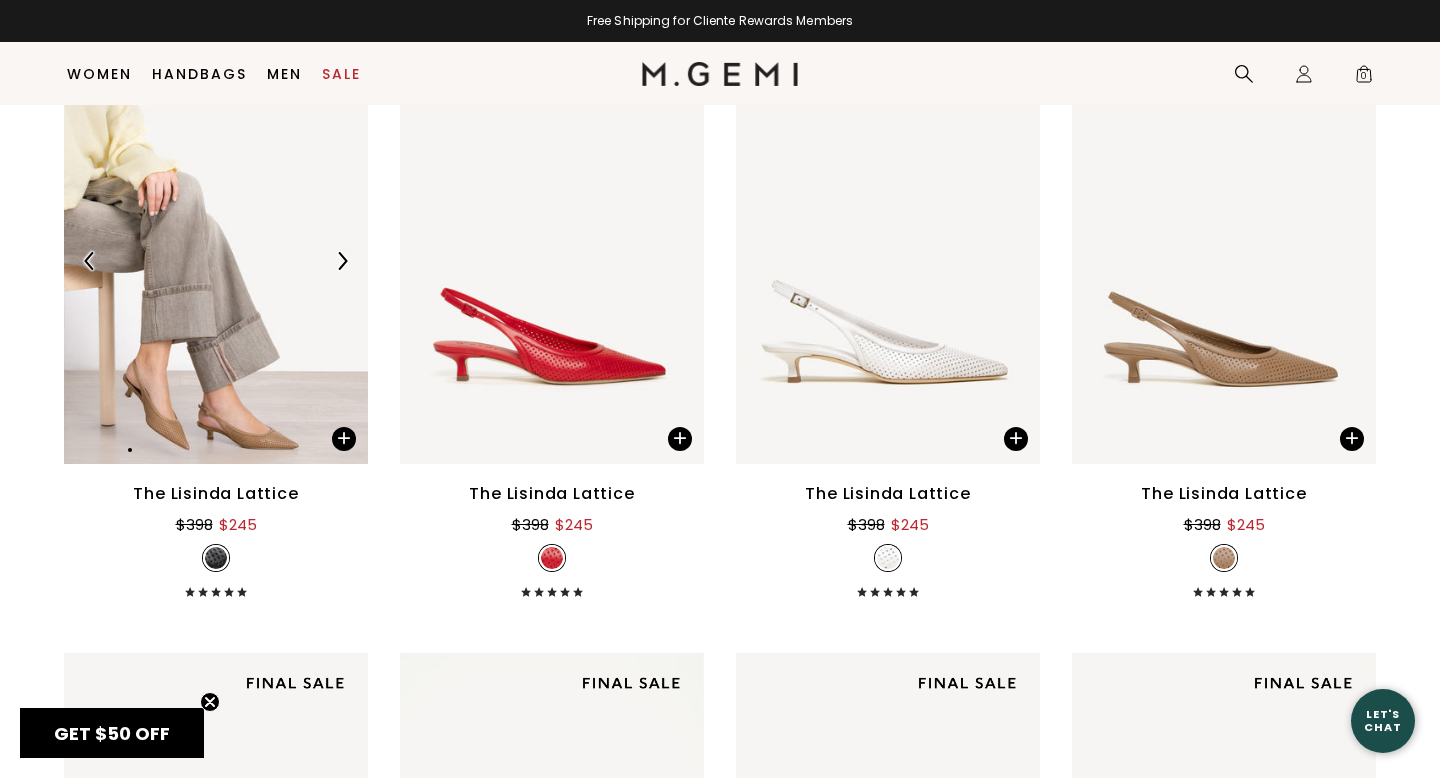 click at bounding box center [342, 261] 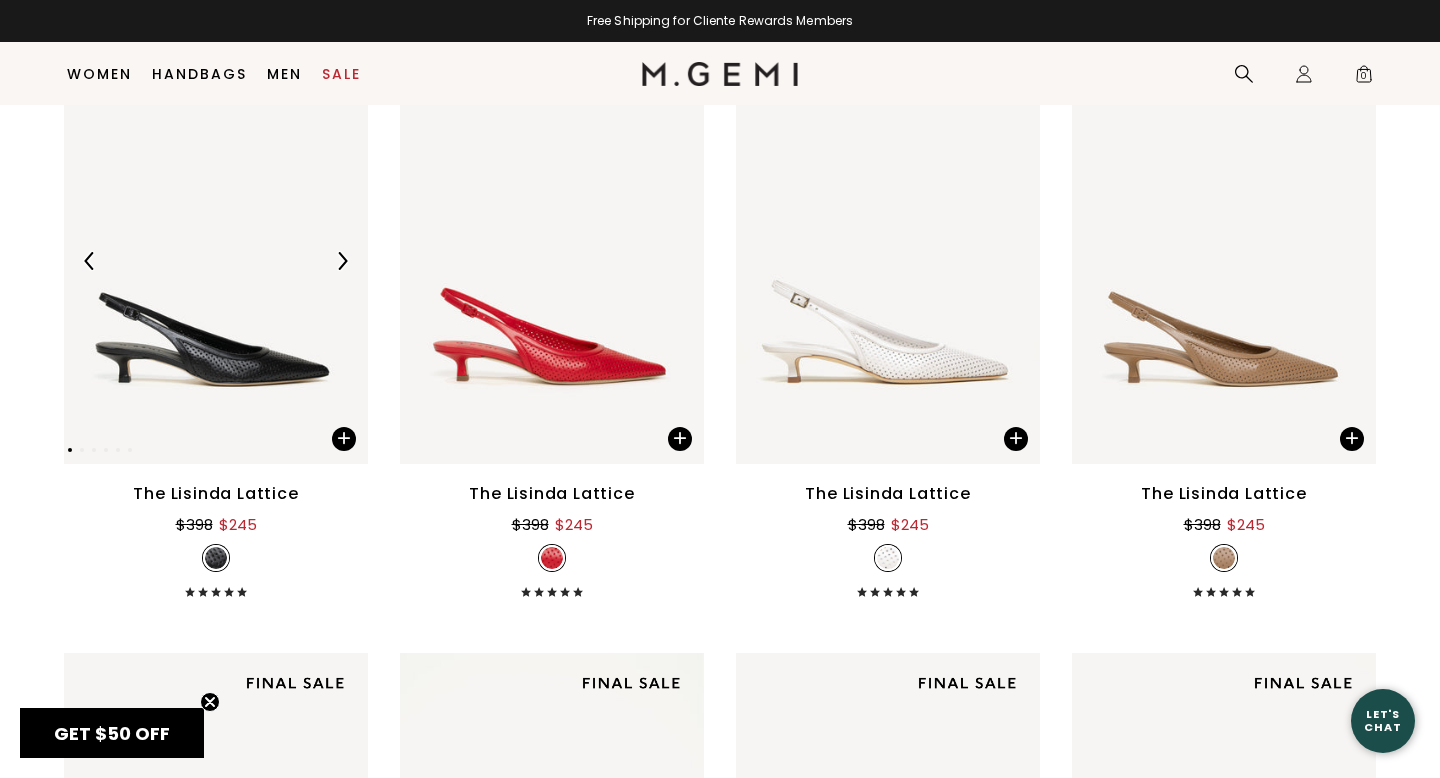 click at bounding box center (342, 261) 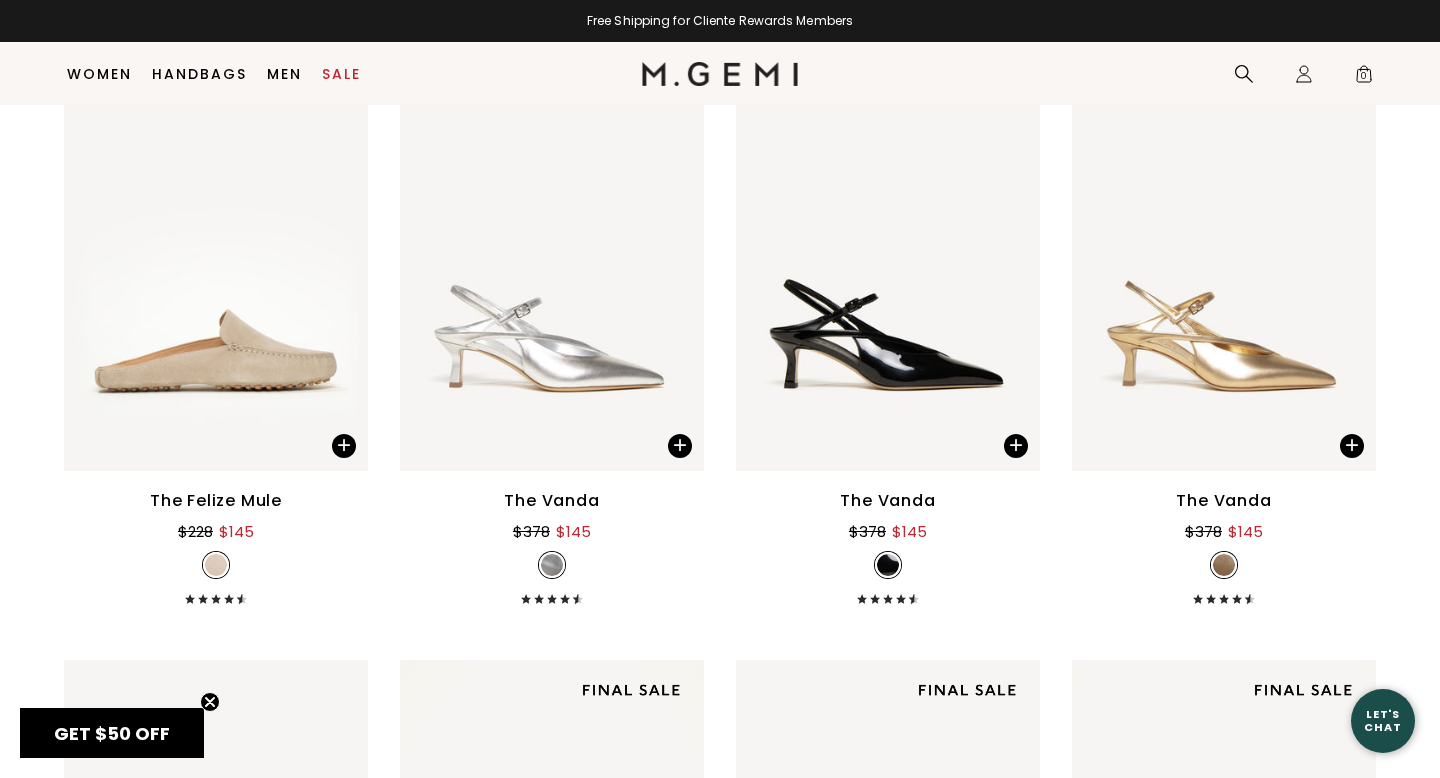 scroll, scrollTop: 7346, scrollLeft: 0, axis: vertical 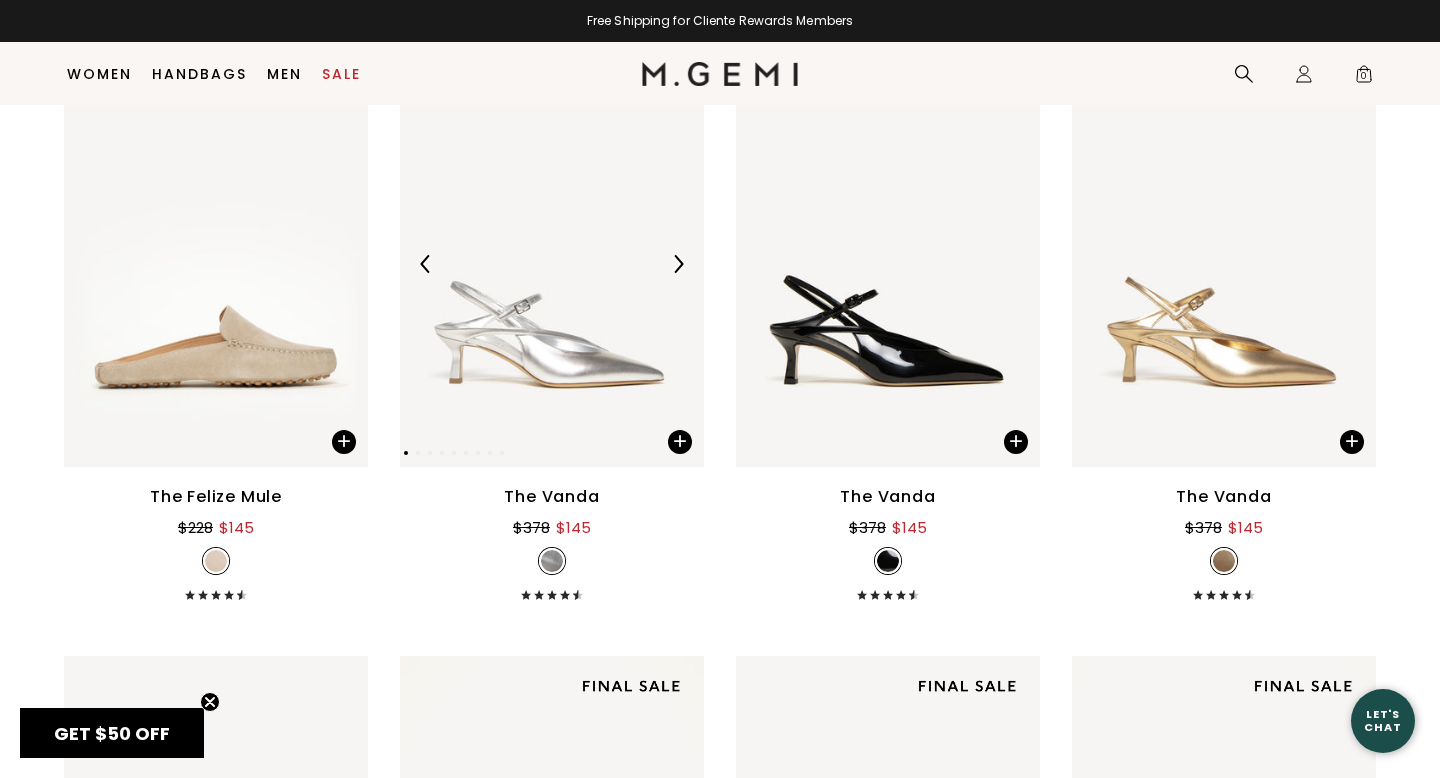 click at bounding box center [678, 264] 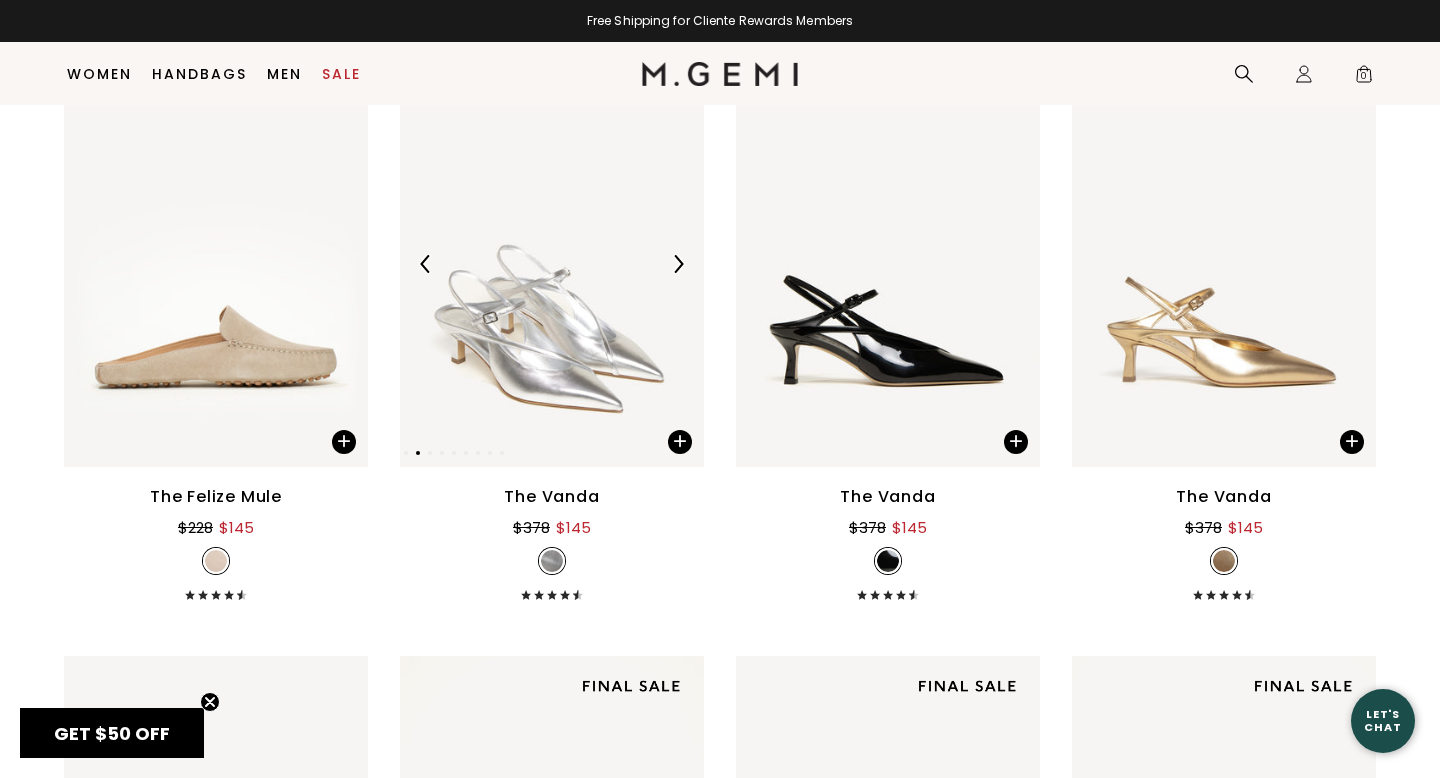 click at bounding box center (678, 264) 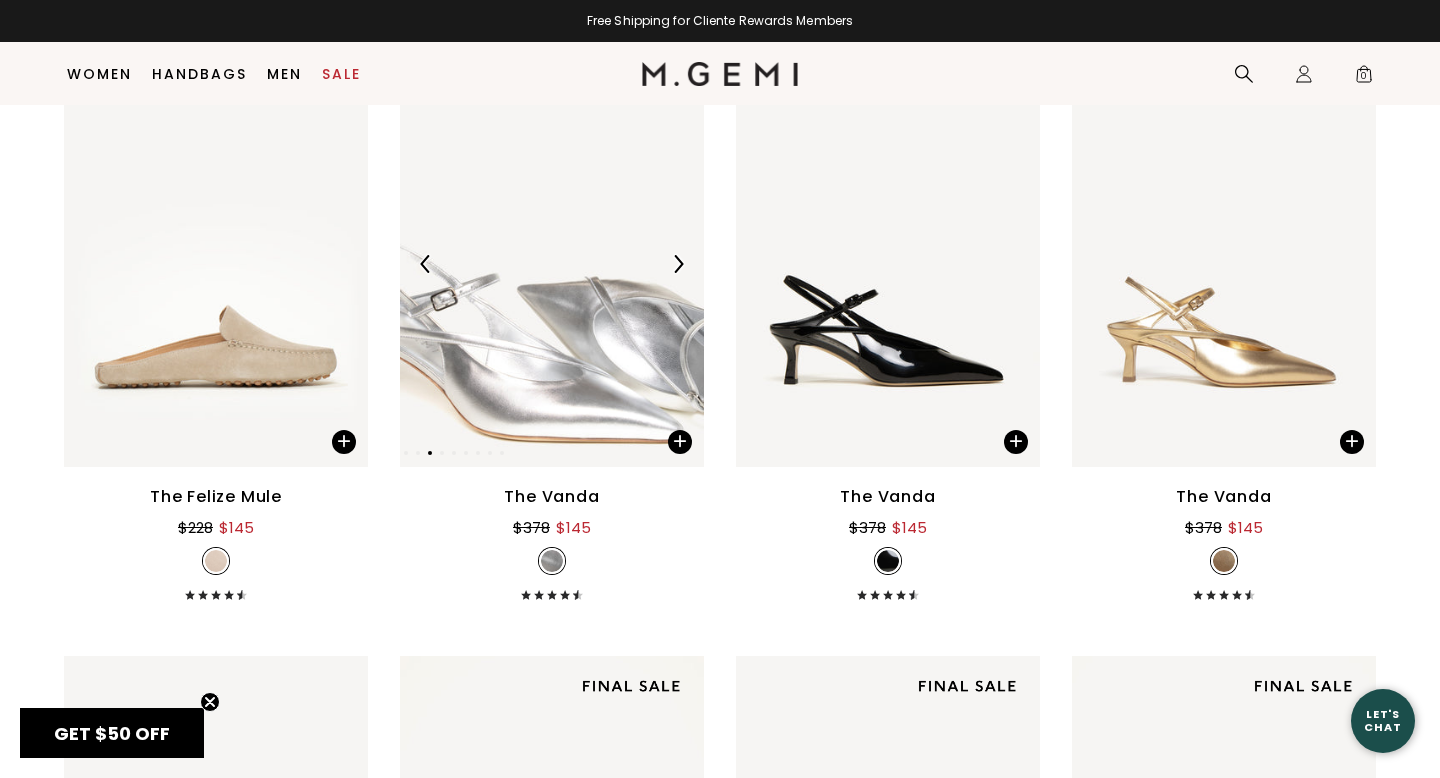 click at bounding box center (678, 264) 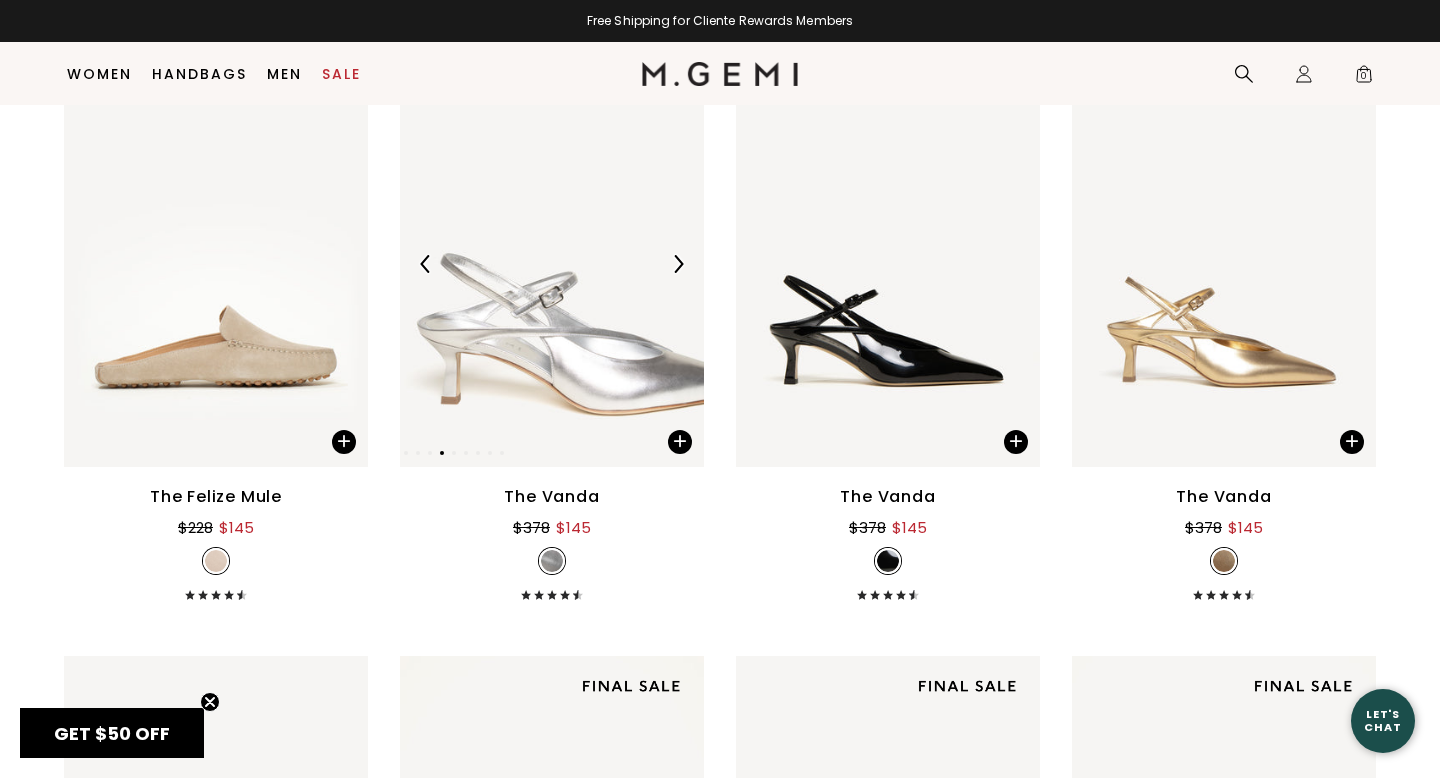 click at bounding box center [678, 264] 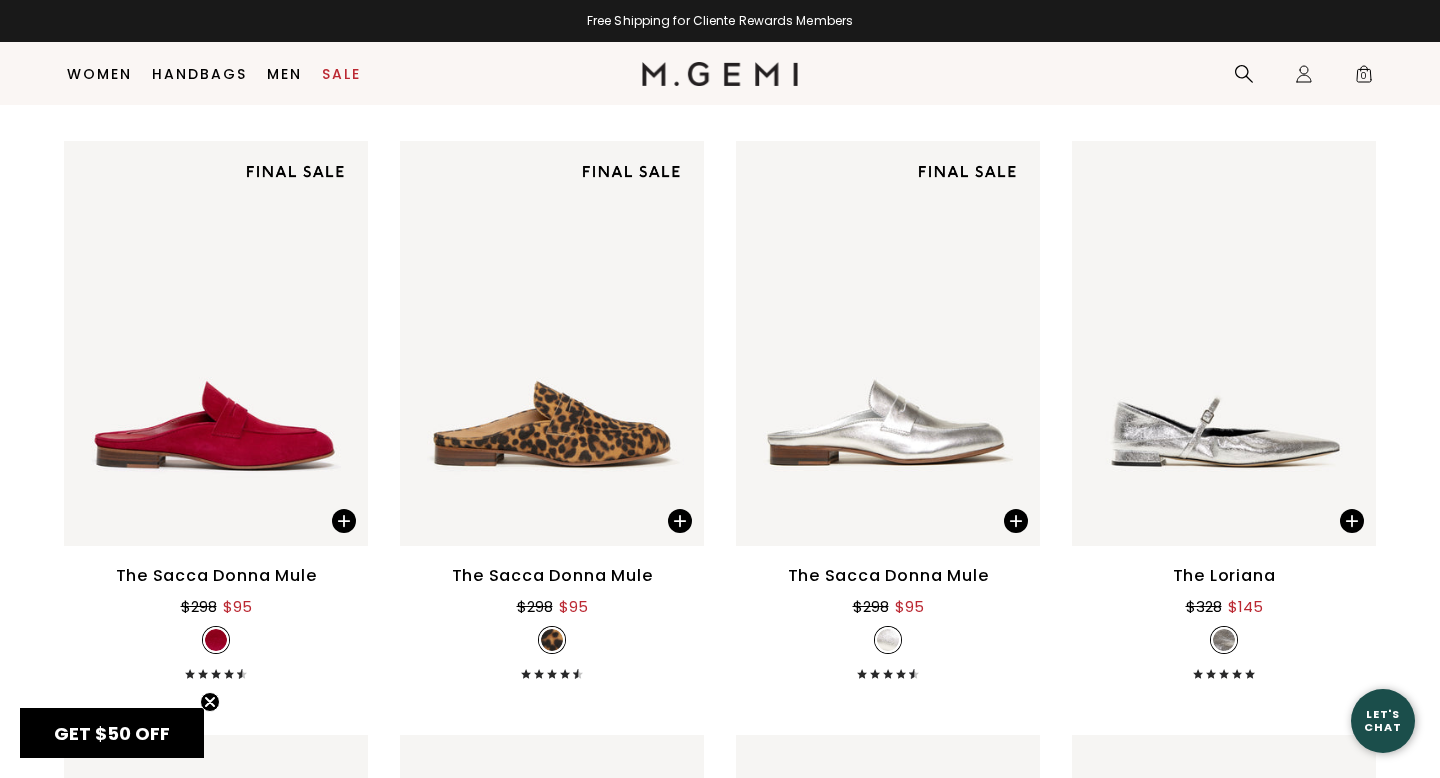 scroll, scrollTop: 8454, scrollLeft: 0, axis: vertical 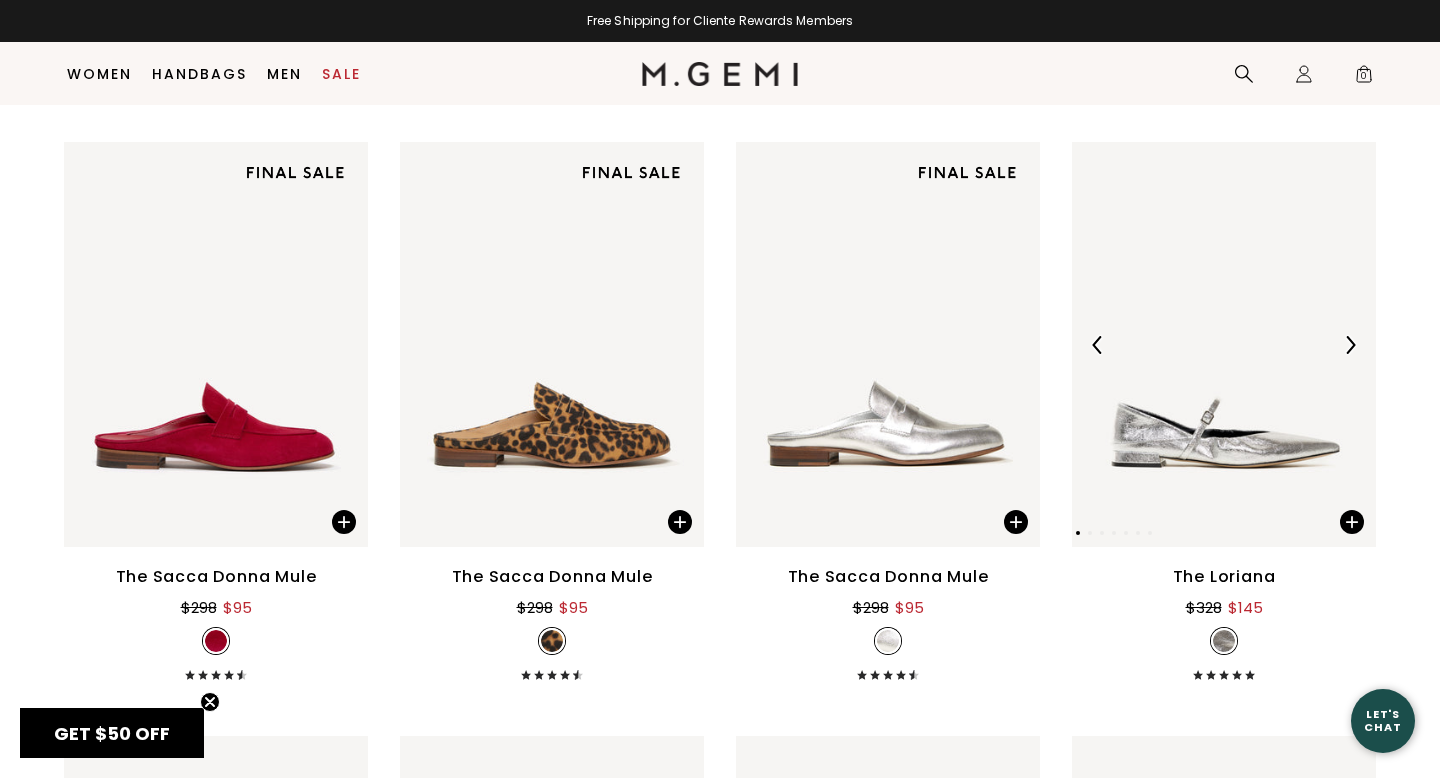 click at bounding box center [1350, 345] 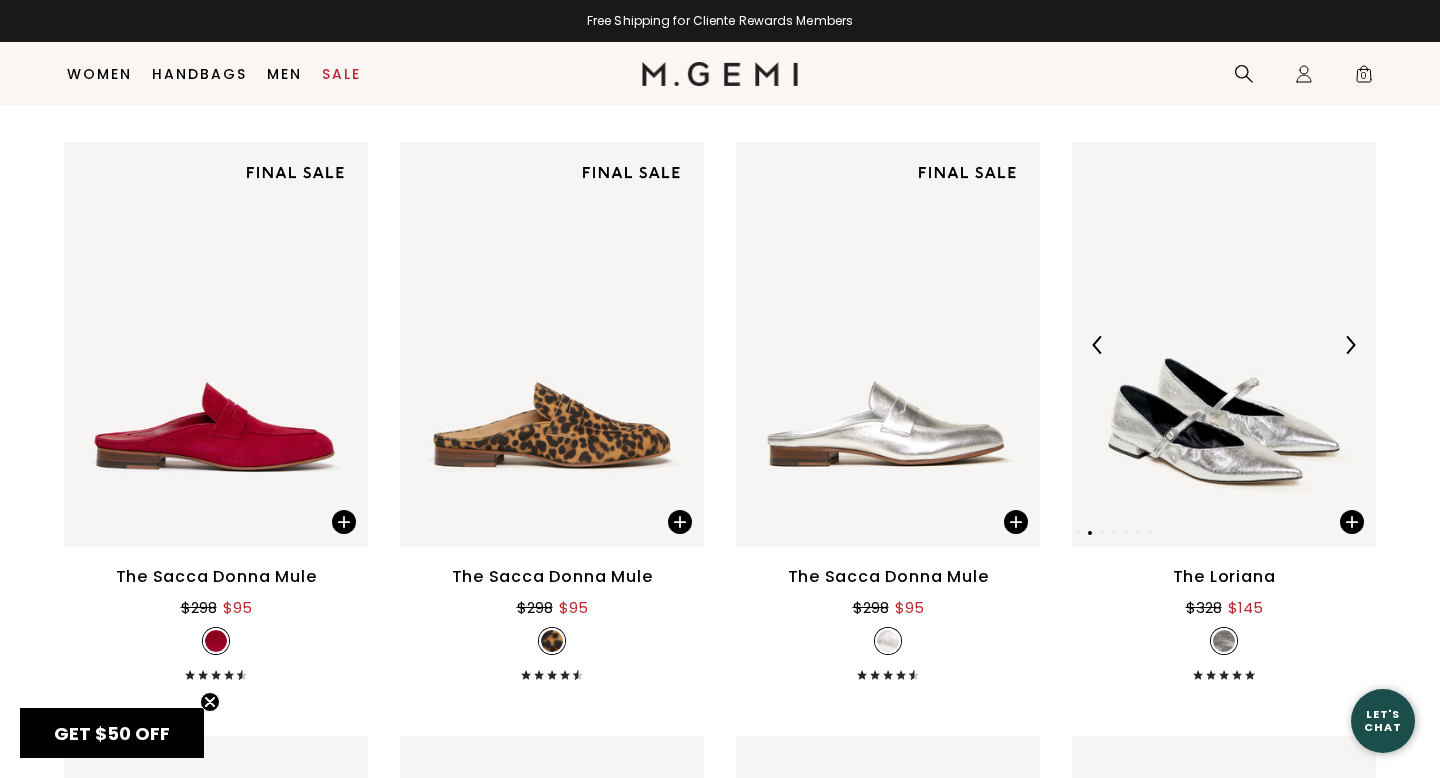 click at bounding box center (1350, 345) 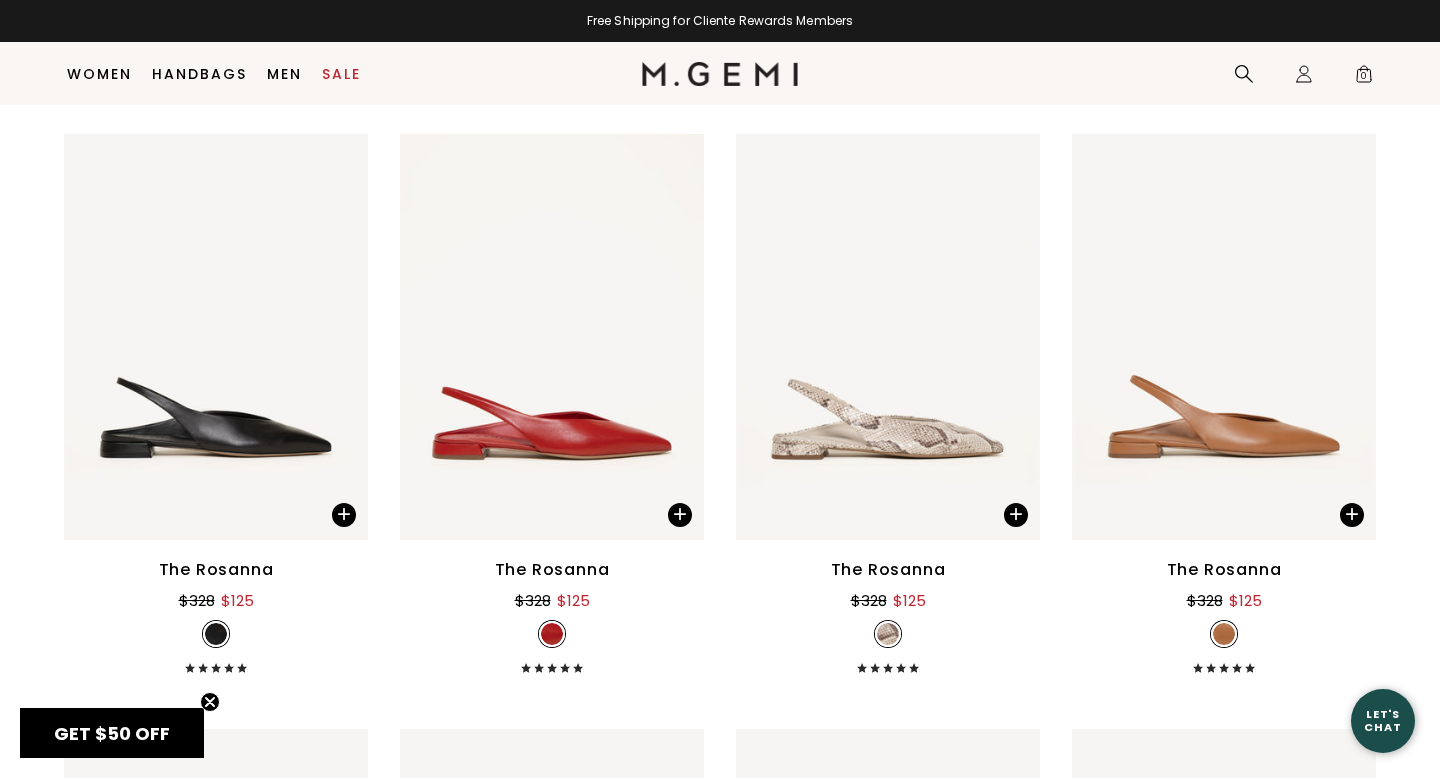 scroll, scrollTop: 10862, scrollLeft: 0, axis: vertical 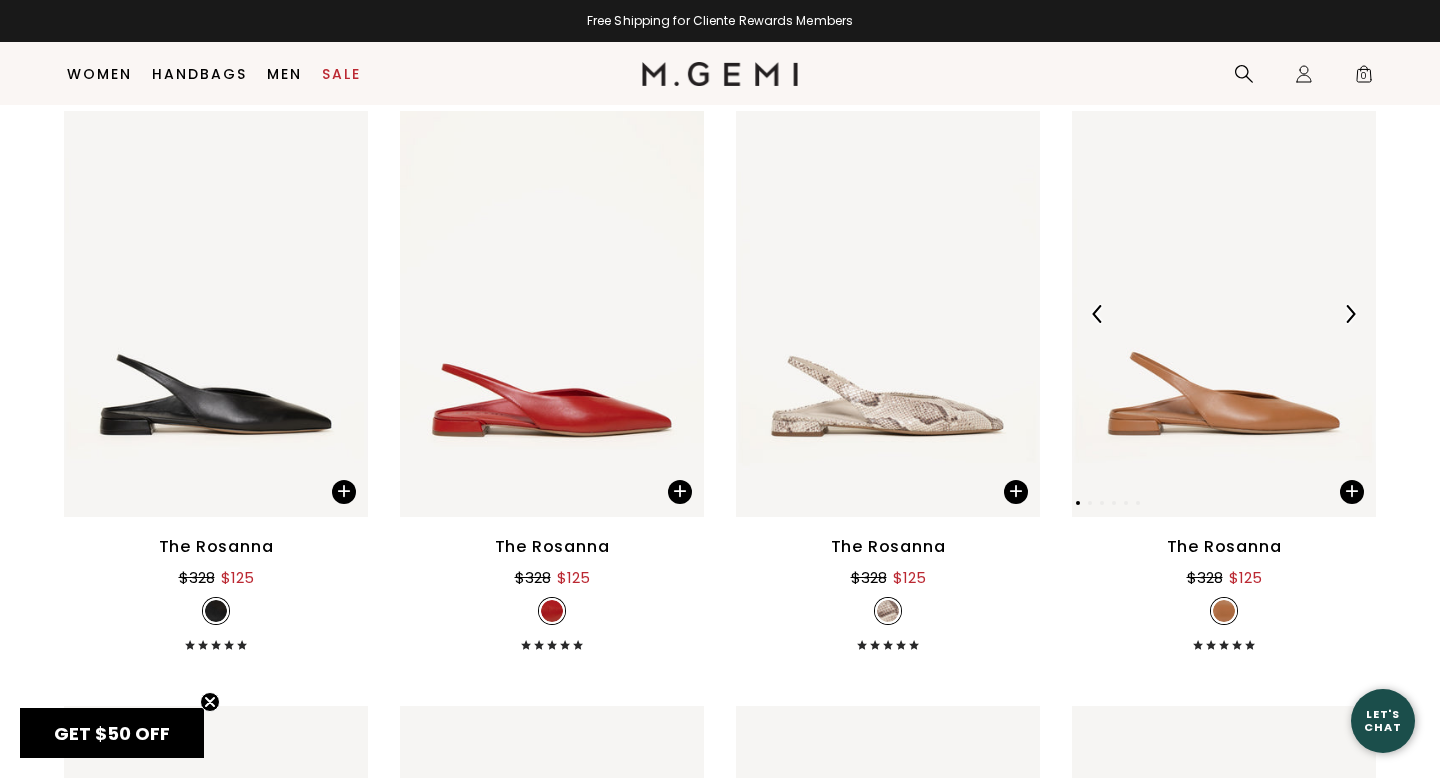 click at bounding box center (1350, 314) 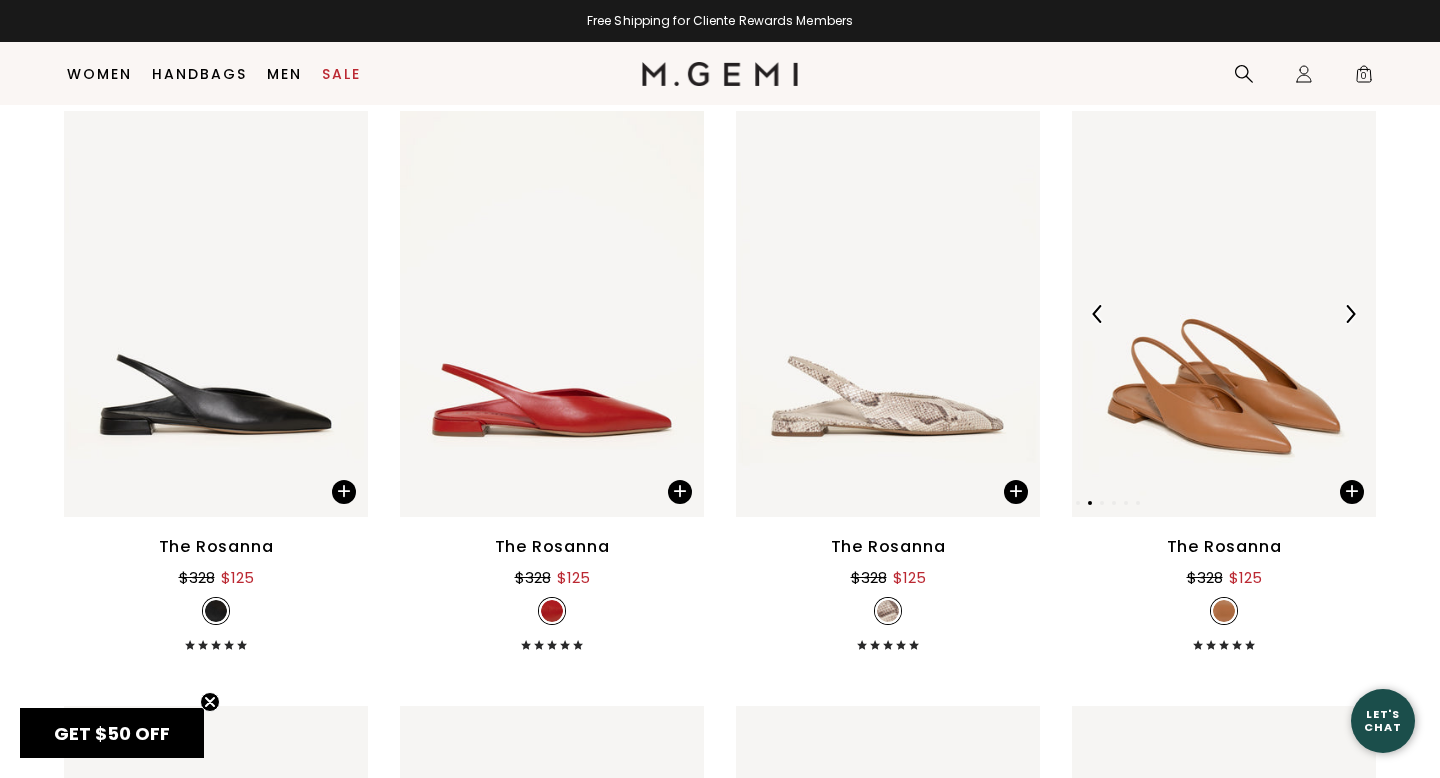 click at bounding box center (1350, 314) 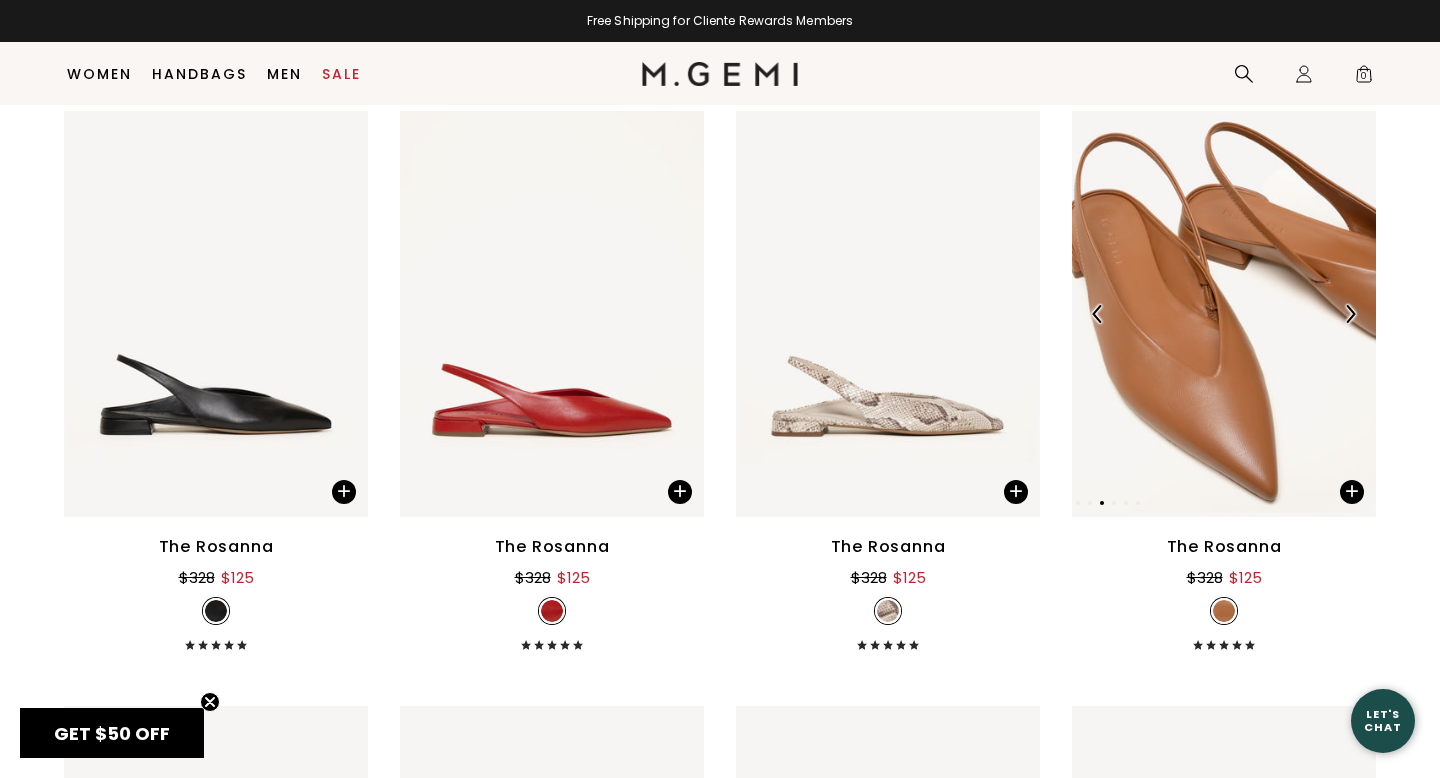 click at bounding box center [1350, 314] 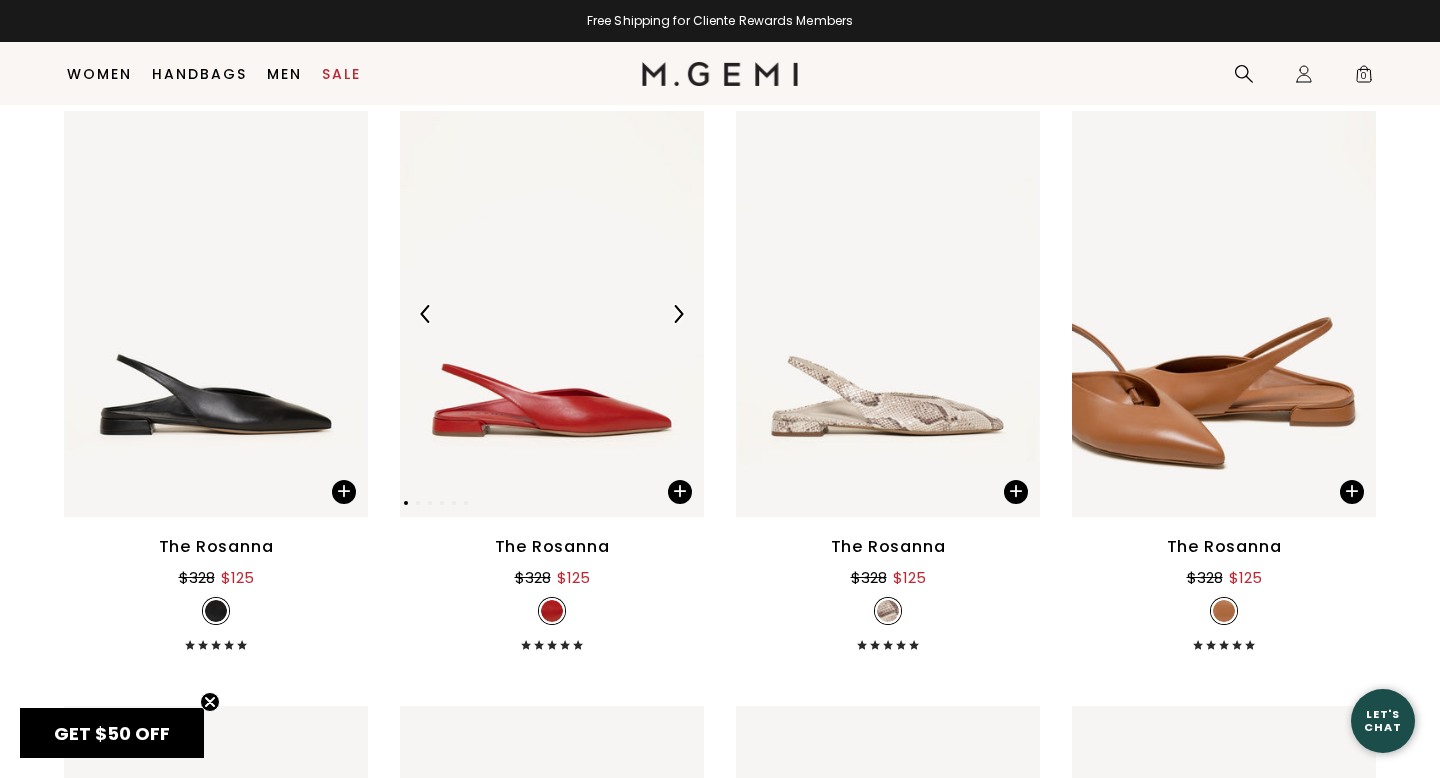 click at bounding box center (678, 314) 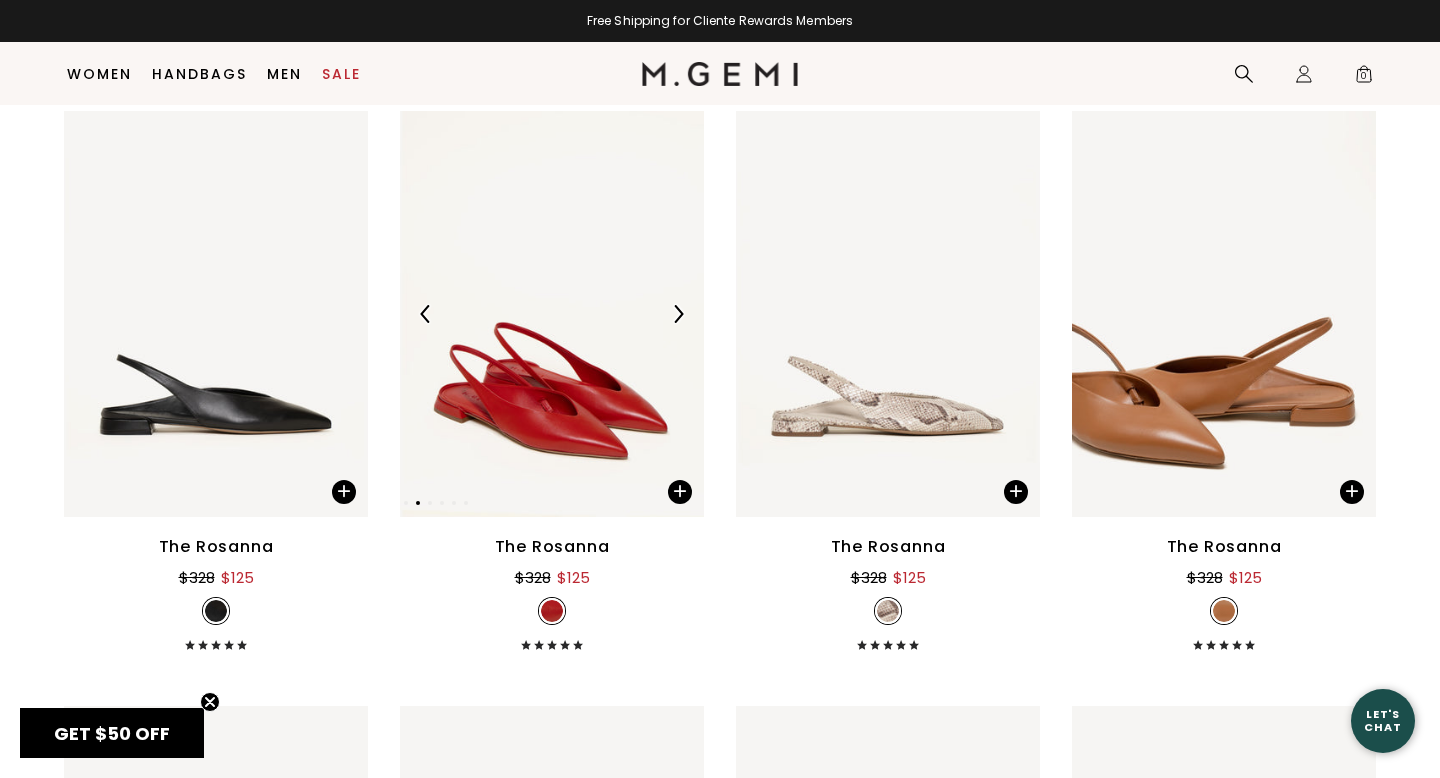 click at bounding box center (678, 314) 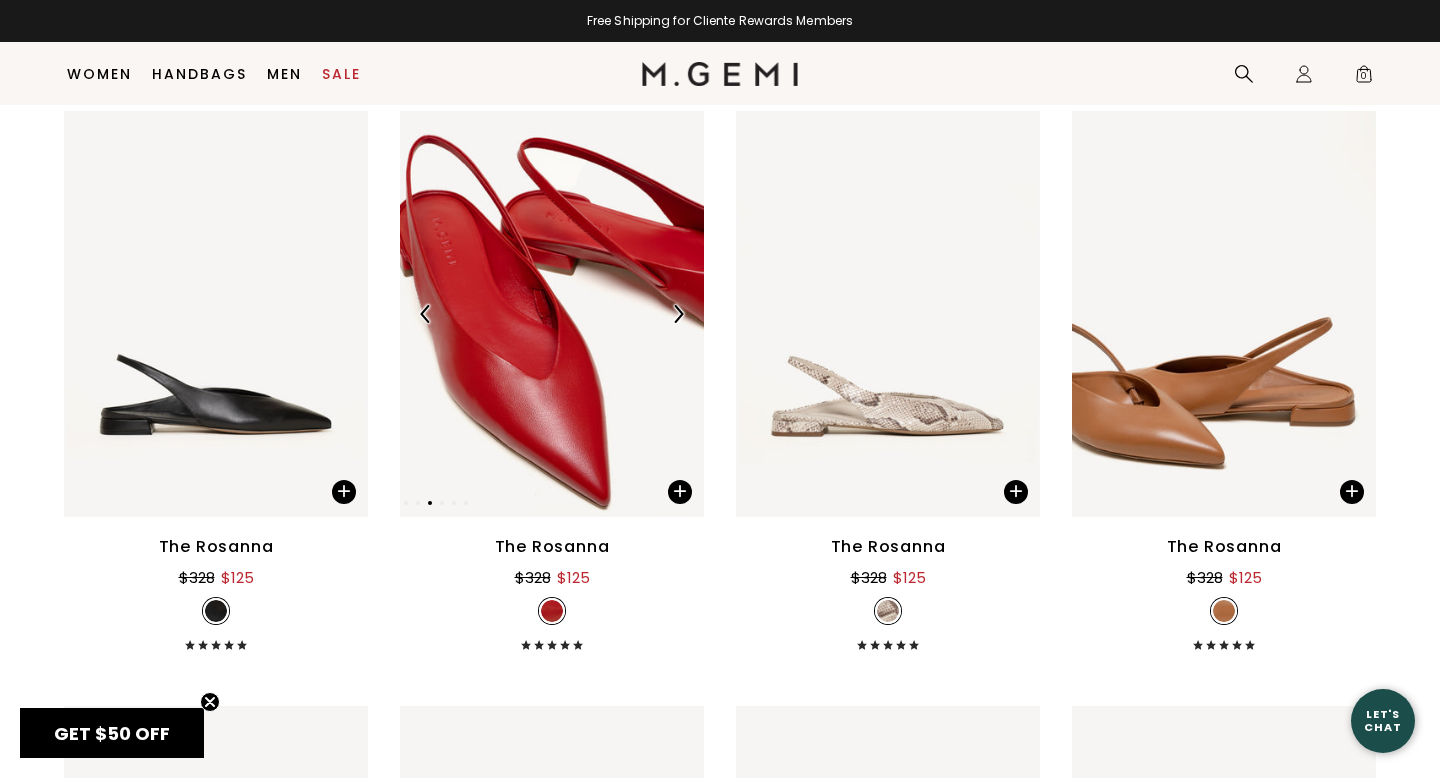 click at bounding box center (678, 314) 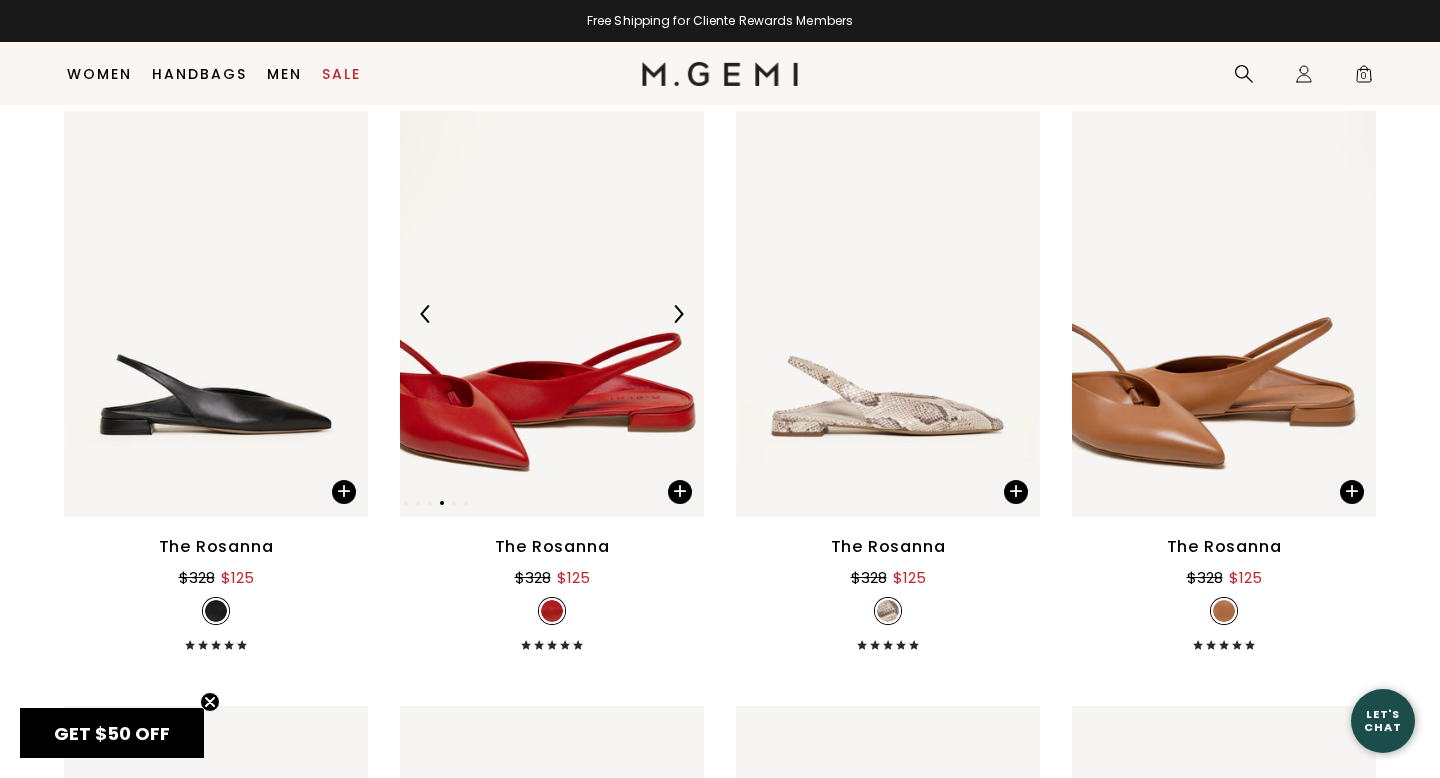 click at bounding box center [678, 314] 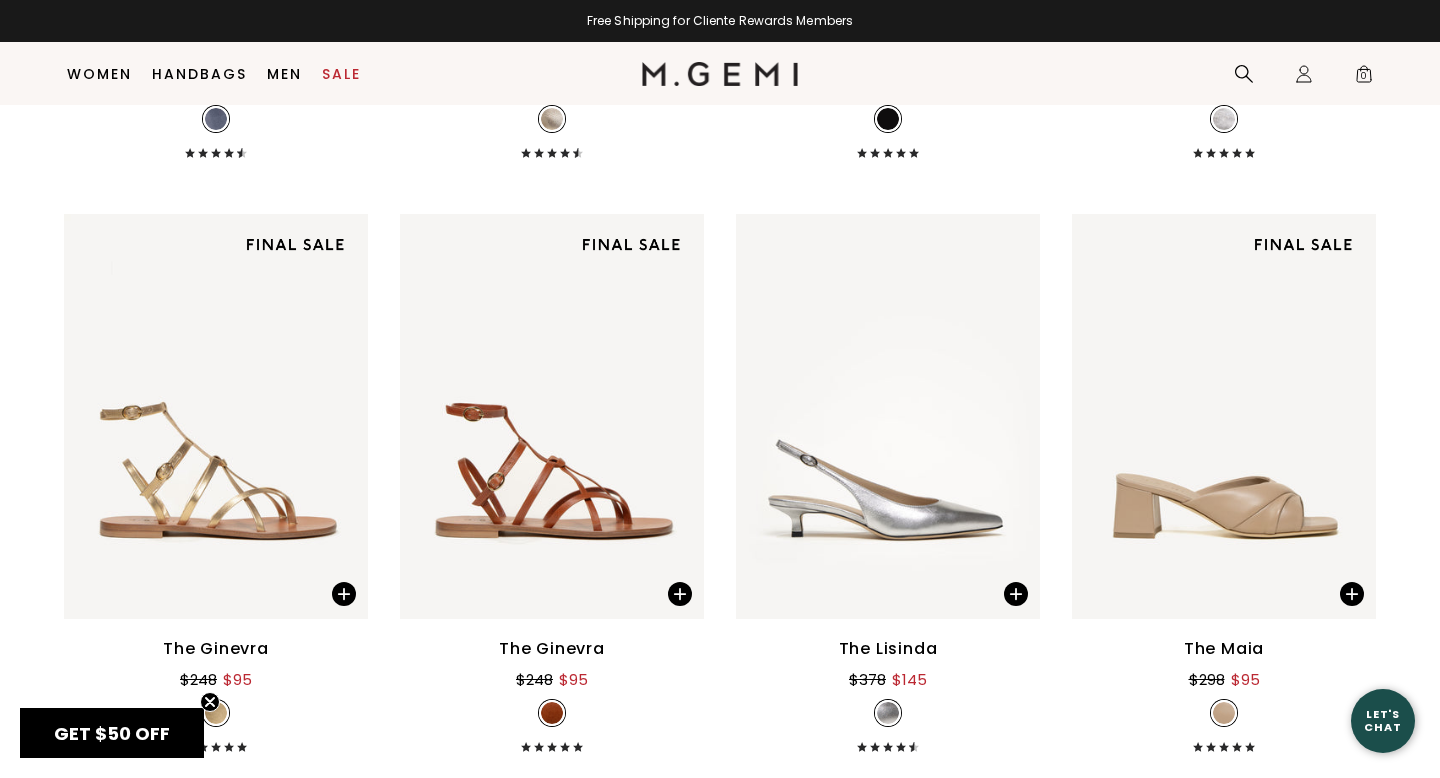 scroll, scrollTop: 16258, scrollLeft: 0, axis: vertical 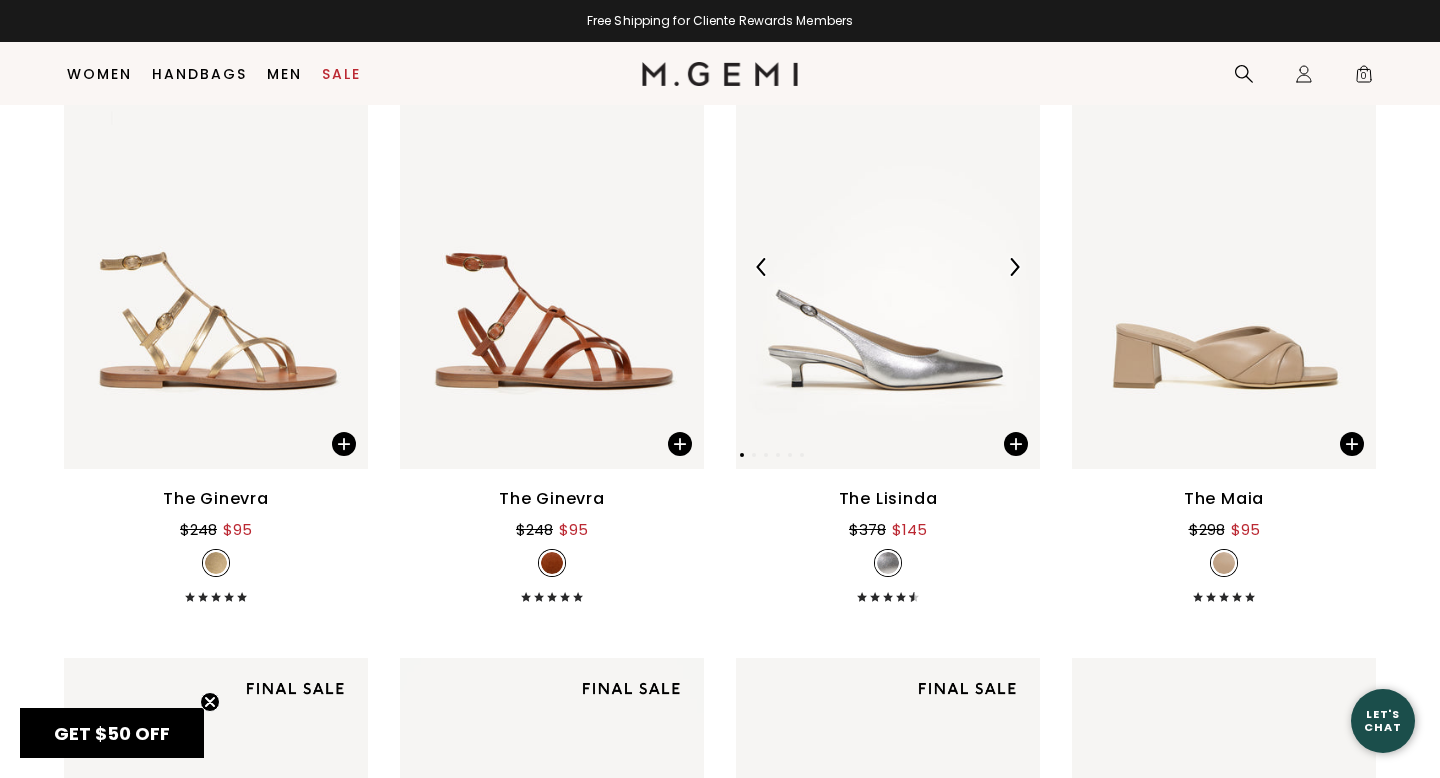 click at bounding box center (1014, 267) 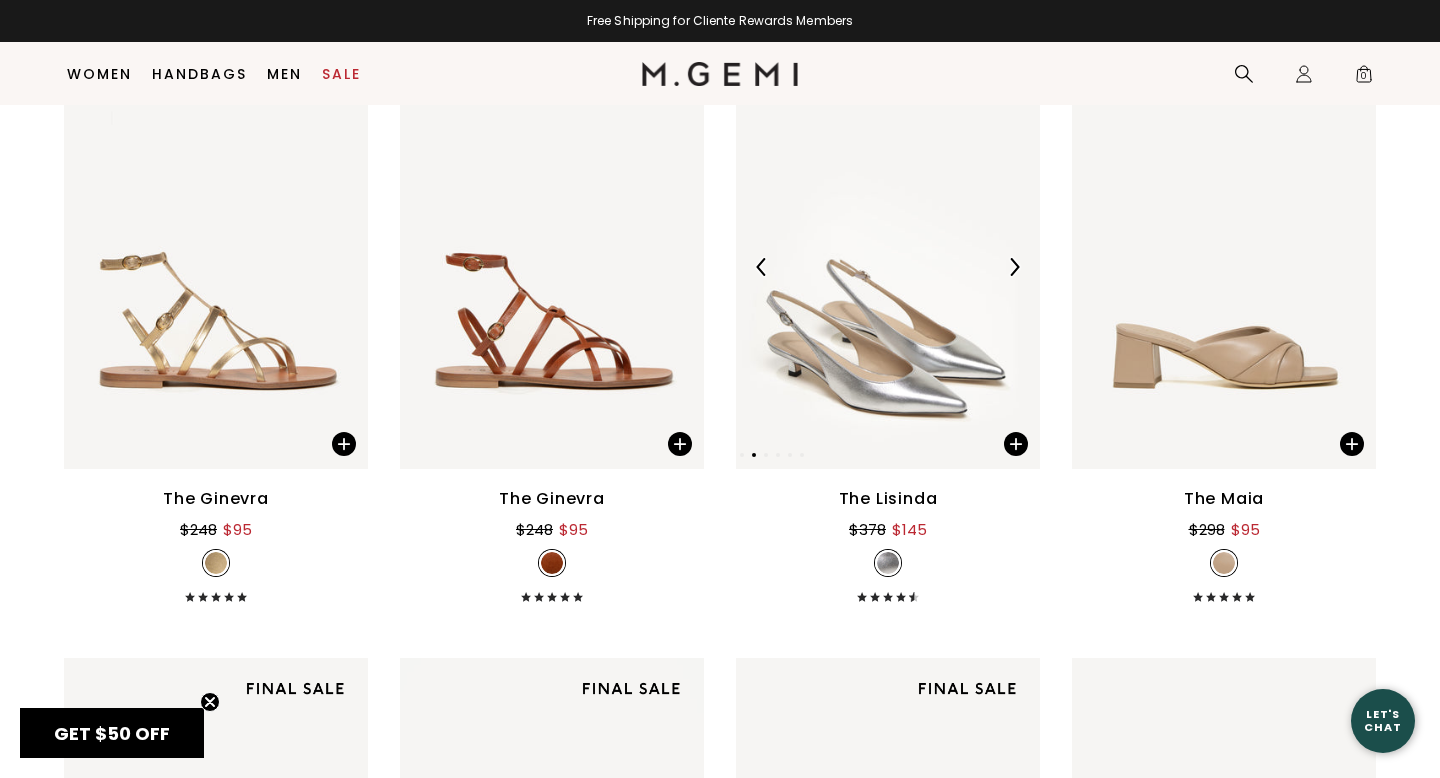 click at bounding box center [1014, 267] 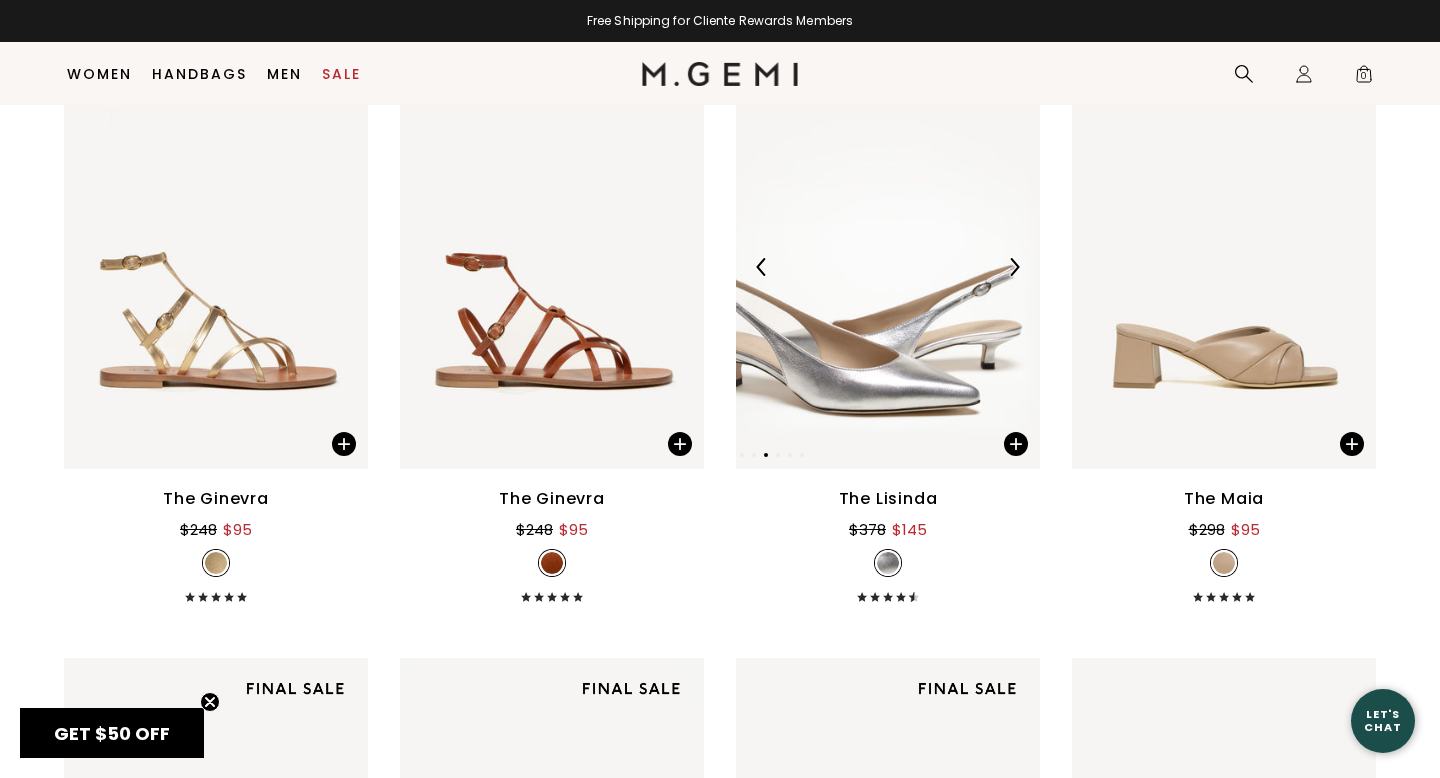 click at bounding box center (1014, 267) 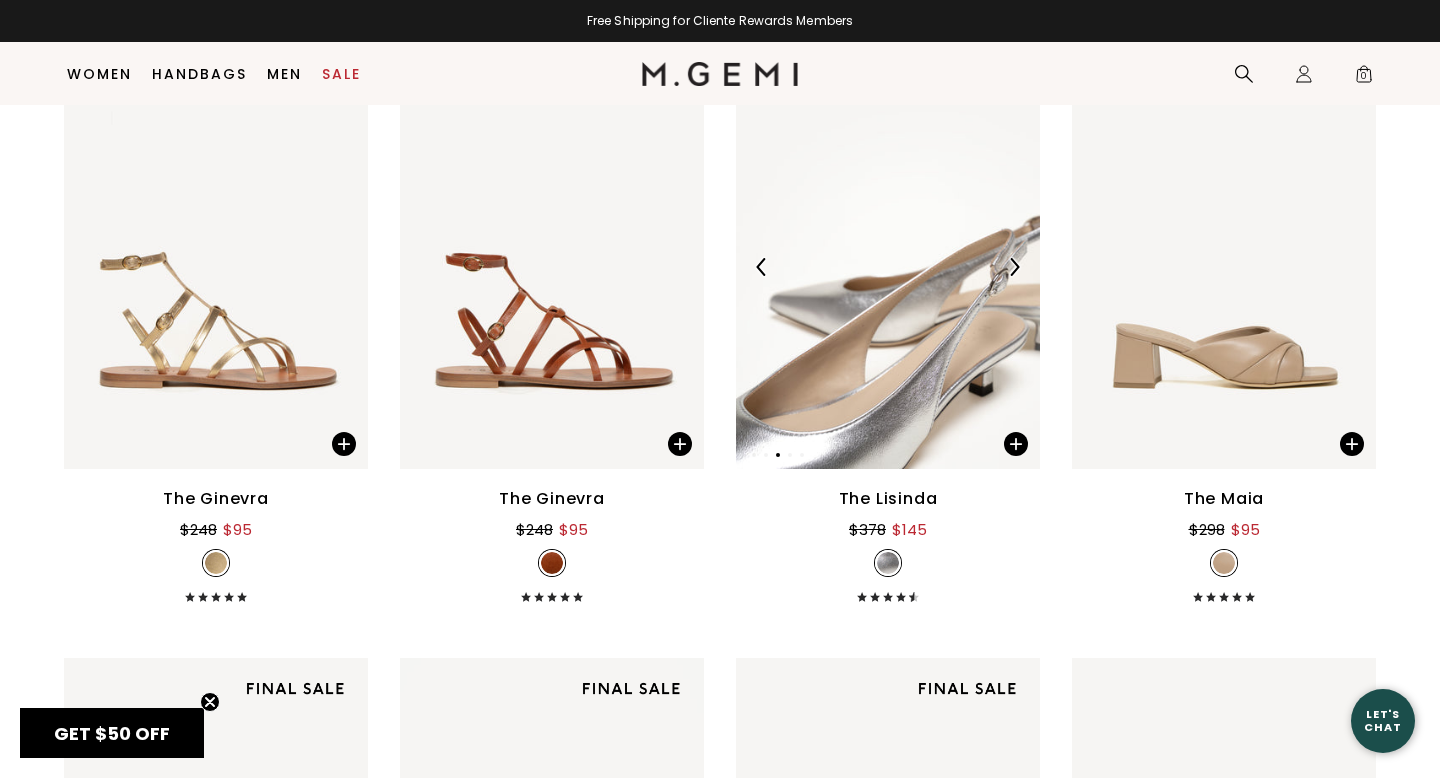 click at bounding box center (1014, 267) 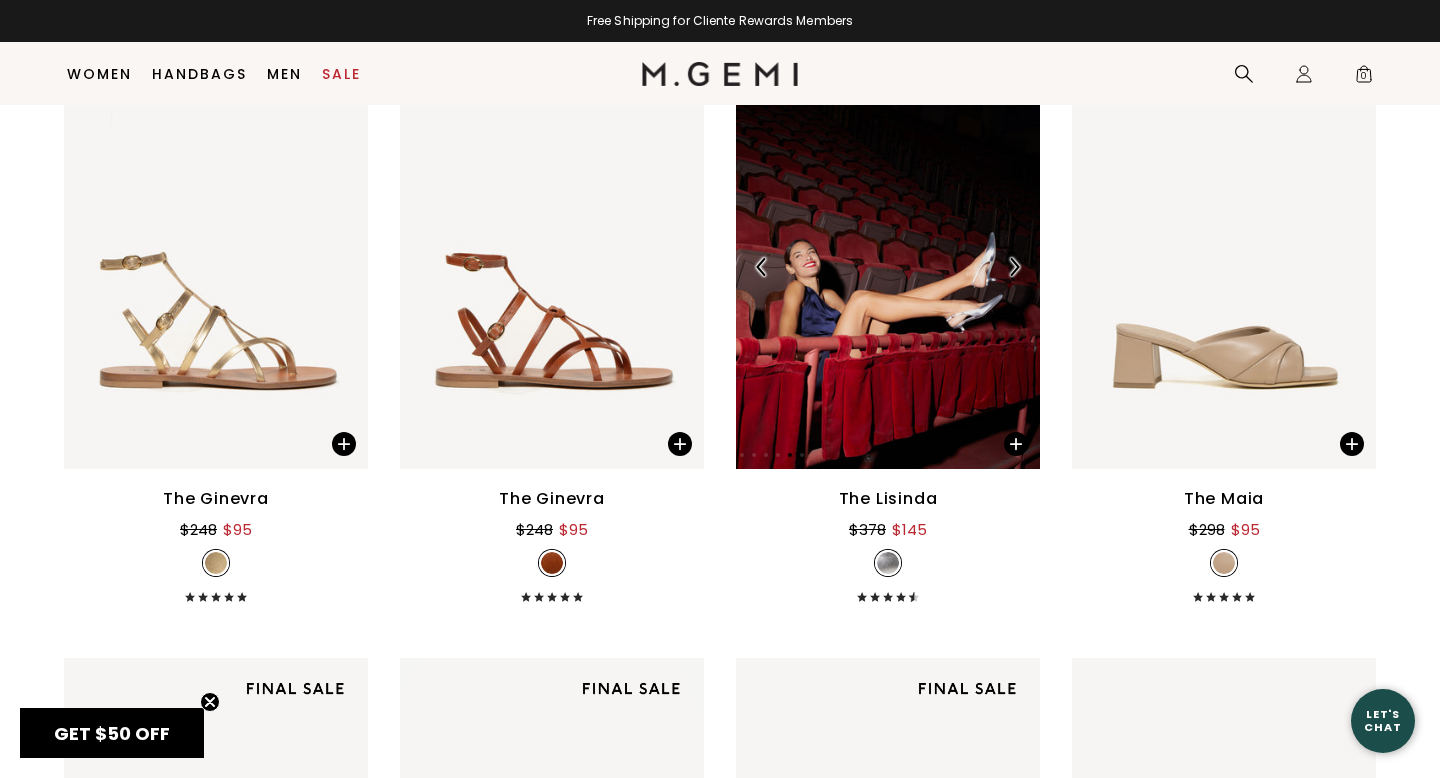 click at bounding box center [1014, 267] 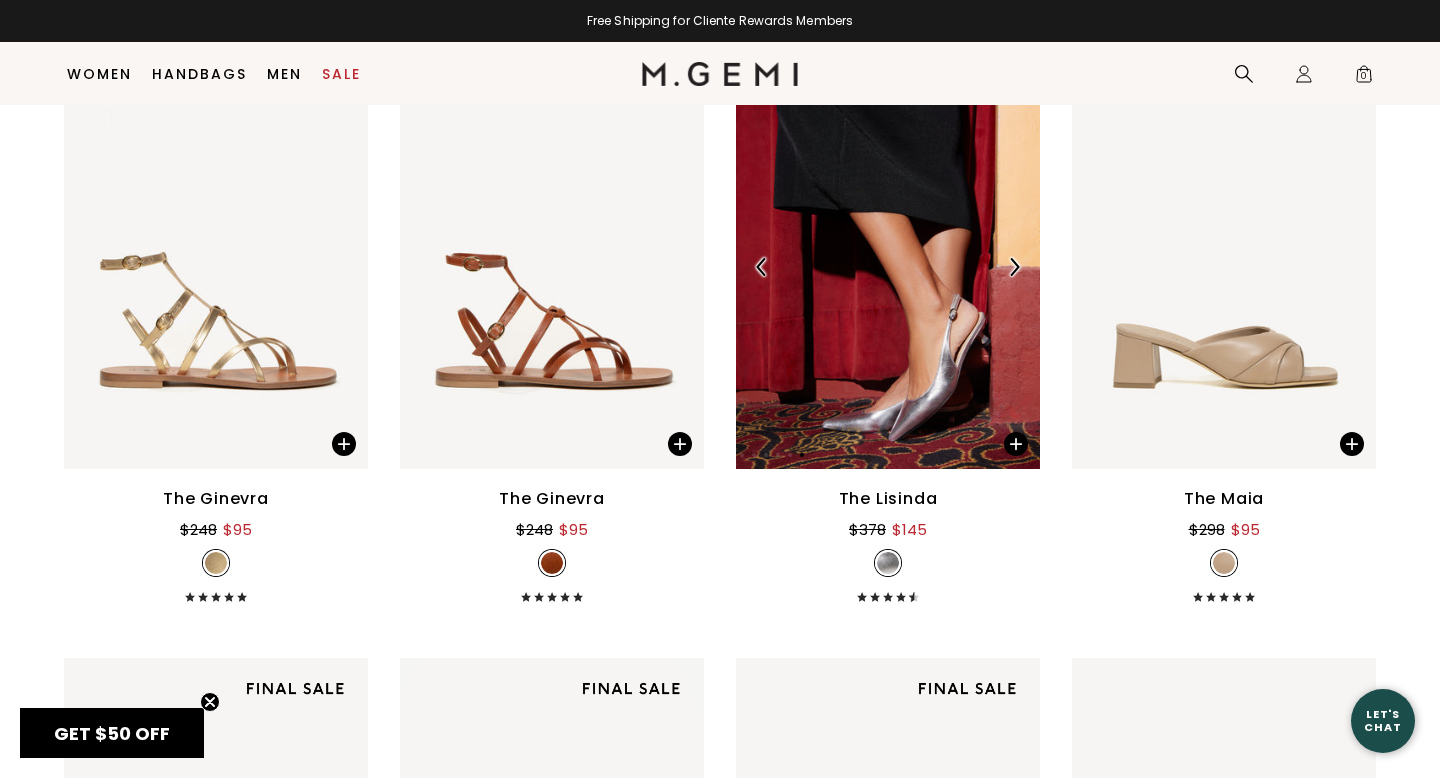 click at bounding box center [1014, 267] 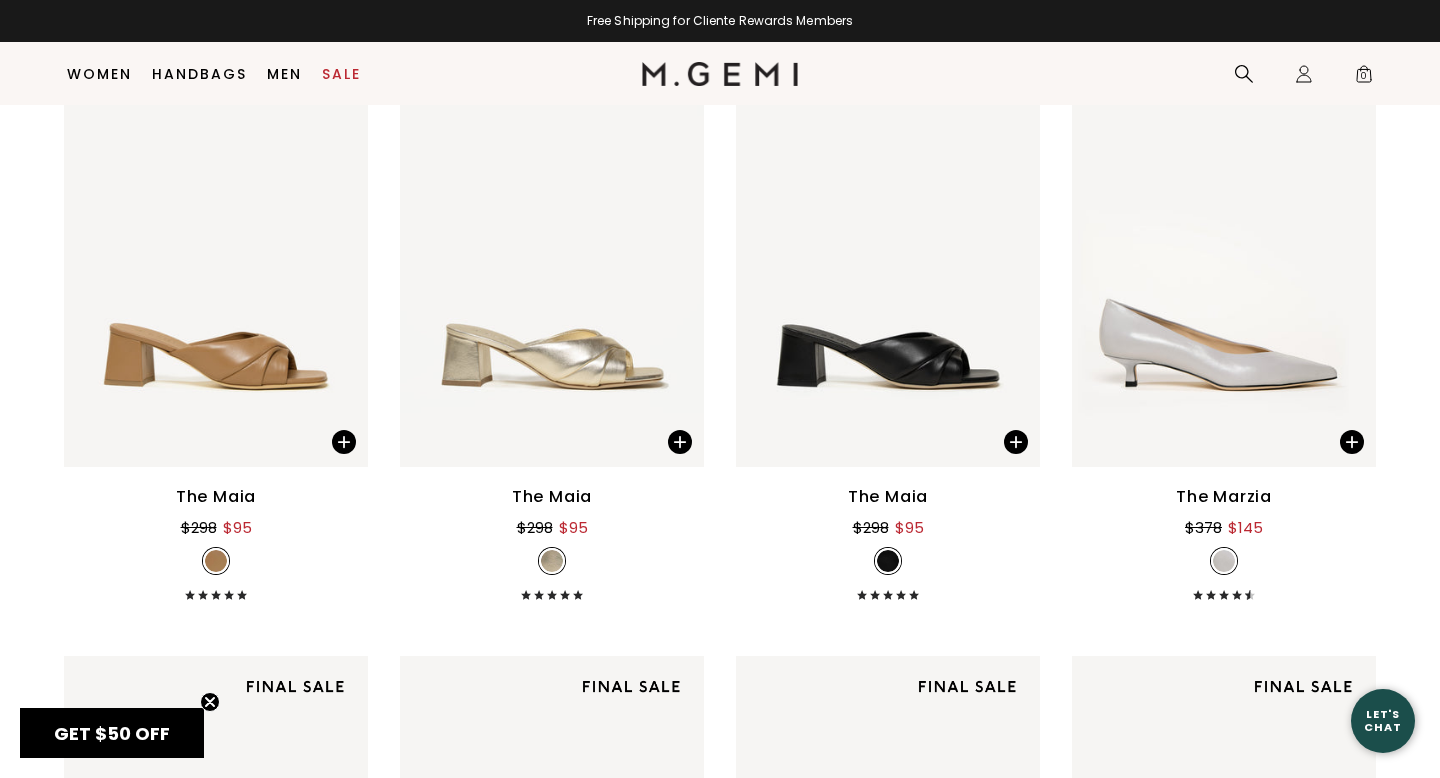 scroll, scrollTop: 16859, scrollLeft: 0, axis: vertical 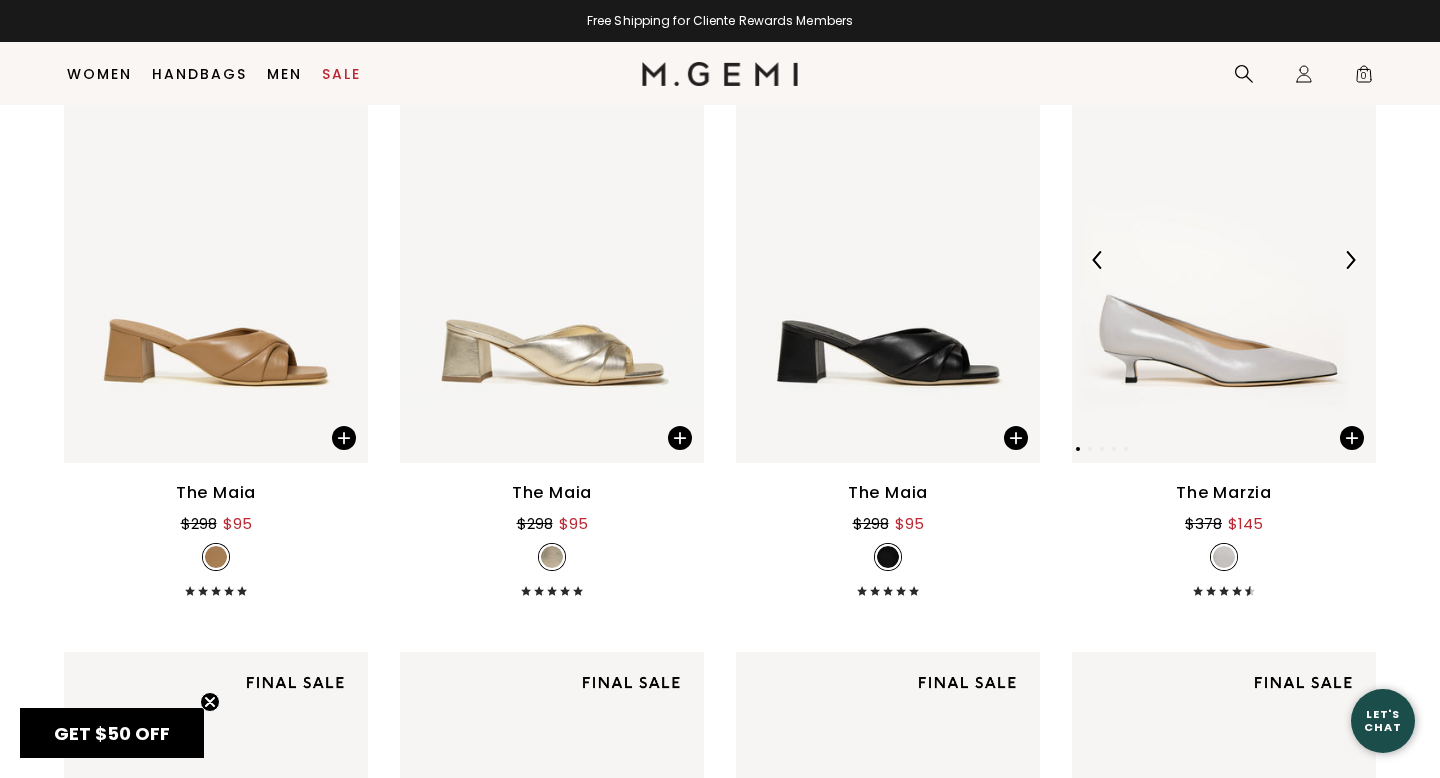 click at bounding box center (1350, 260) 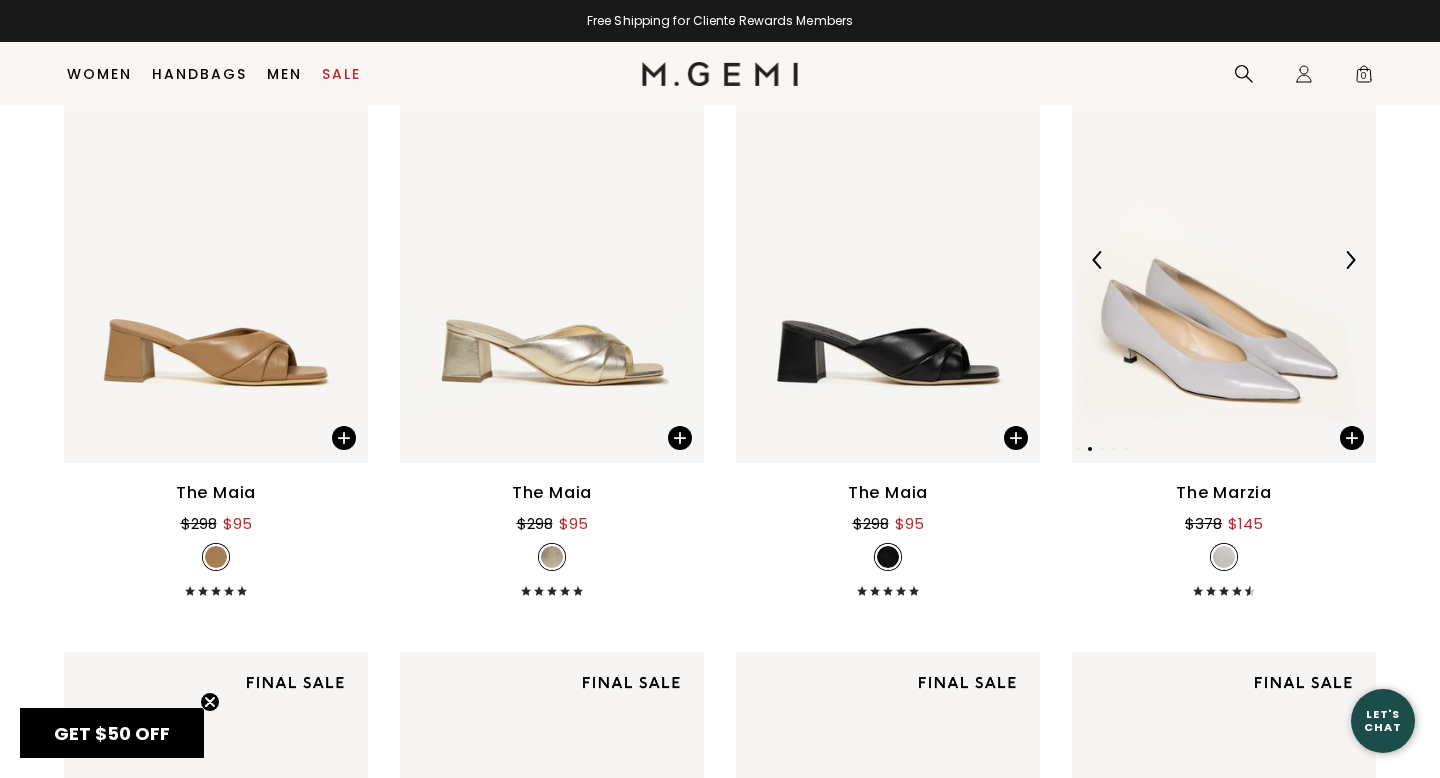 click at bounding box center (1350, 260) 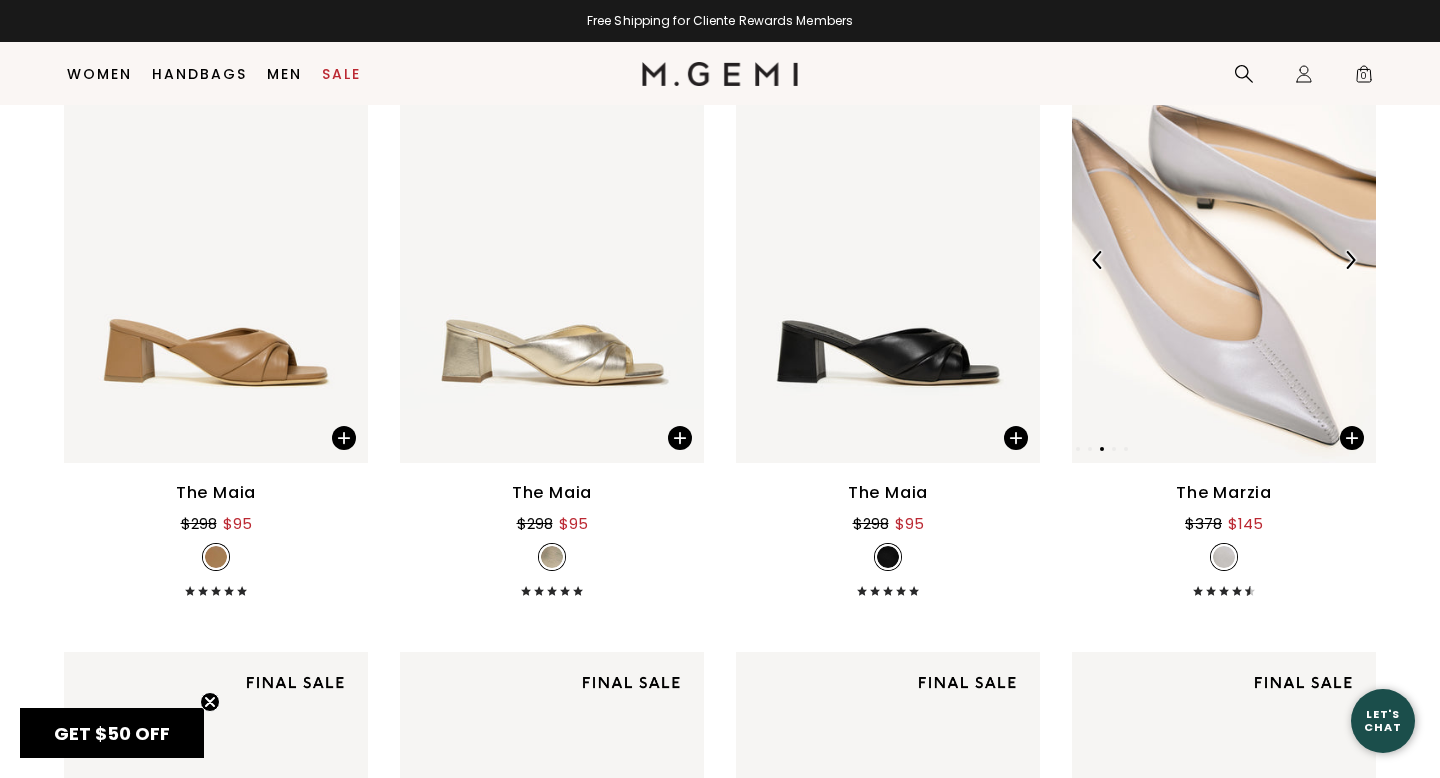 click at bounding box center [1350, 260] 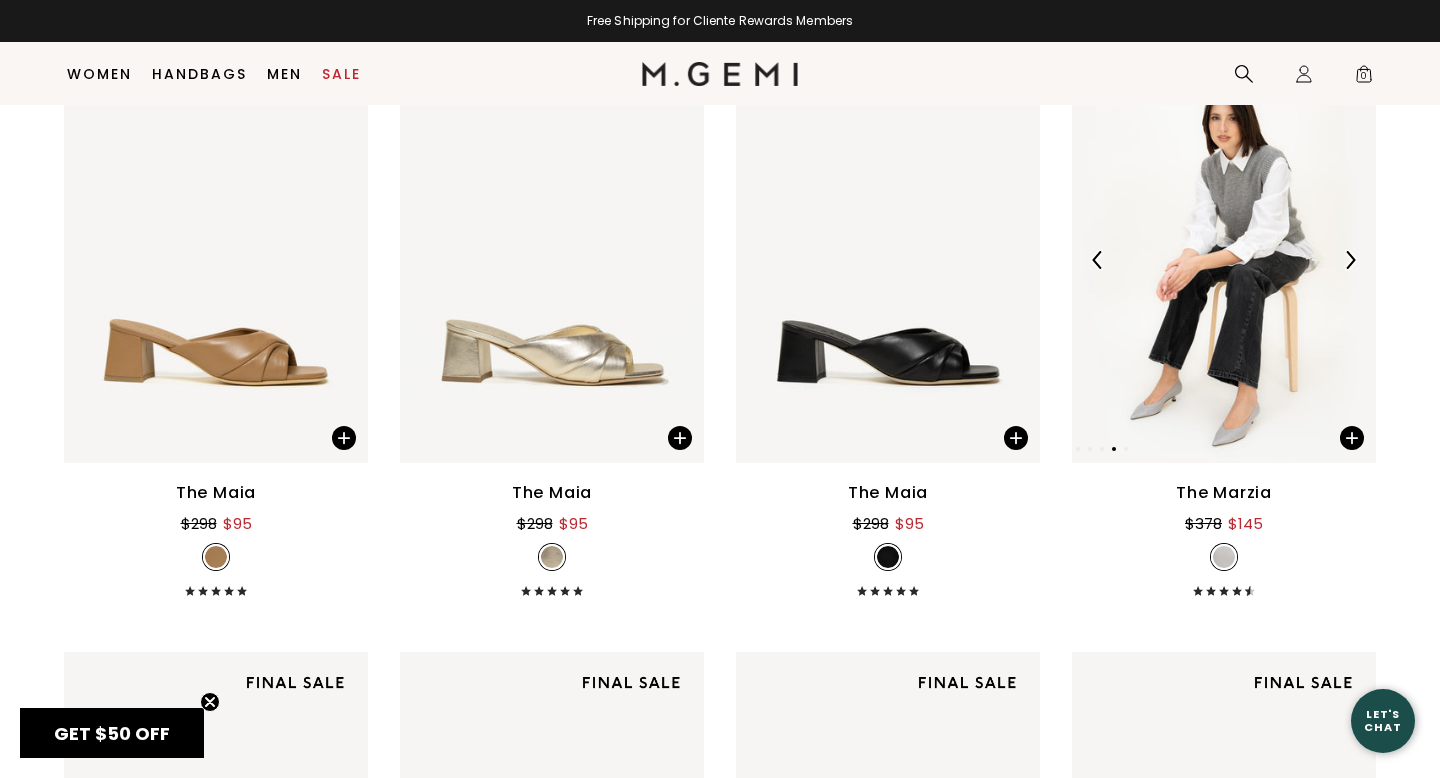 click at bounding box center (1350, 260) 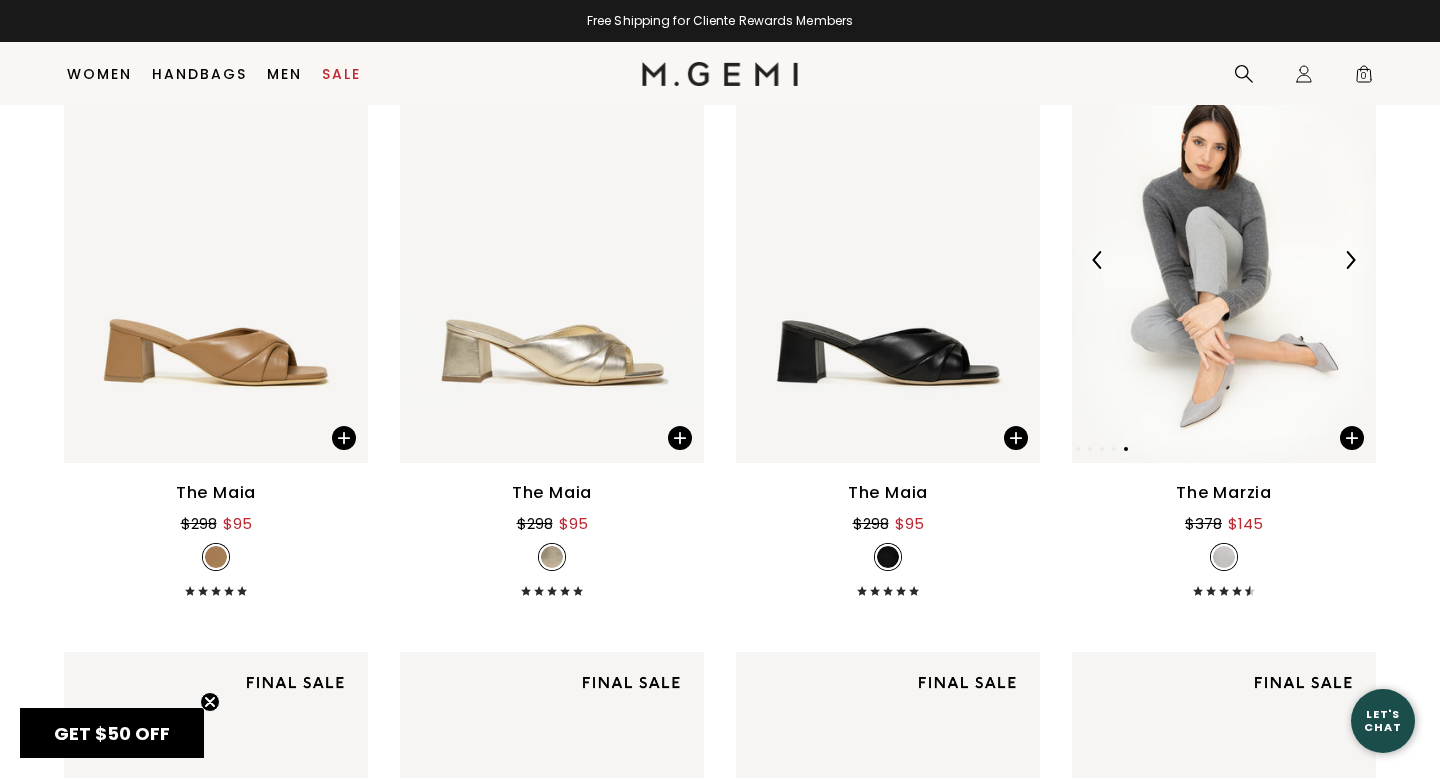 click at bounding box center [1350, 260] 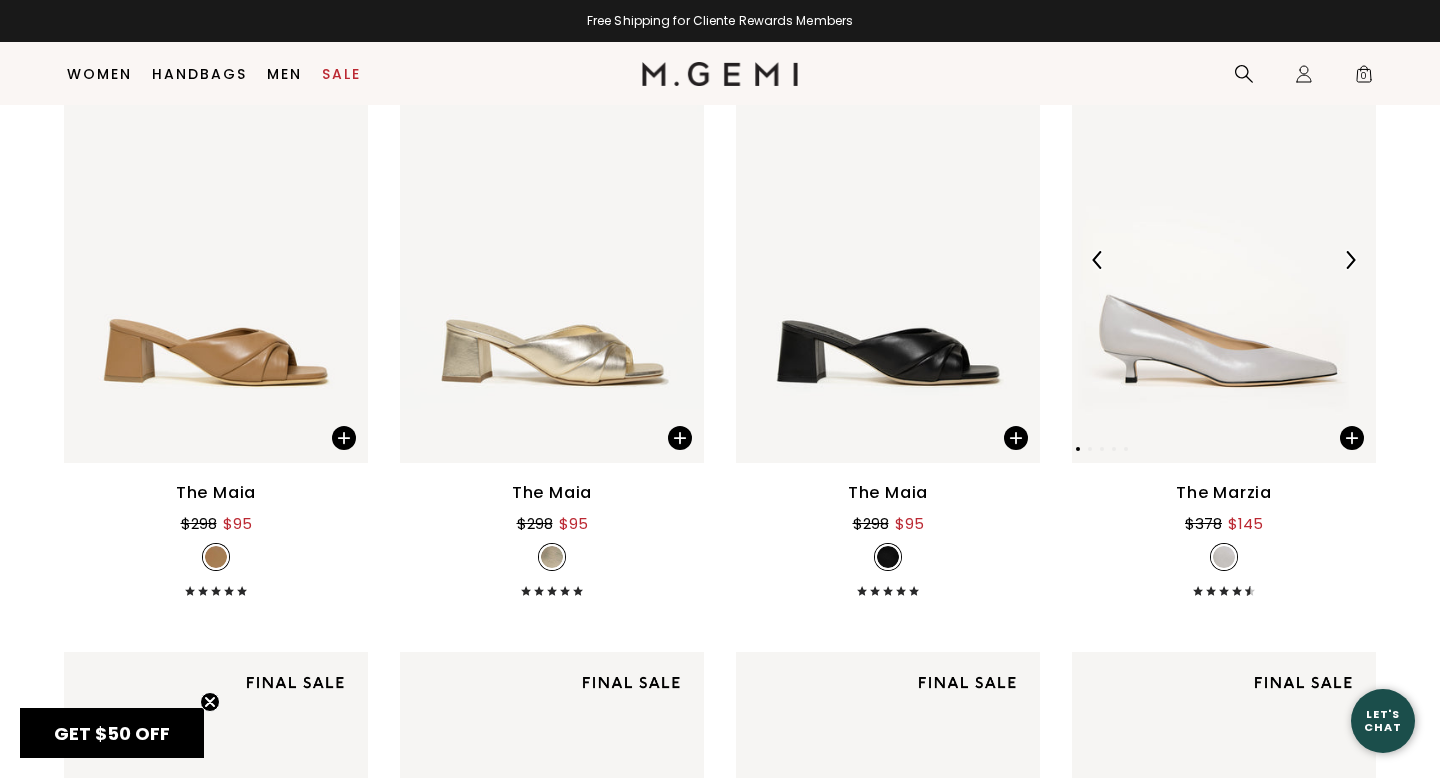 click at bounding box center [1350, 260] 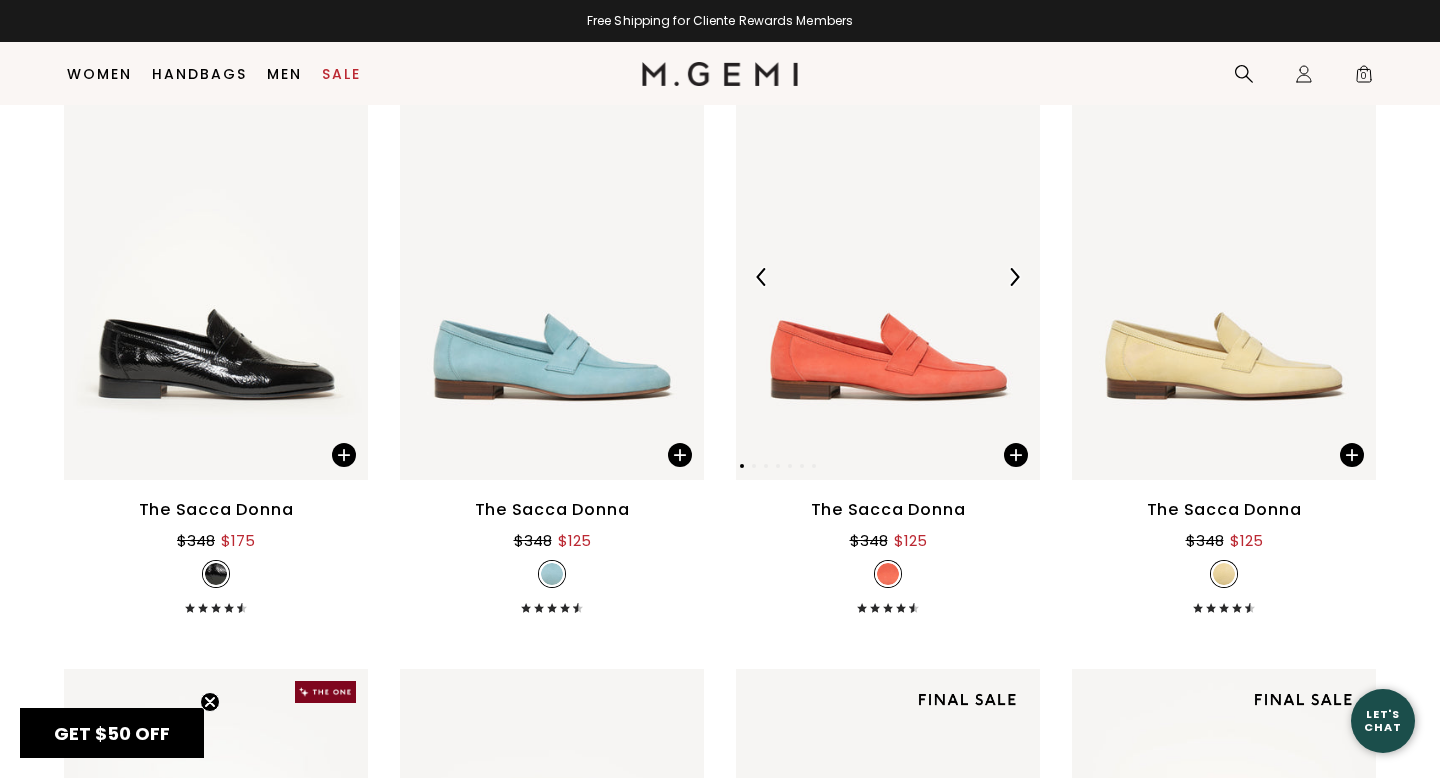 scroll, scrollTop: 18615, scrollLeft: 0, axis: vertical 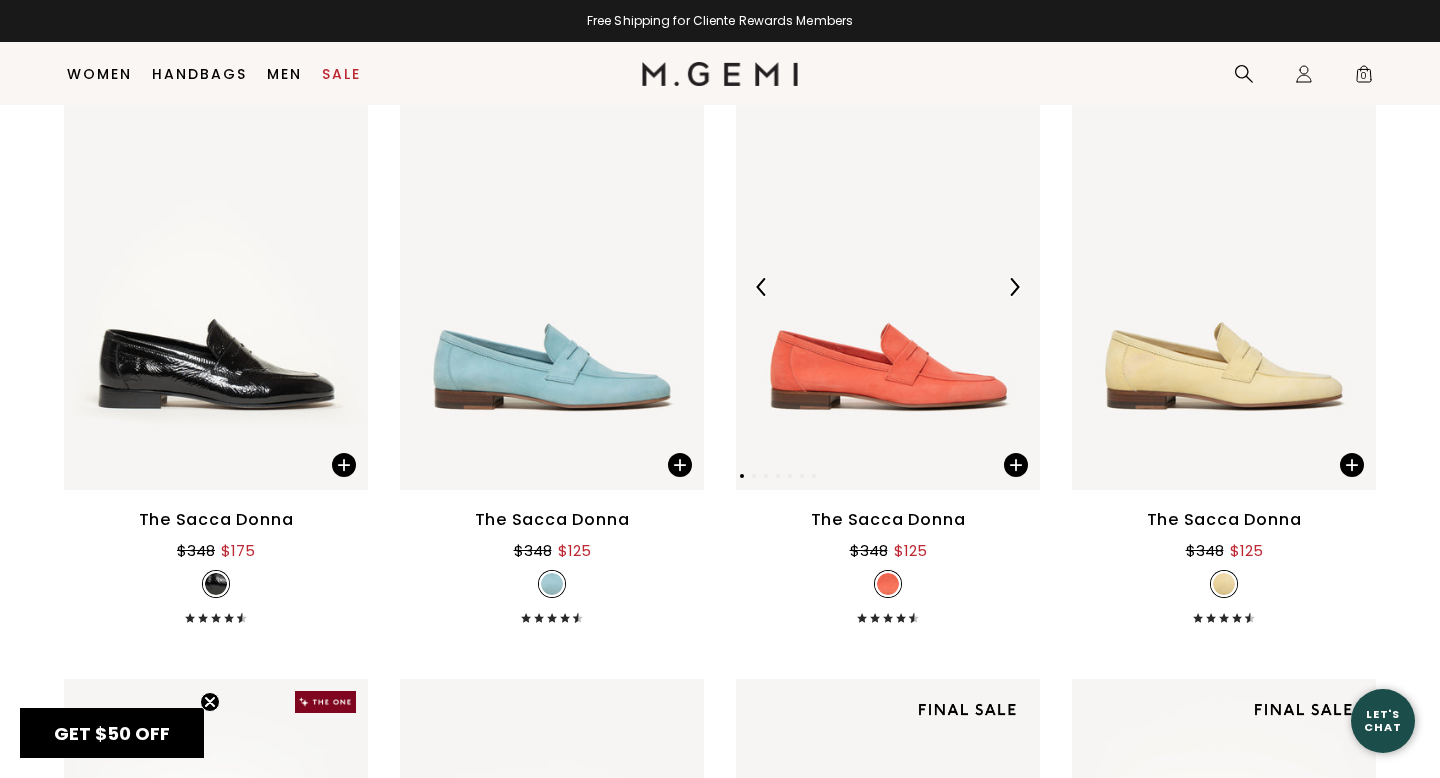 click at bounding box center [1014, 287] 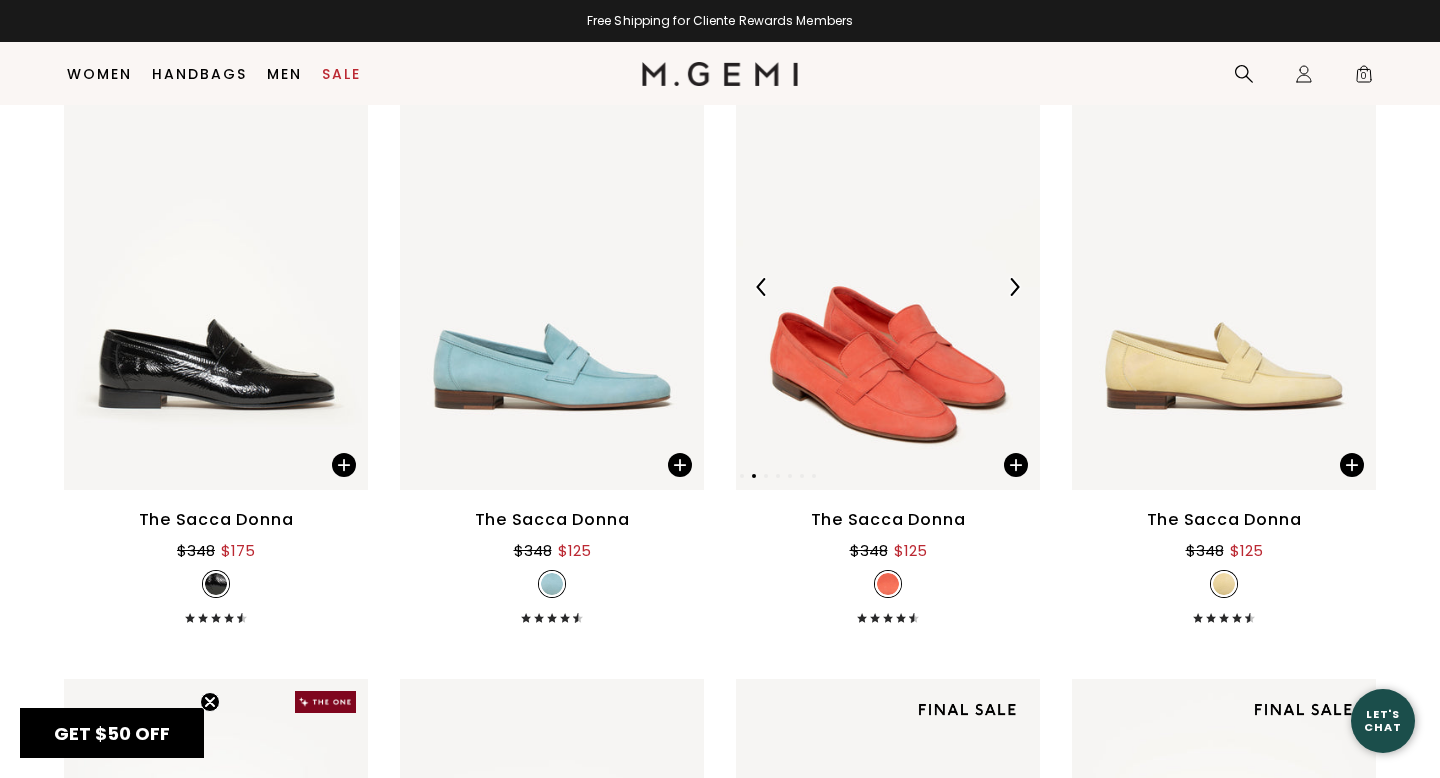 click at bounding box center (1014, 287) 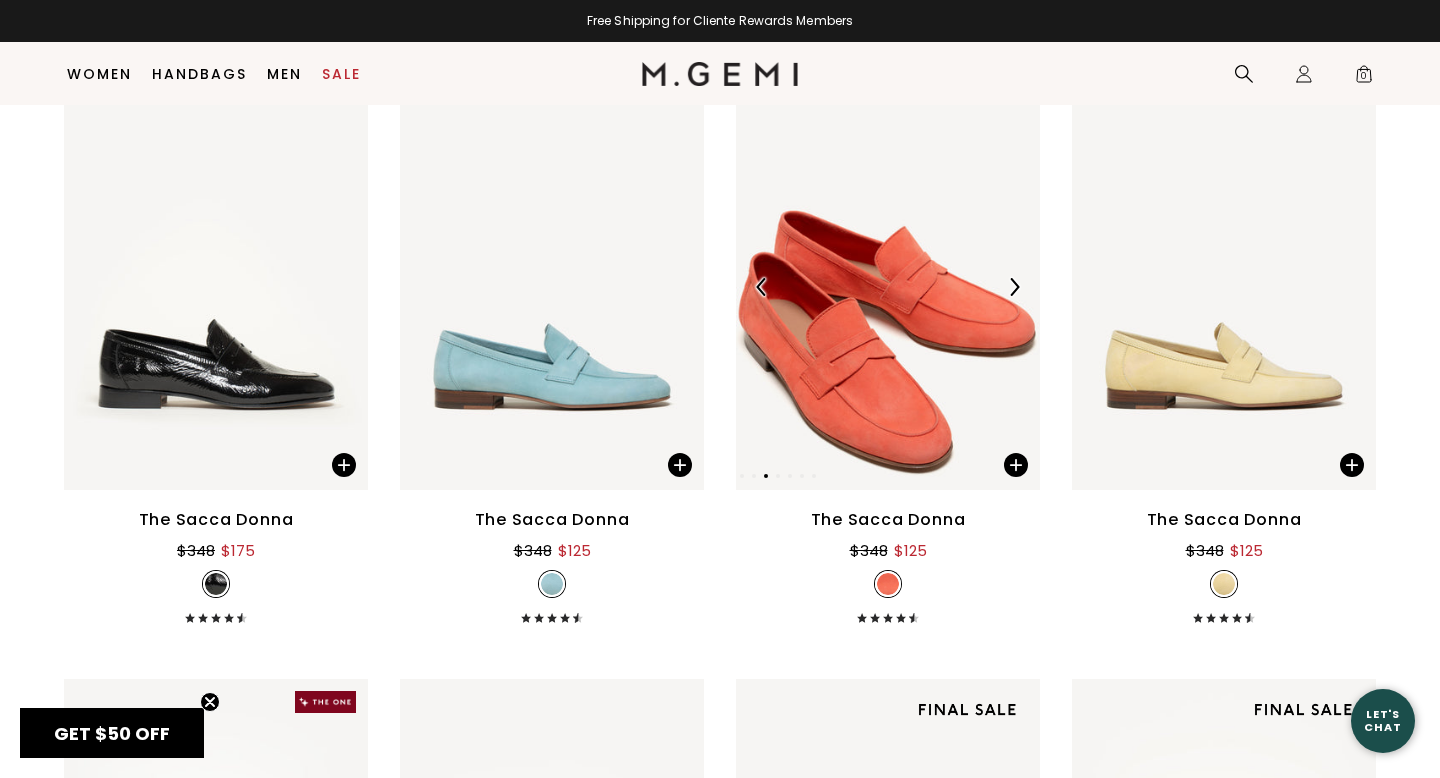 click at bounding box center [1014, 287] 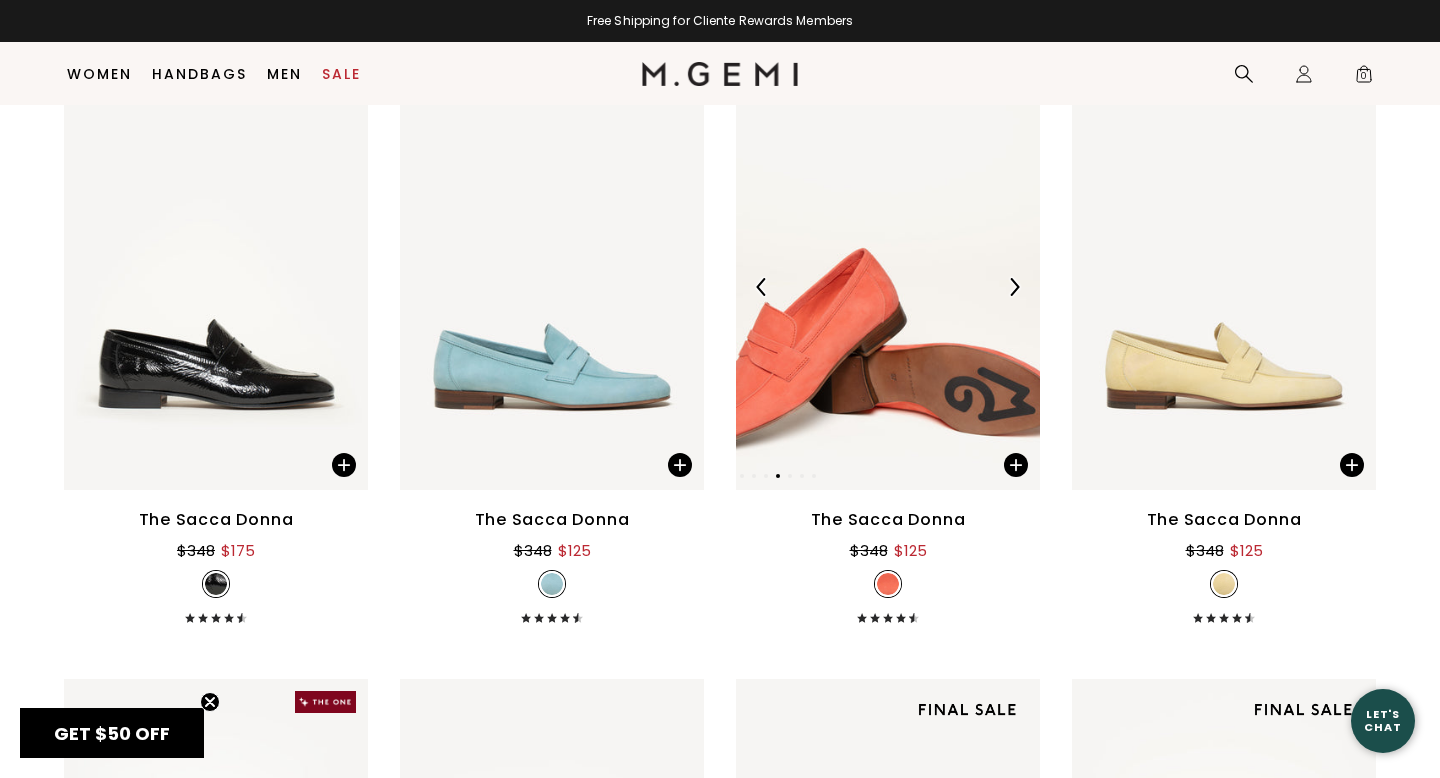 click at bounding box center (1014, 287) 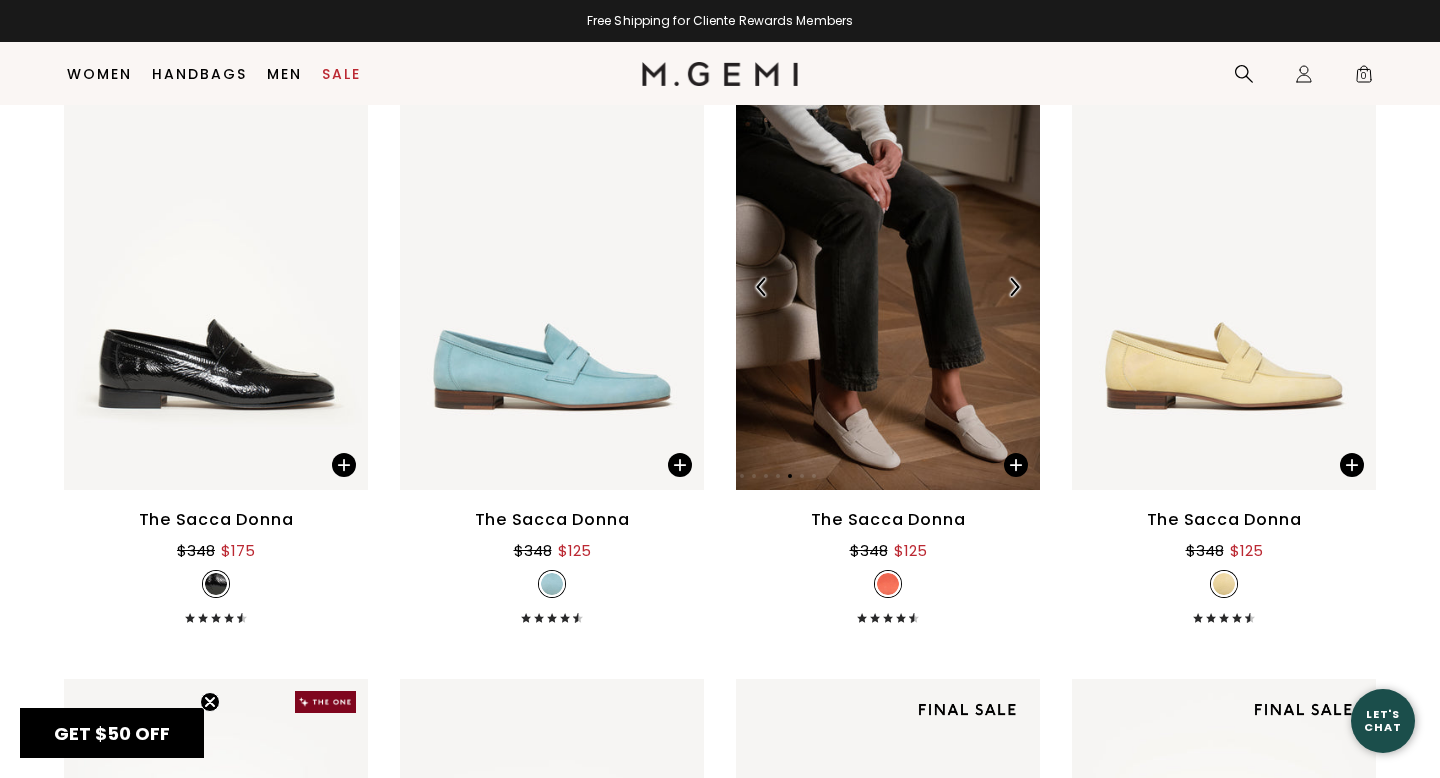 click at bounding box center [1014, 287] 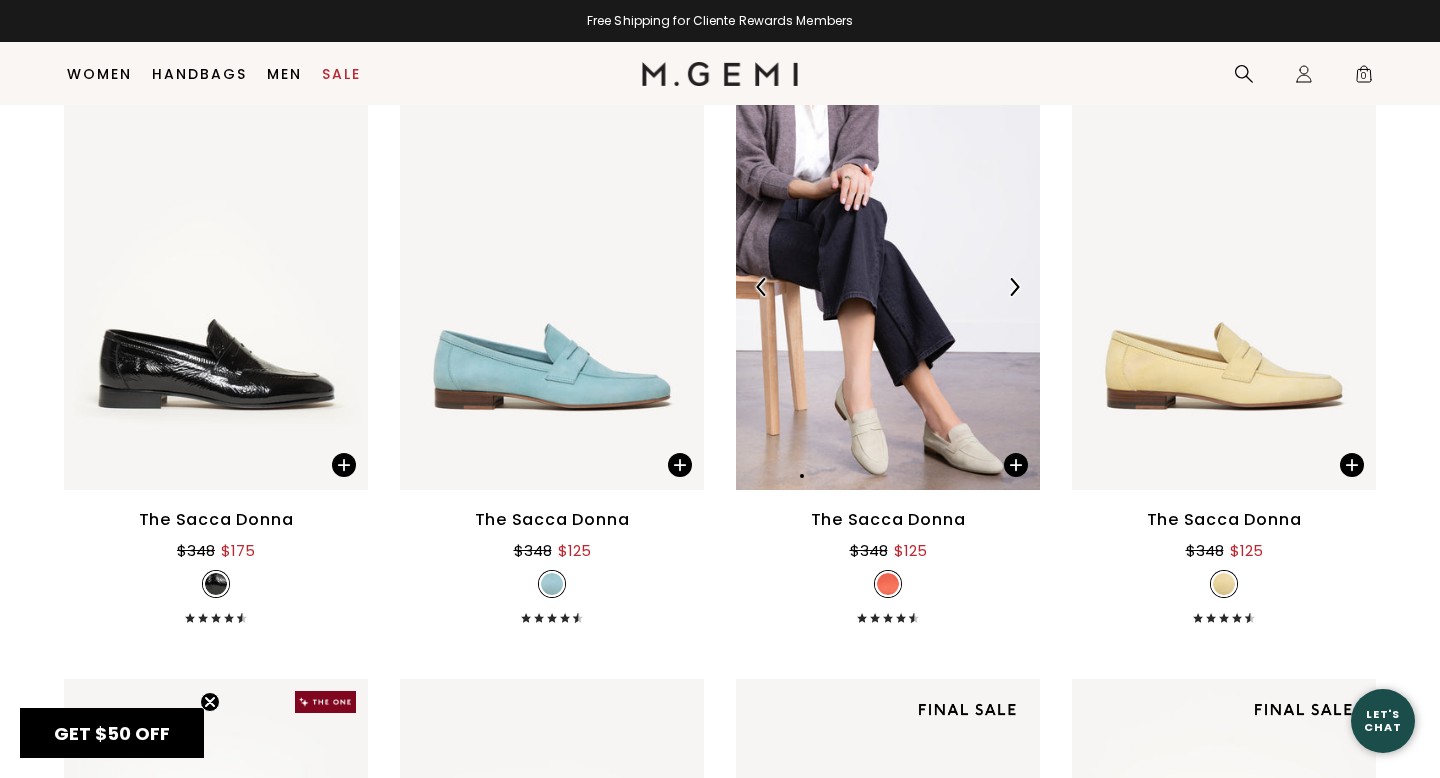click at bounding box center [1014, 287] 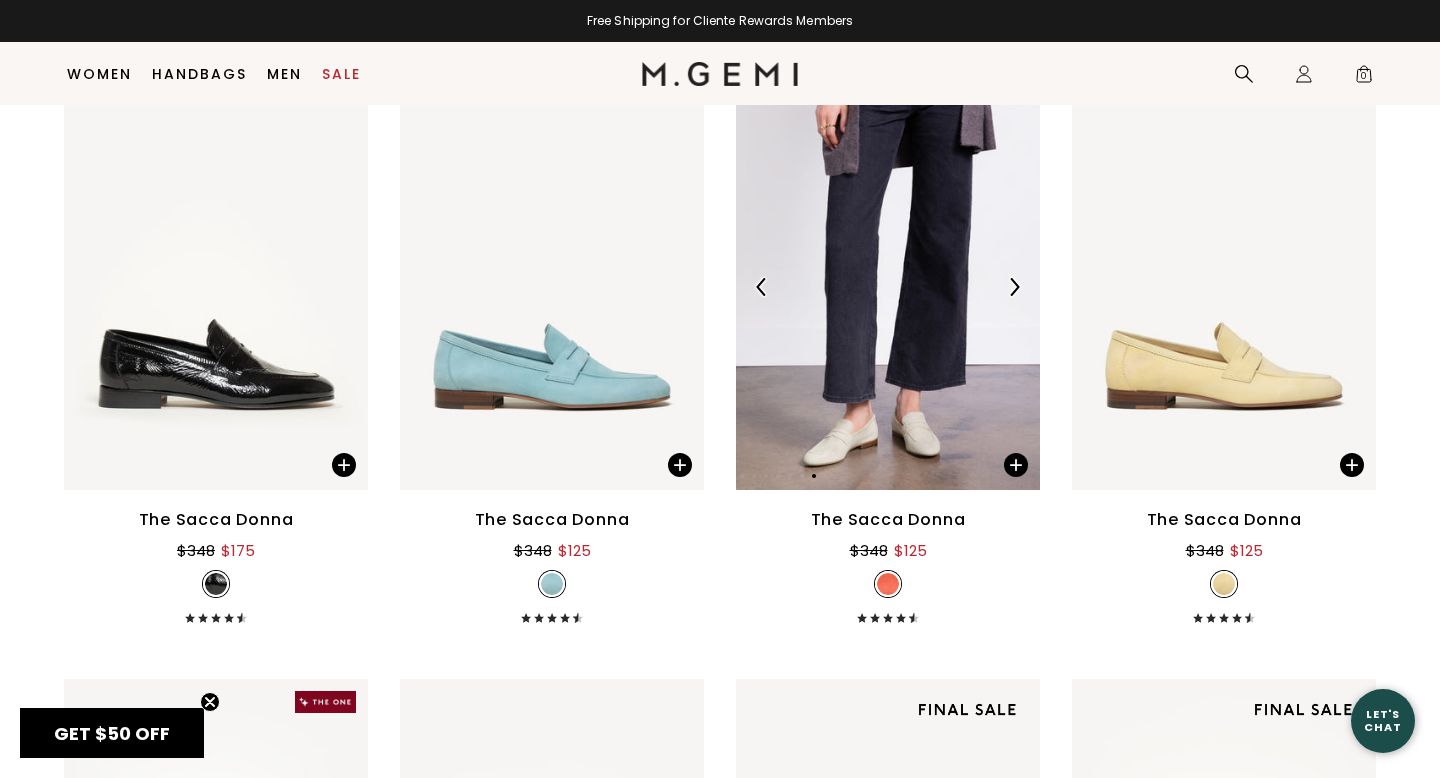 click at bounding box center (1014, 287) 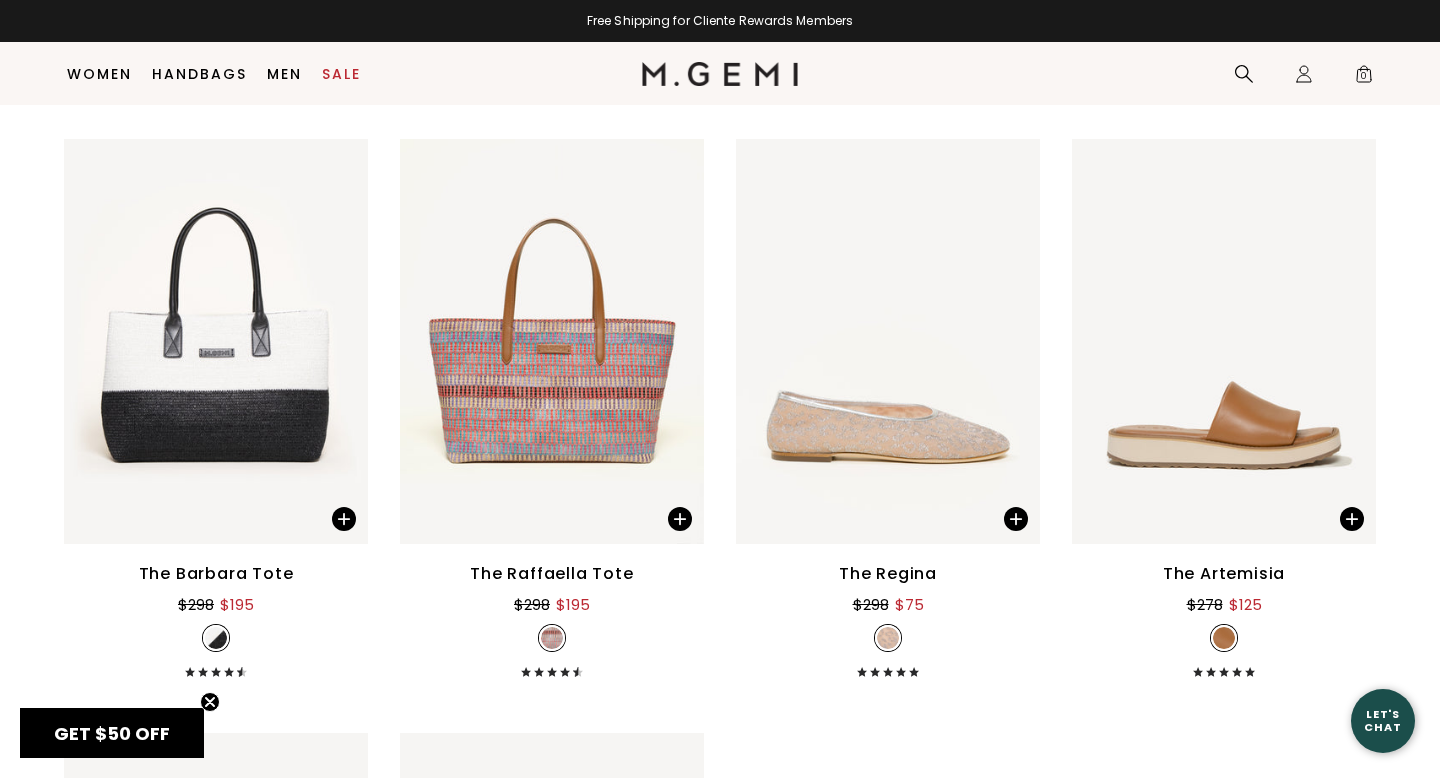 scroll, scrollTop: 21546, scrollLeft: 0, axis: vertical 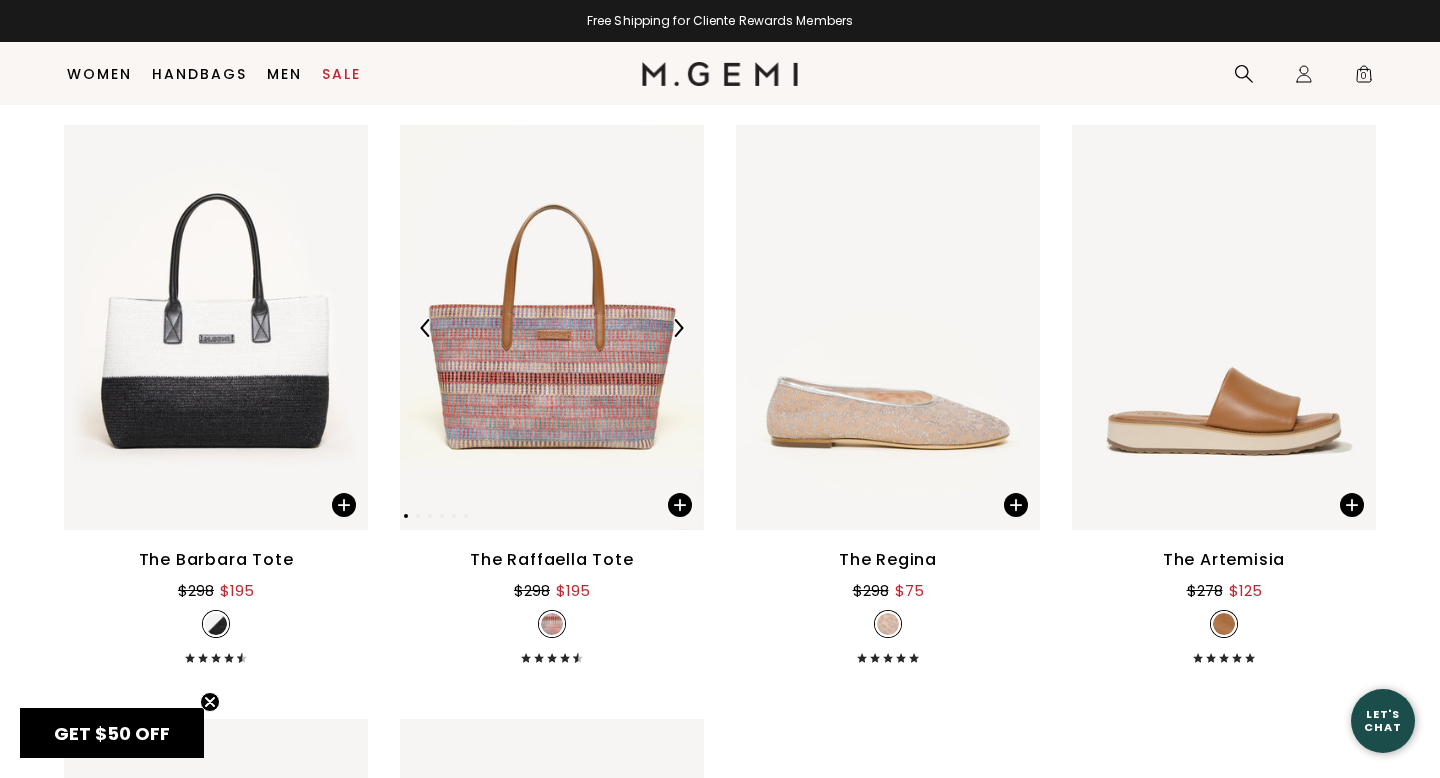 click at bounding box center [678, 328] 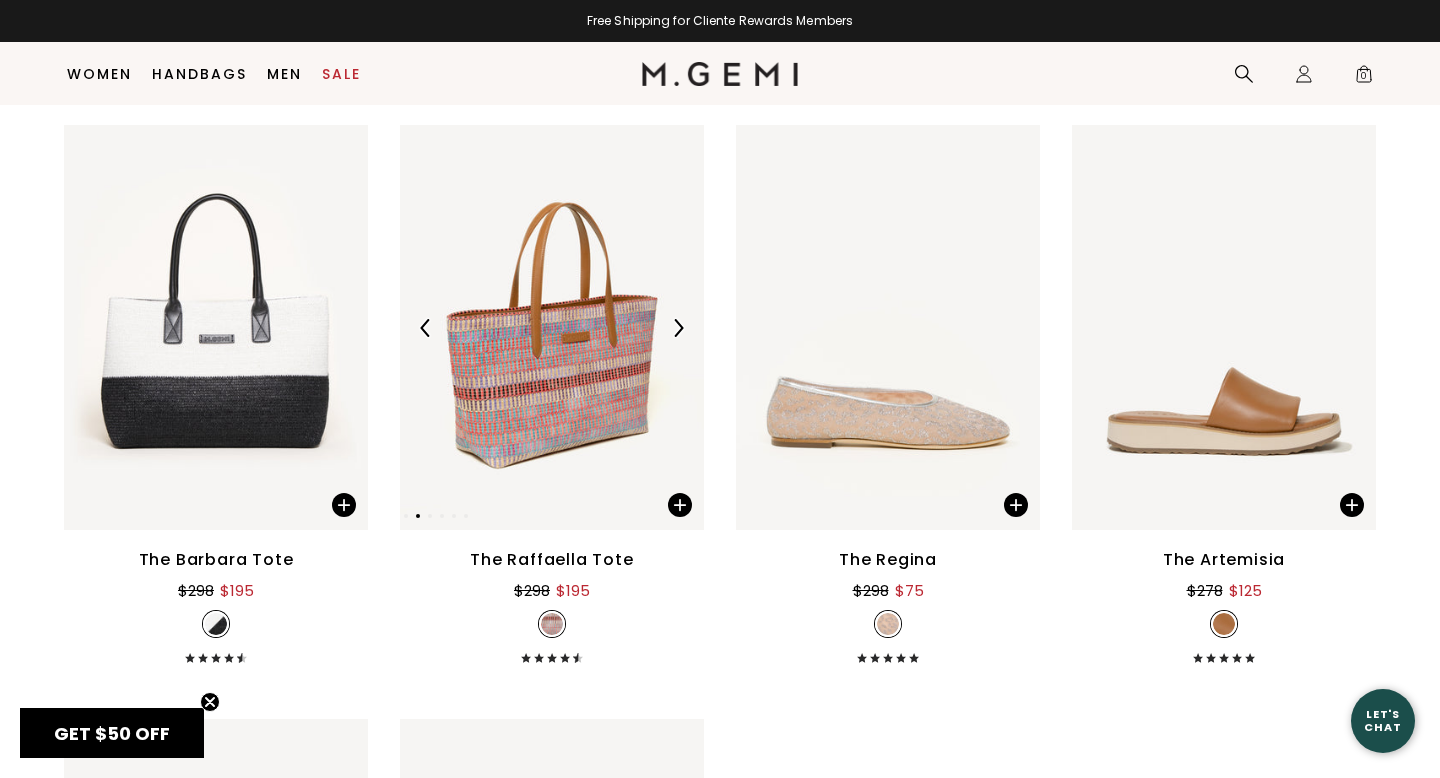 click at bounding box center (678, 328) 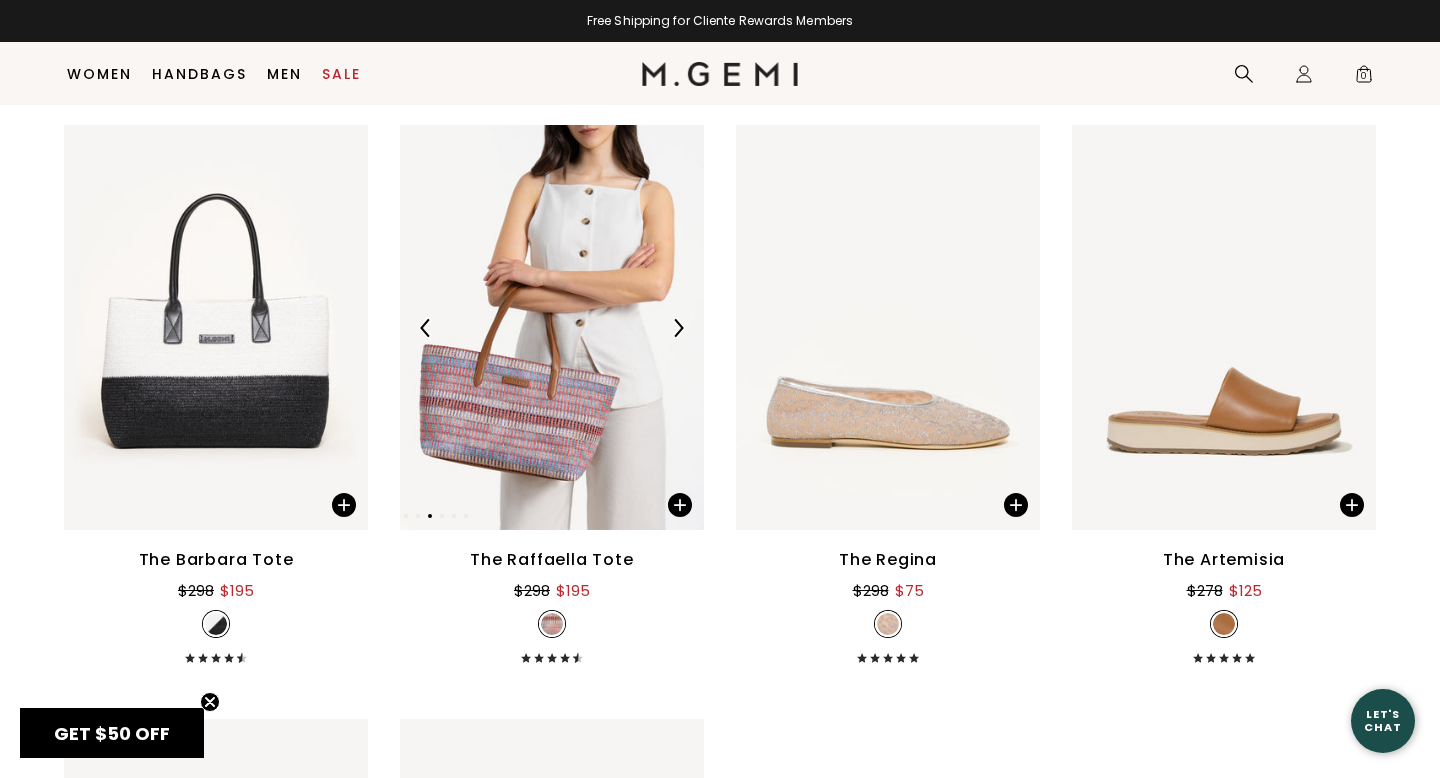 click at bounding box center (678, 328) 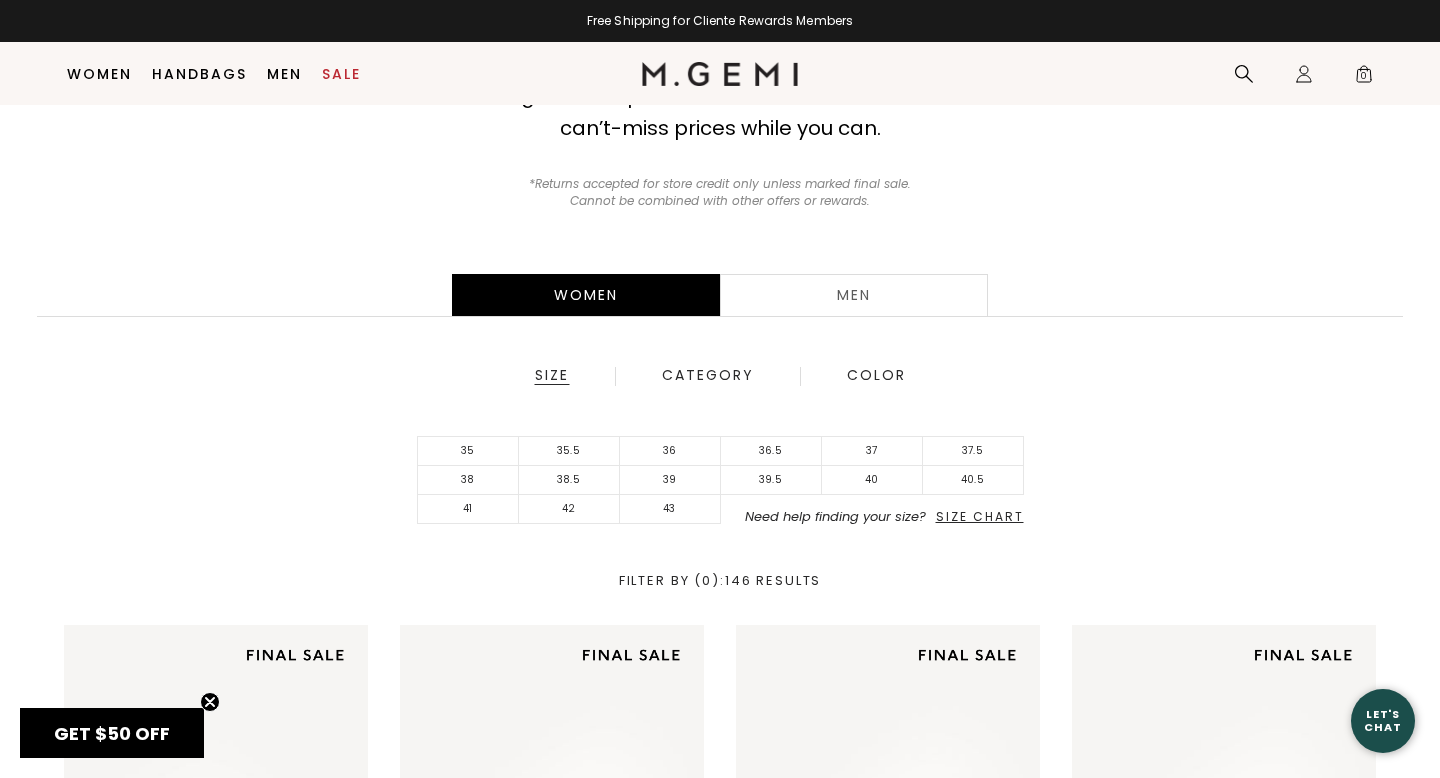 scroll, scrollTop: 244, scrollLeft: 0, axis: vertical 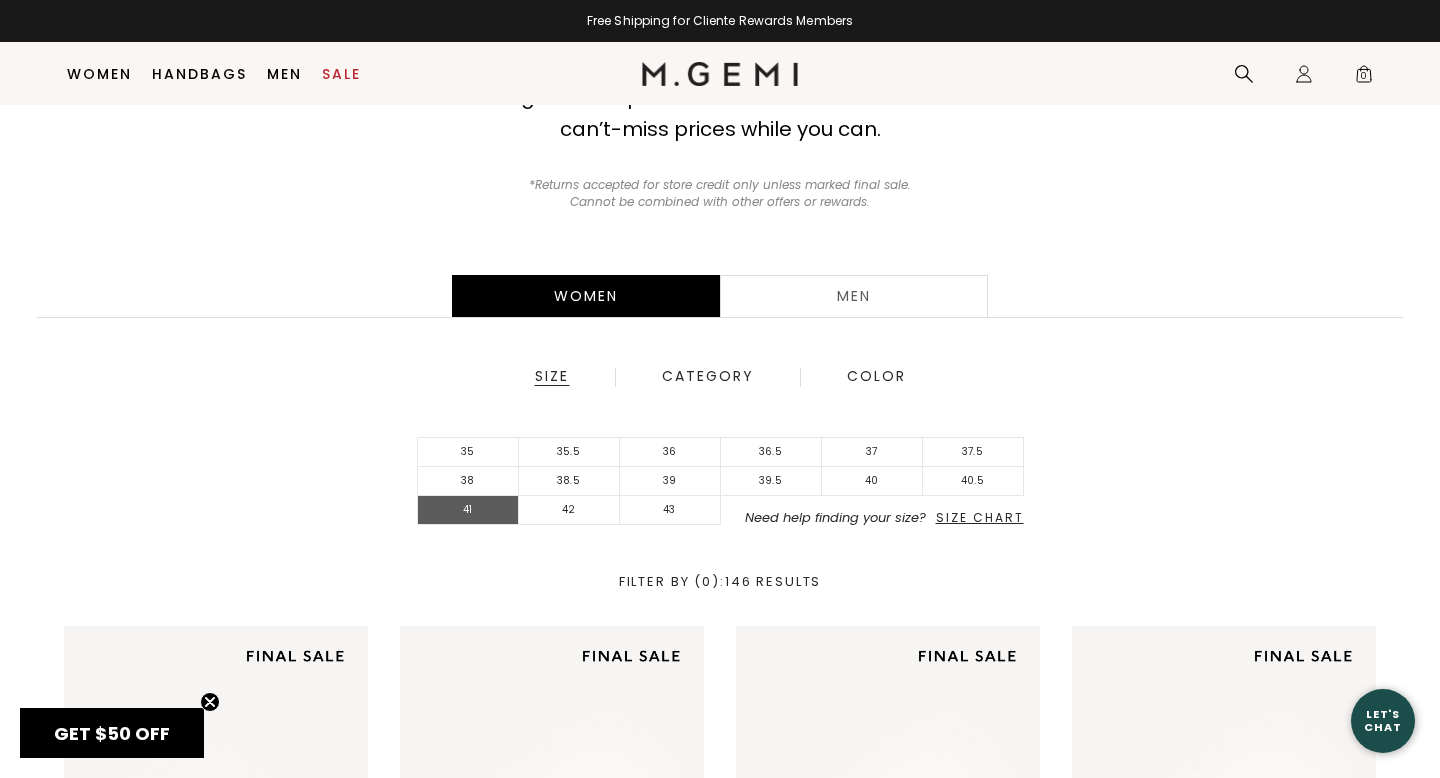 click on "41" at bounding box center (468, 510) 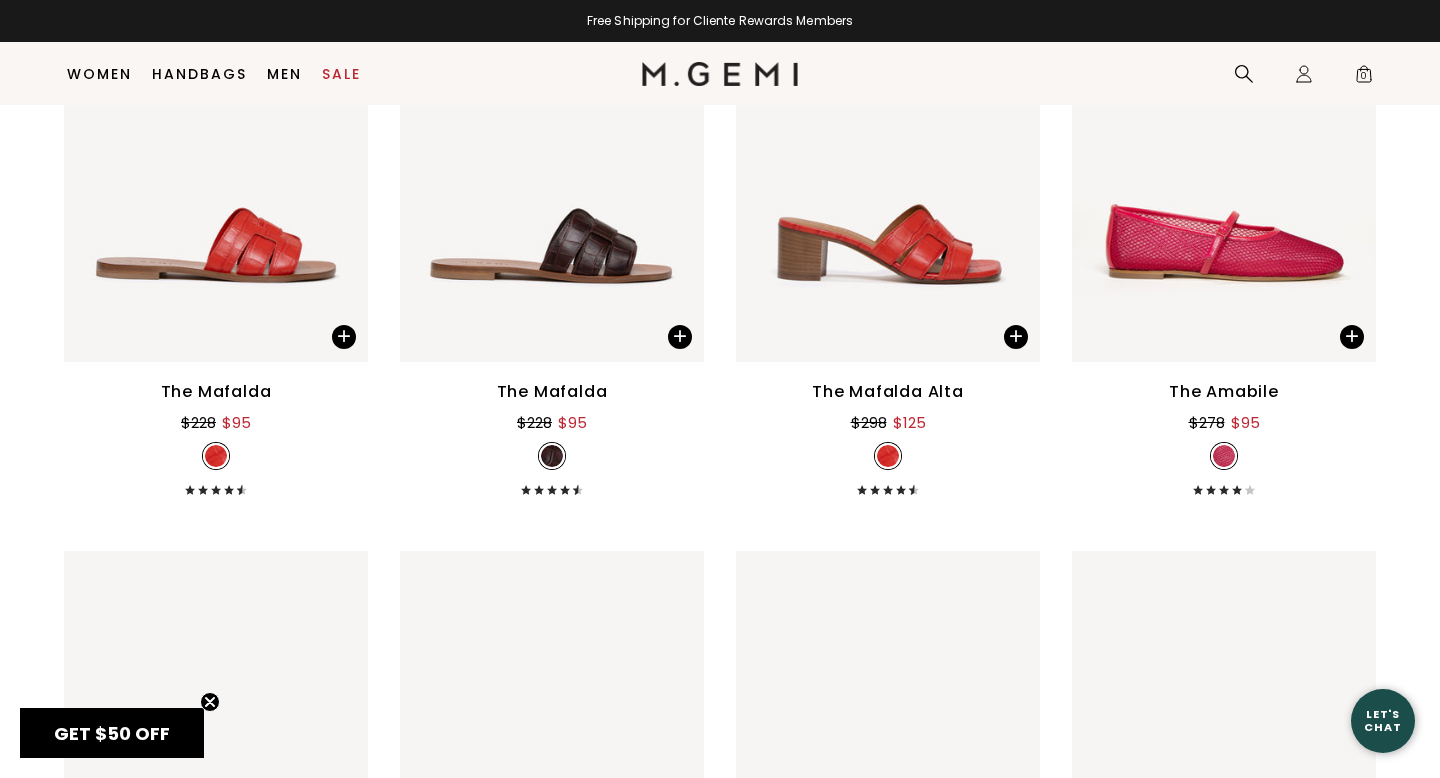 scroll, scrollTop: 7486, scrollLeft: 0, axis: vertical 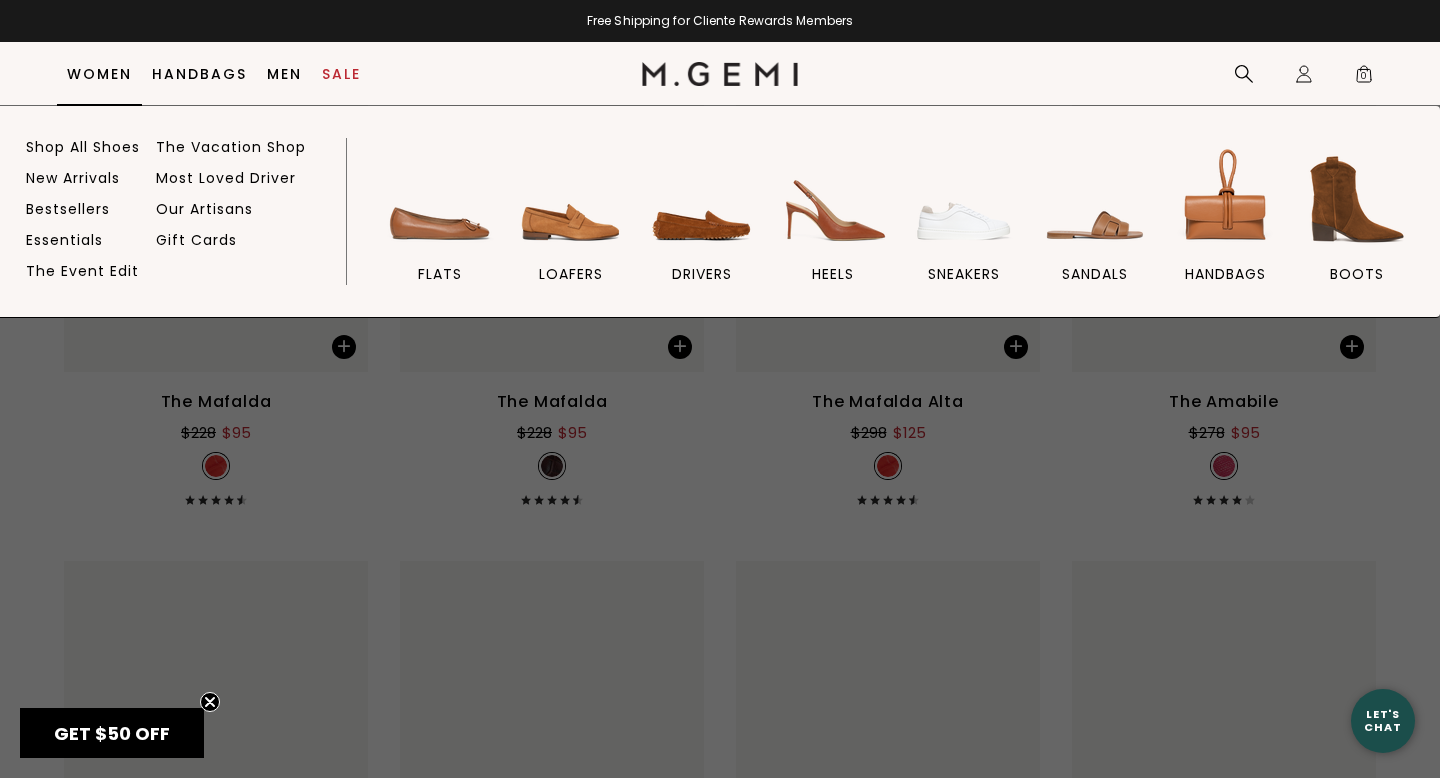 click on "Women" at bounding box center [99, 74] 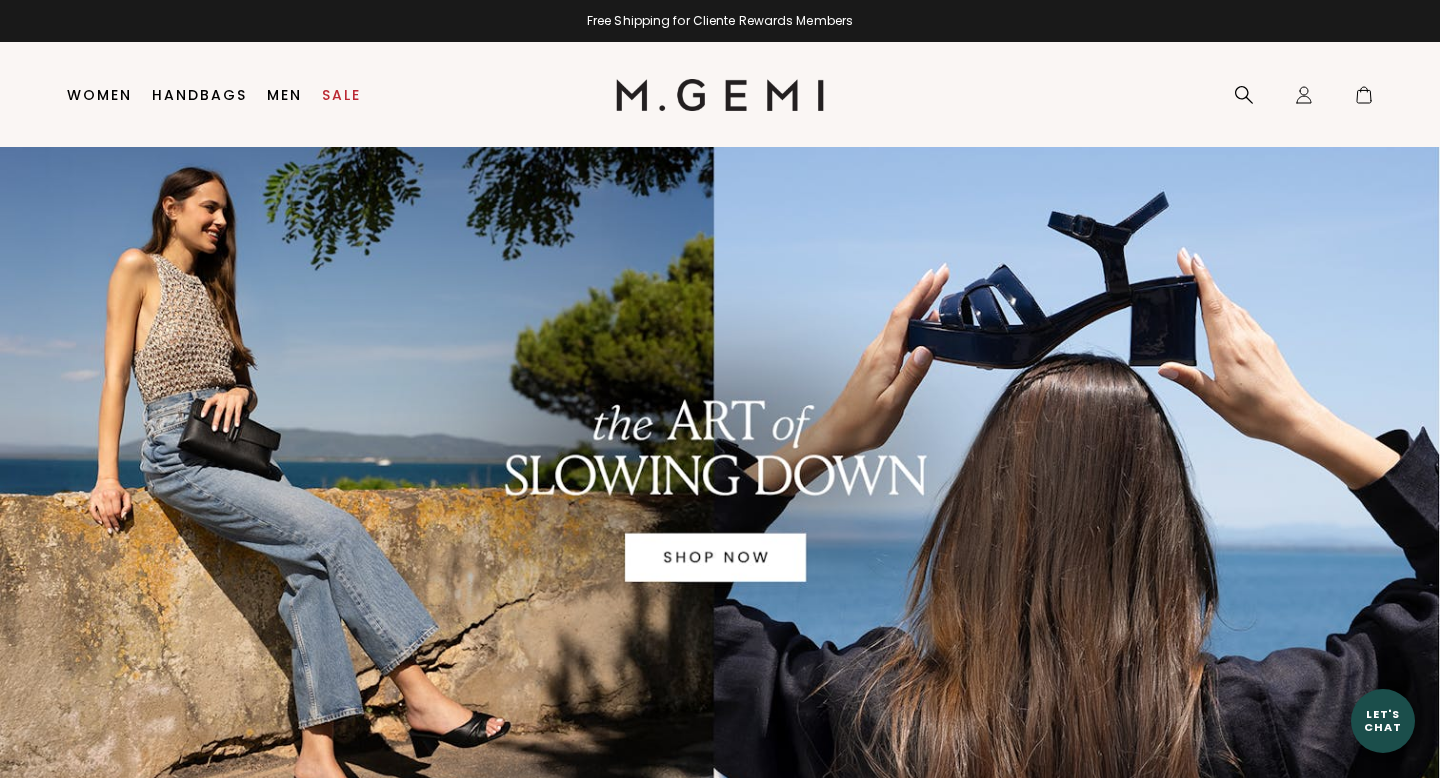 scroll, scrollTop: 0, scrollLeft: 0, axis: both 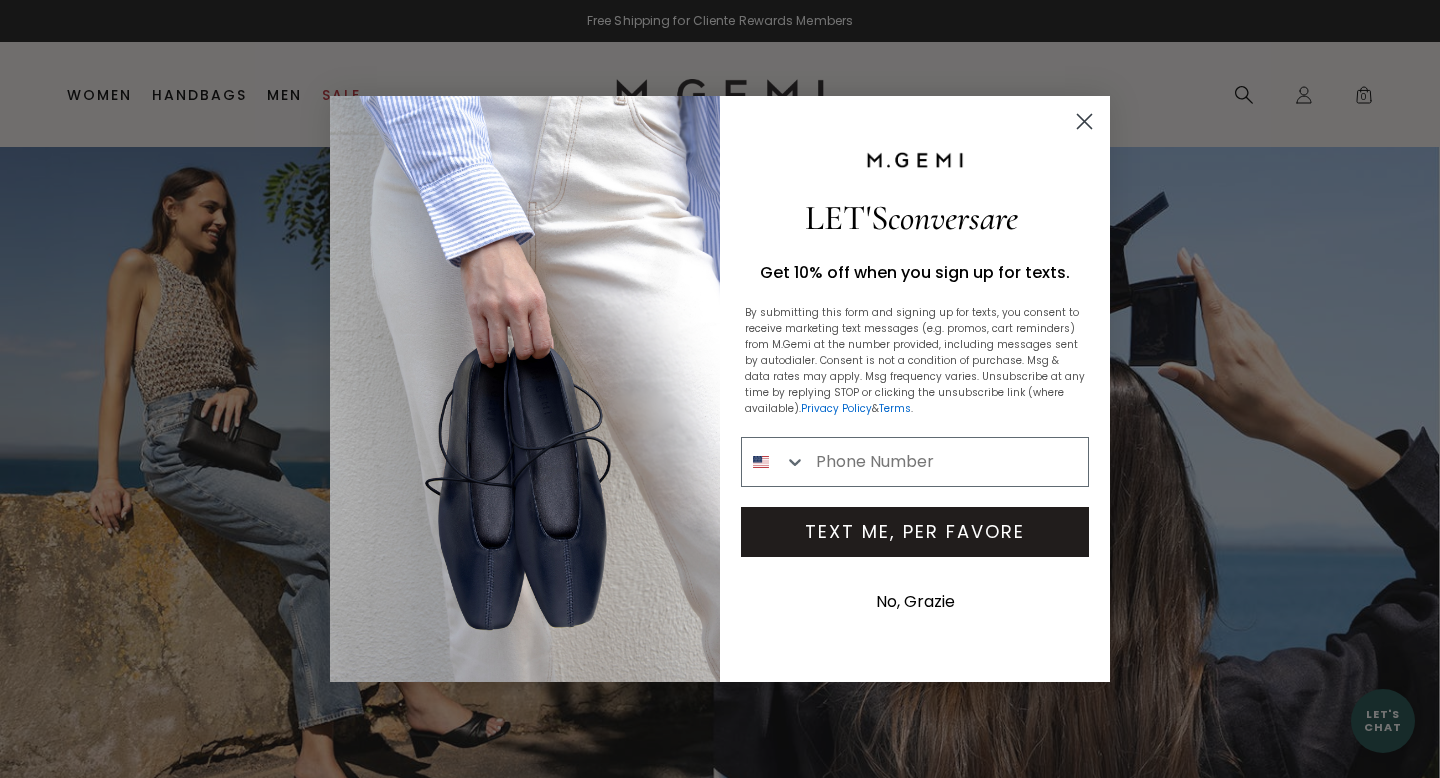 click 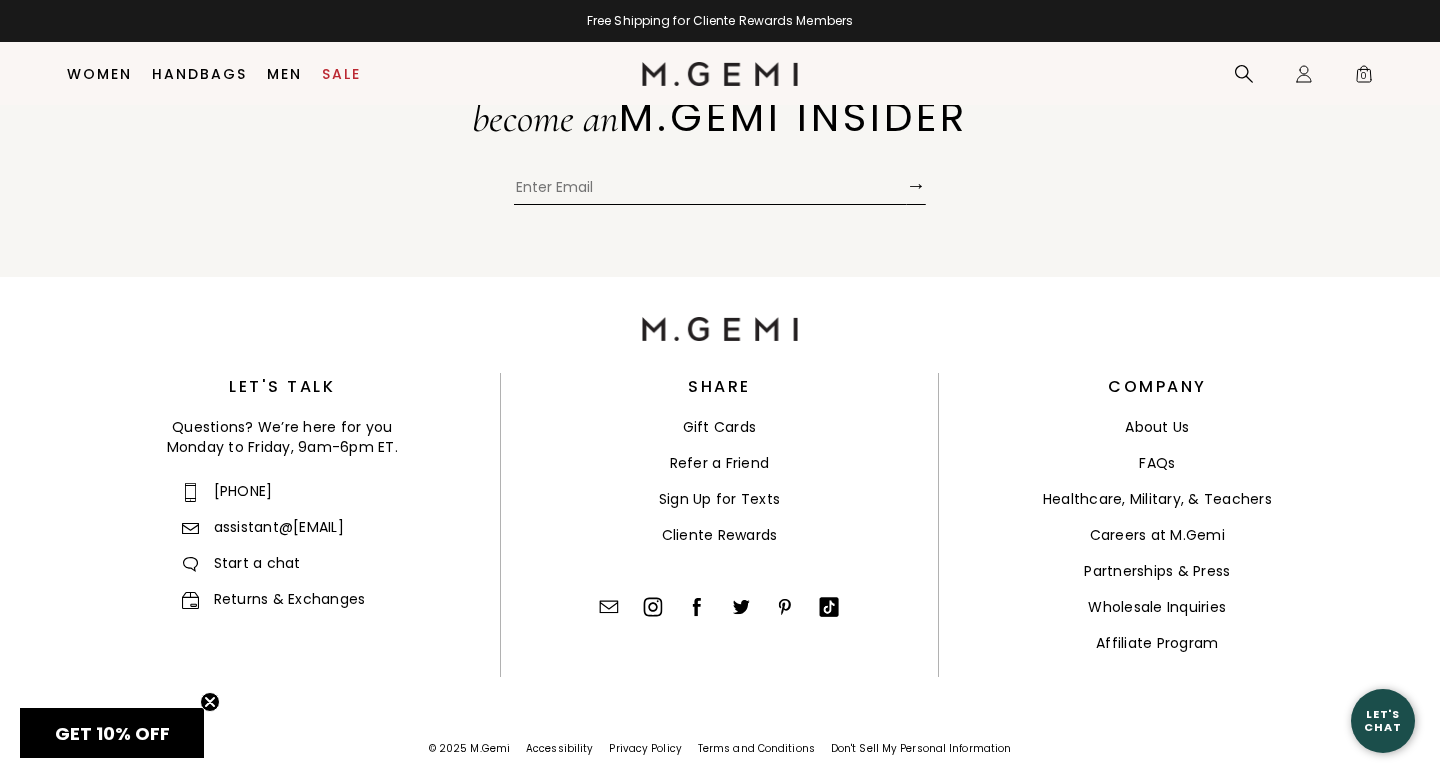 scroll, scrollTop: 3544, scrollLeft: 0, axis: vertical 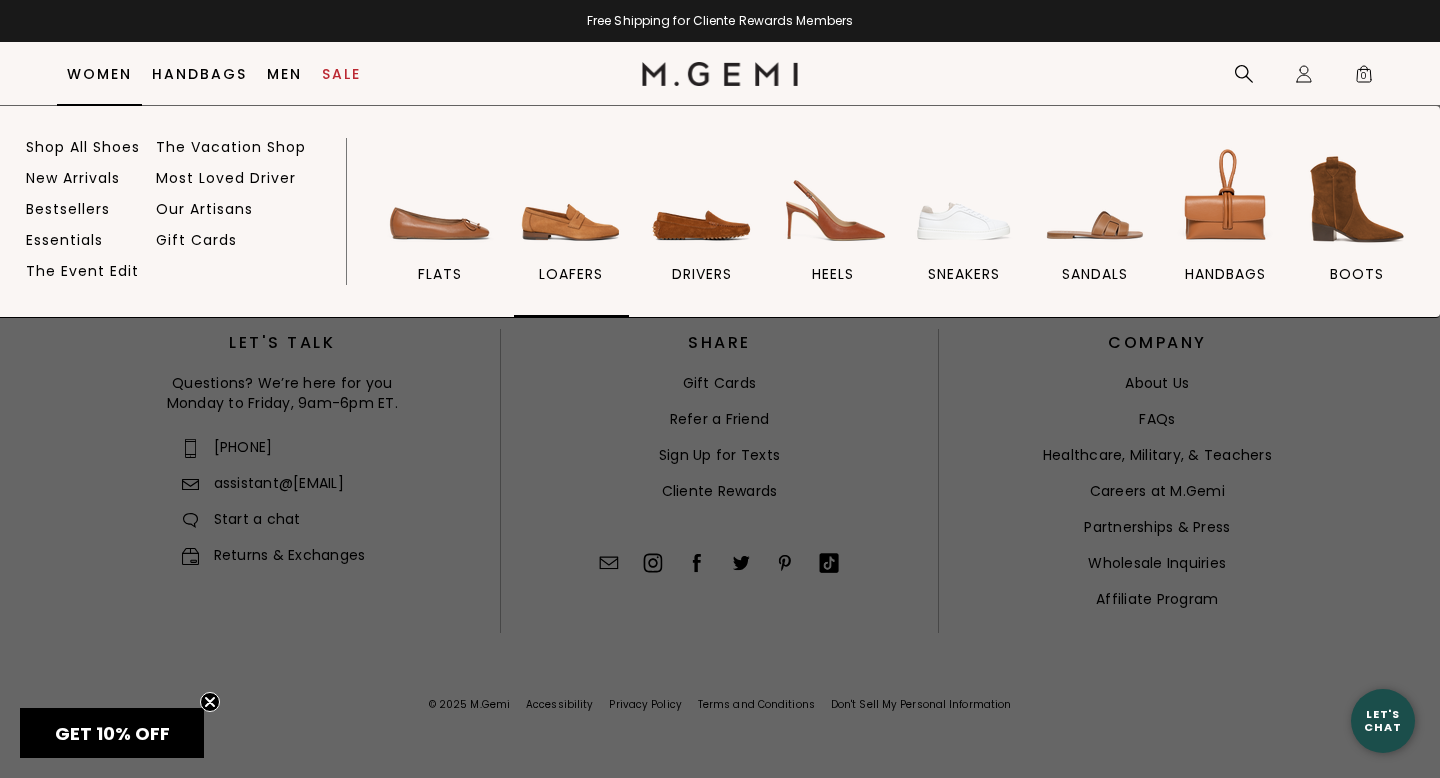 click at bounding box center (571, 199) 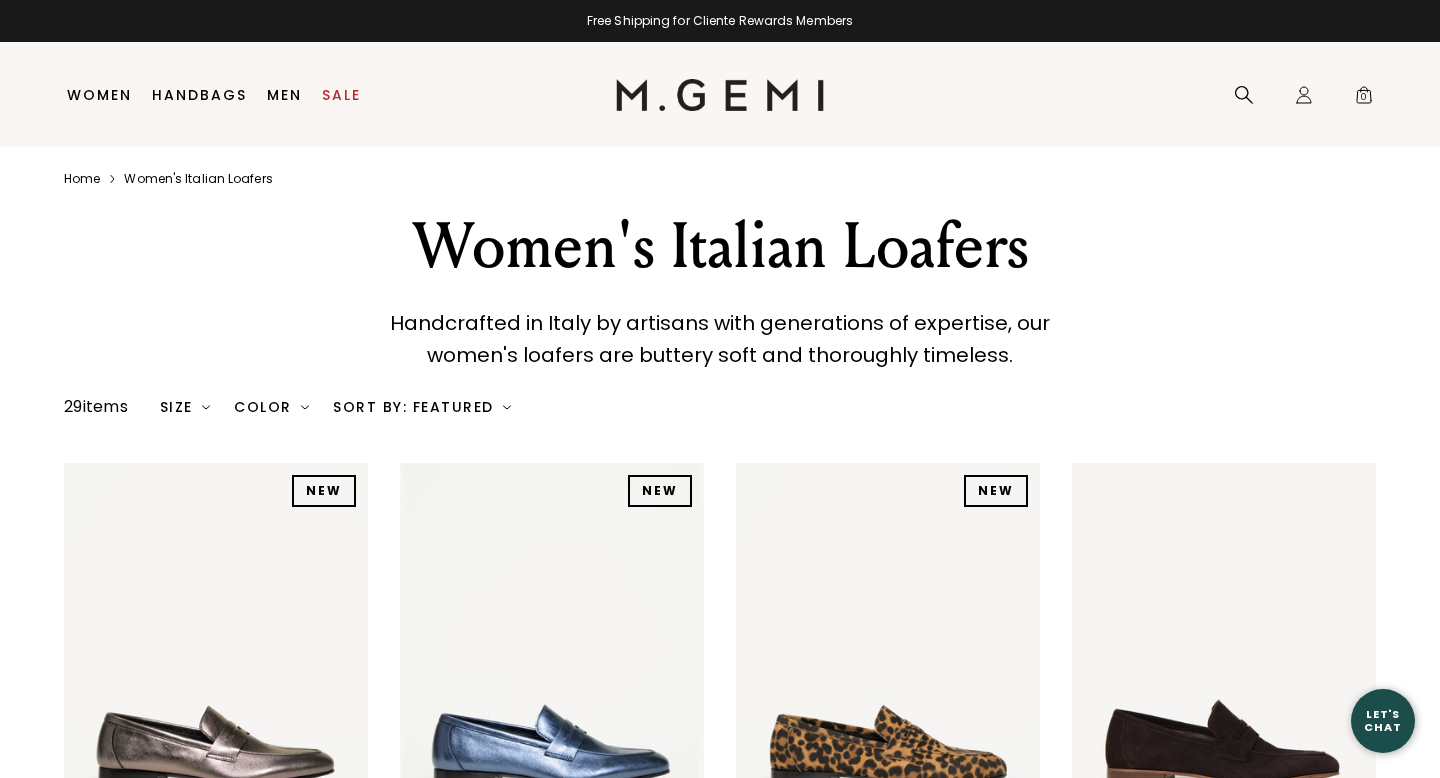 scroll, scrollTop: 0, scrollLeft: 0, axis: both 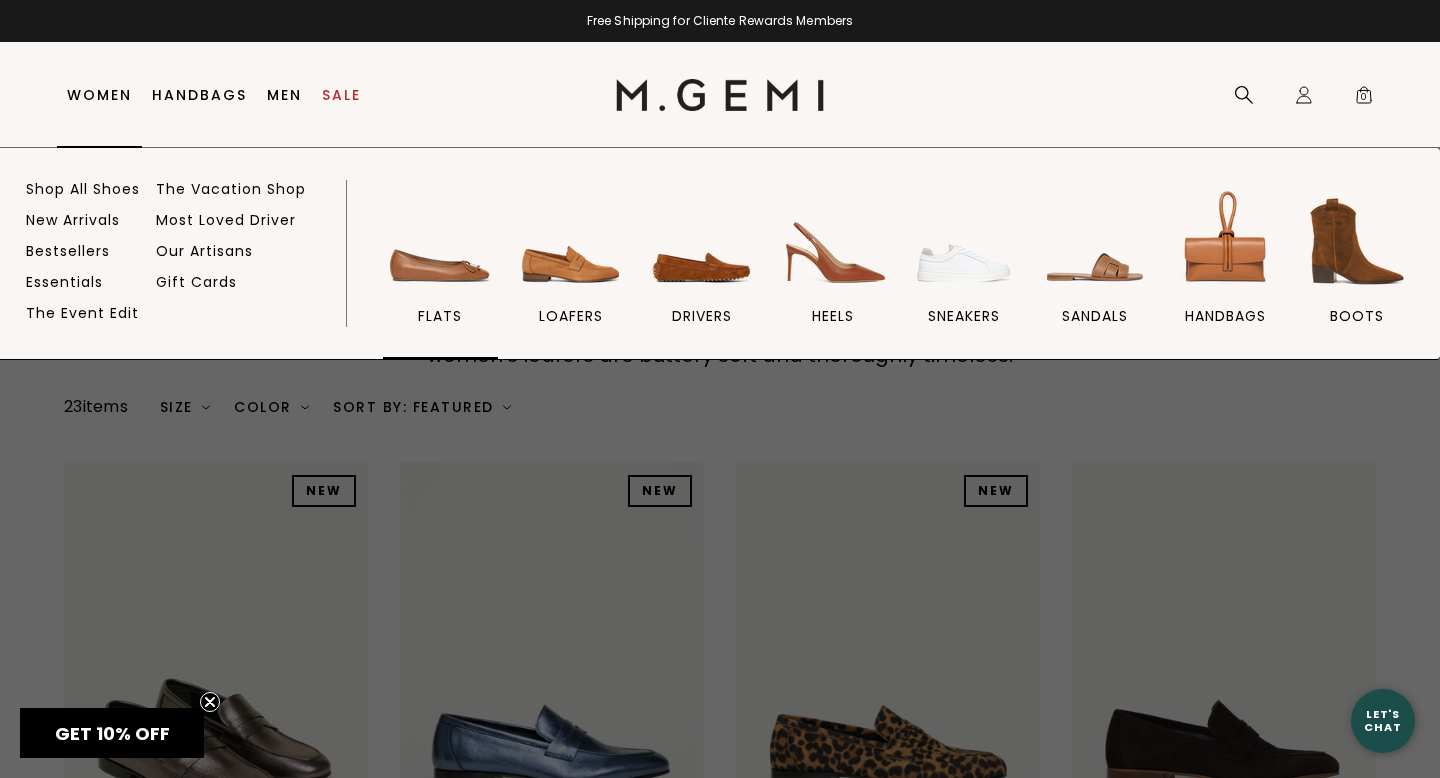 click at bounding box center (440, 241) 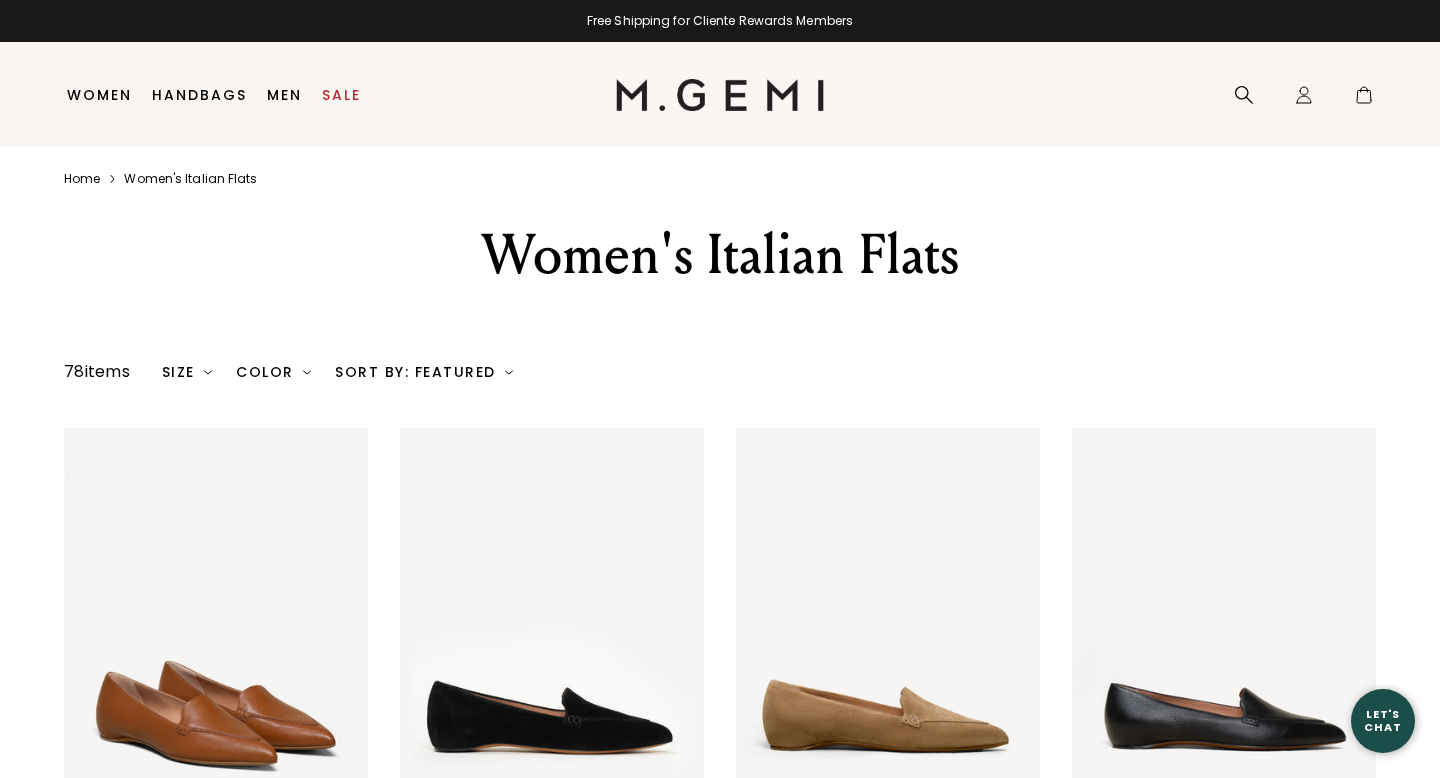 scroll, scrollTop: 0, scrollLeft: 0, axis: both 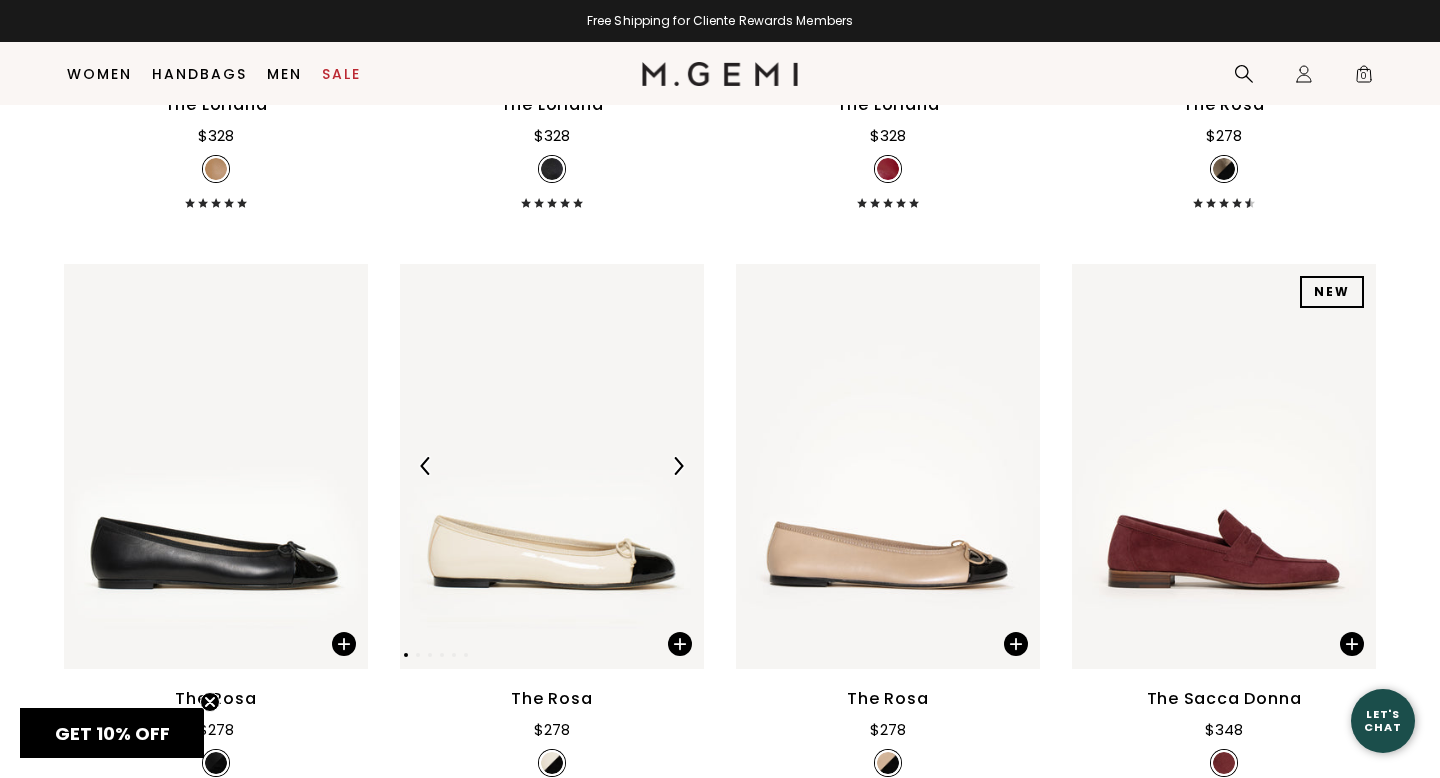 click at bounding box center [678, 466] 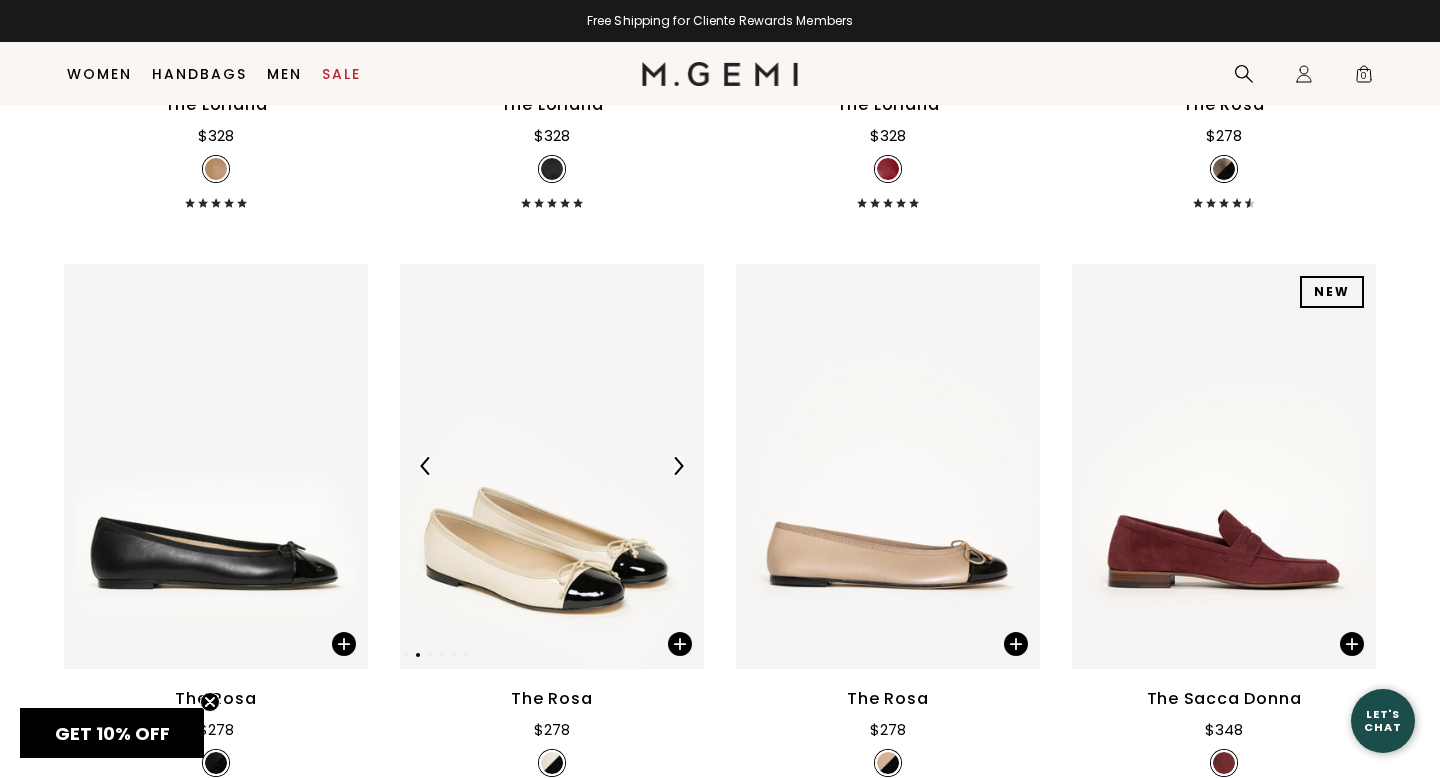 click at bounding box center (678, 466) 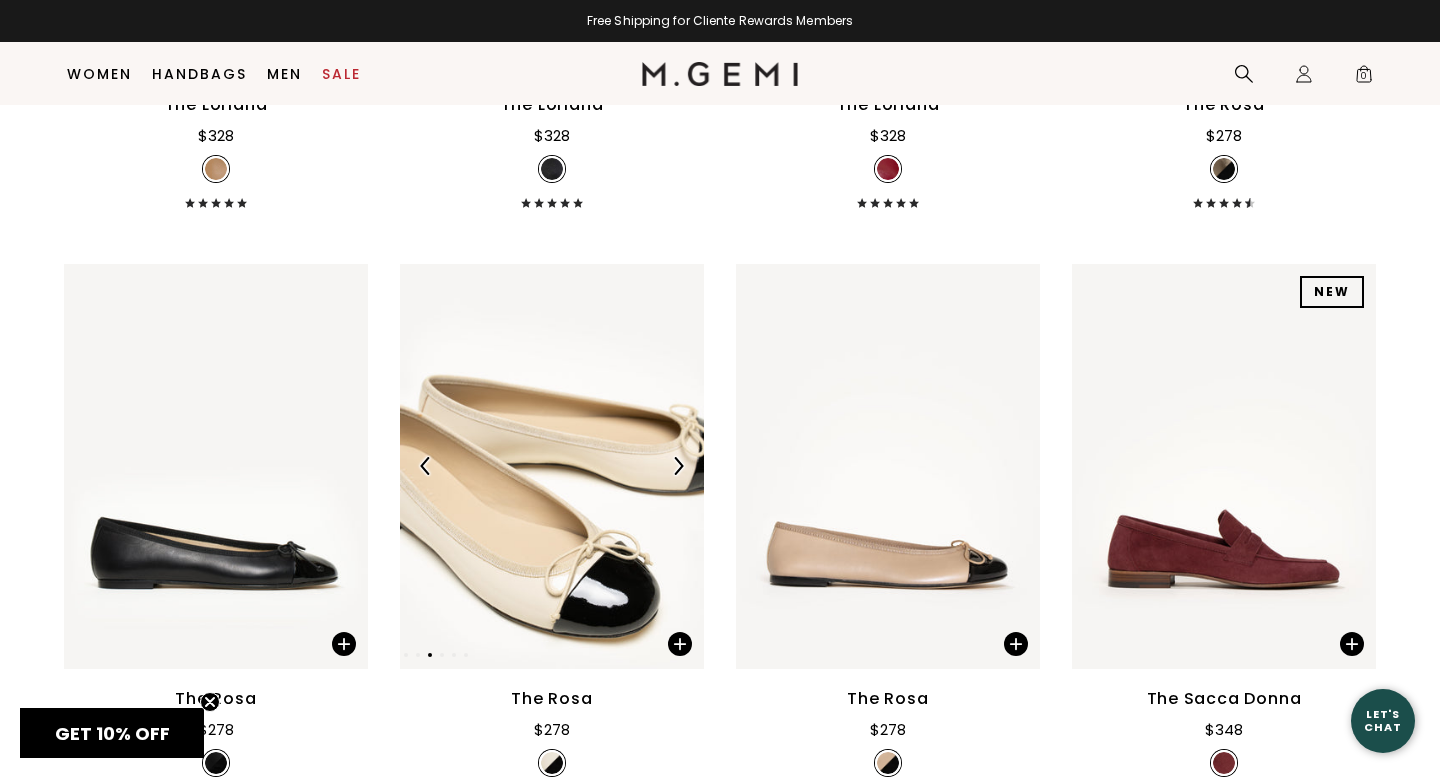 click at bounding box center [678, 466] 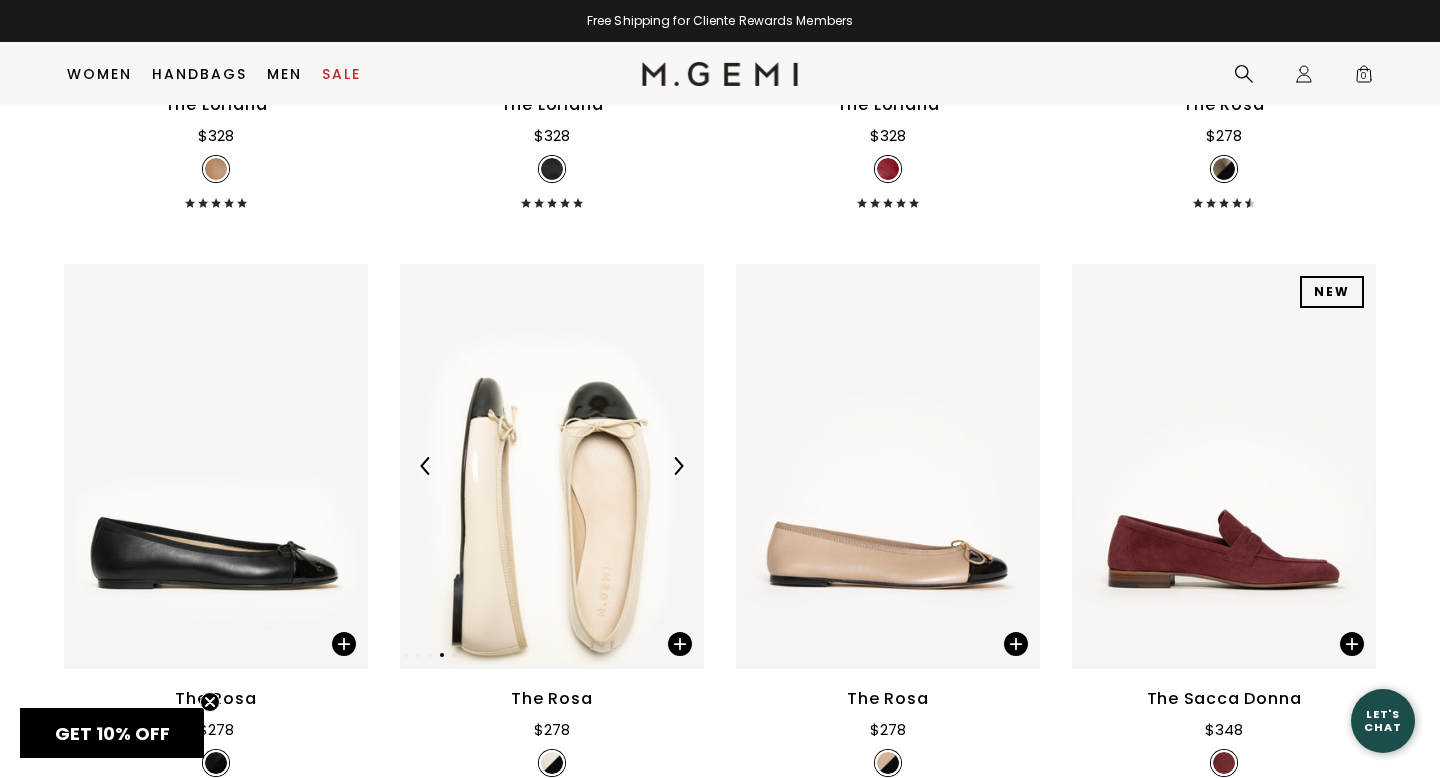 click at bounding box center (678, 466) 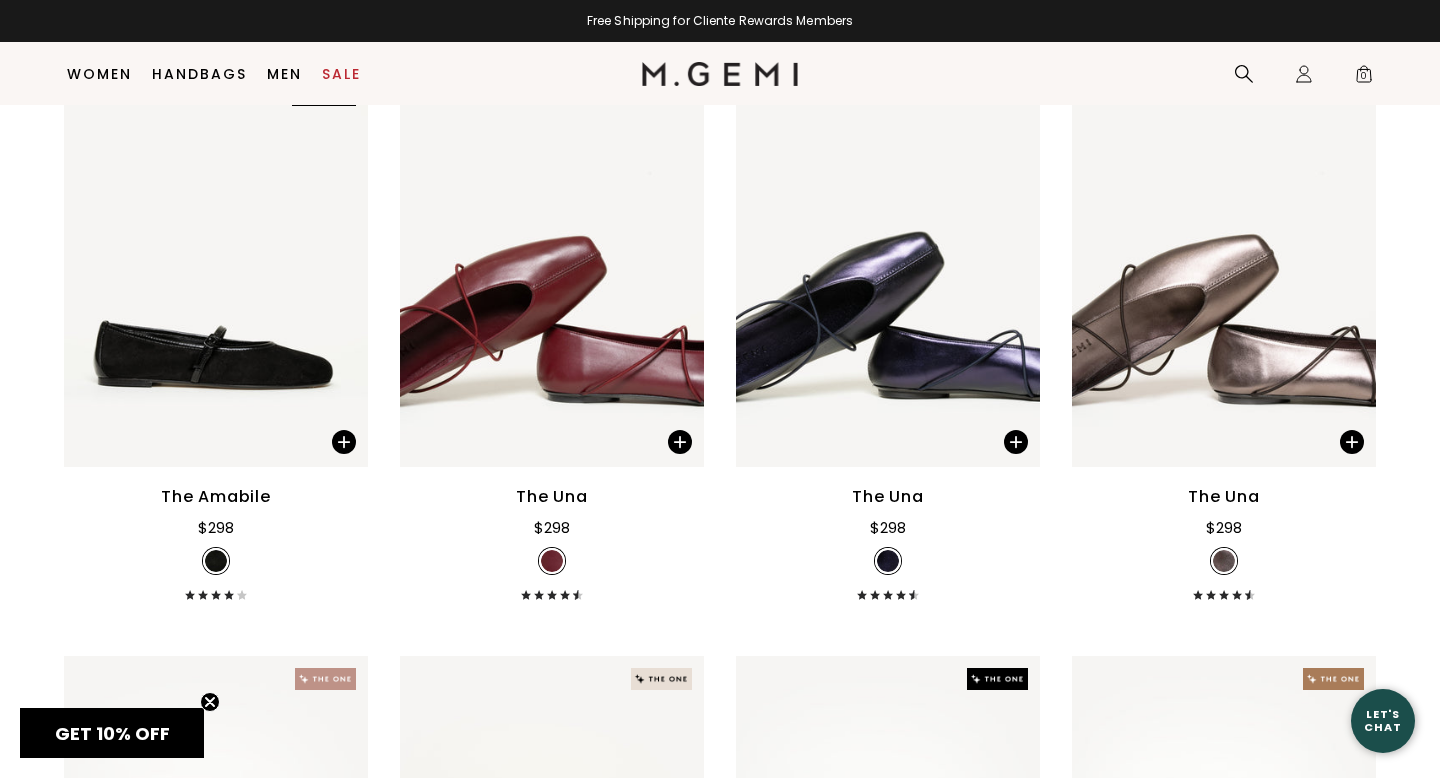 scroll, scrollTop: 2962, scrollLeft: 0, axis: vertical 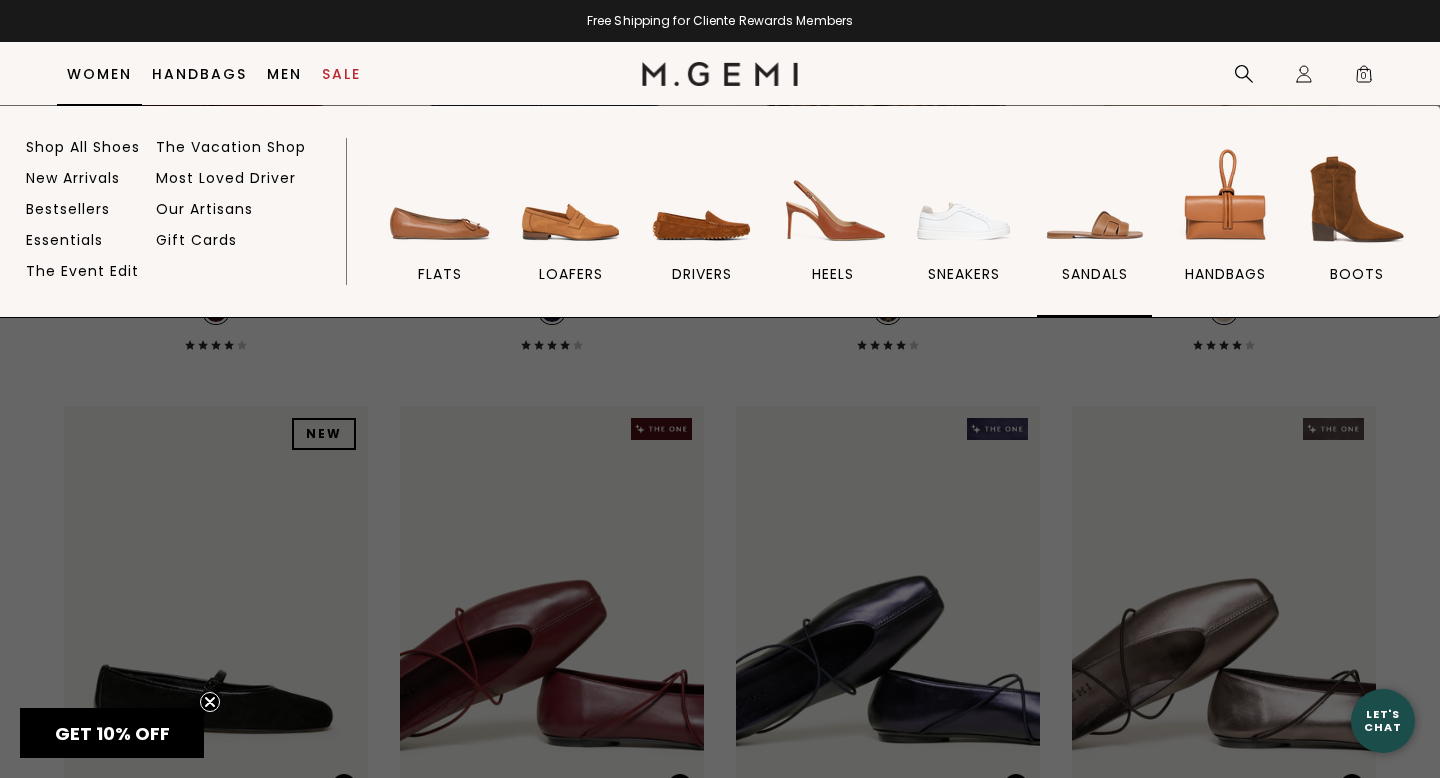 click at bounding box center (1095, 199) 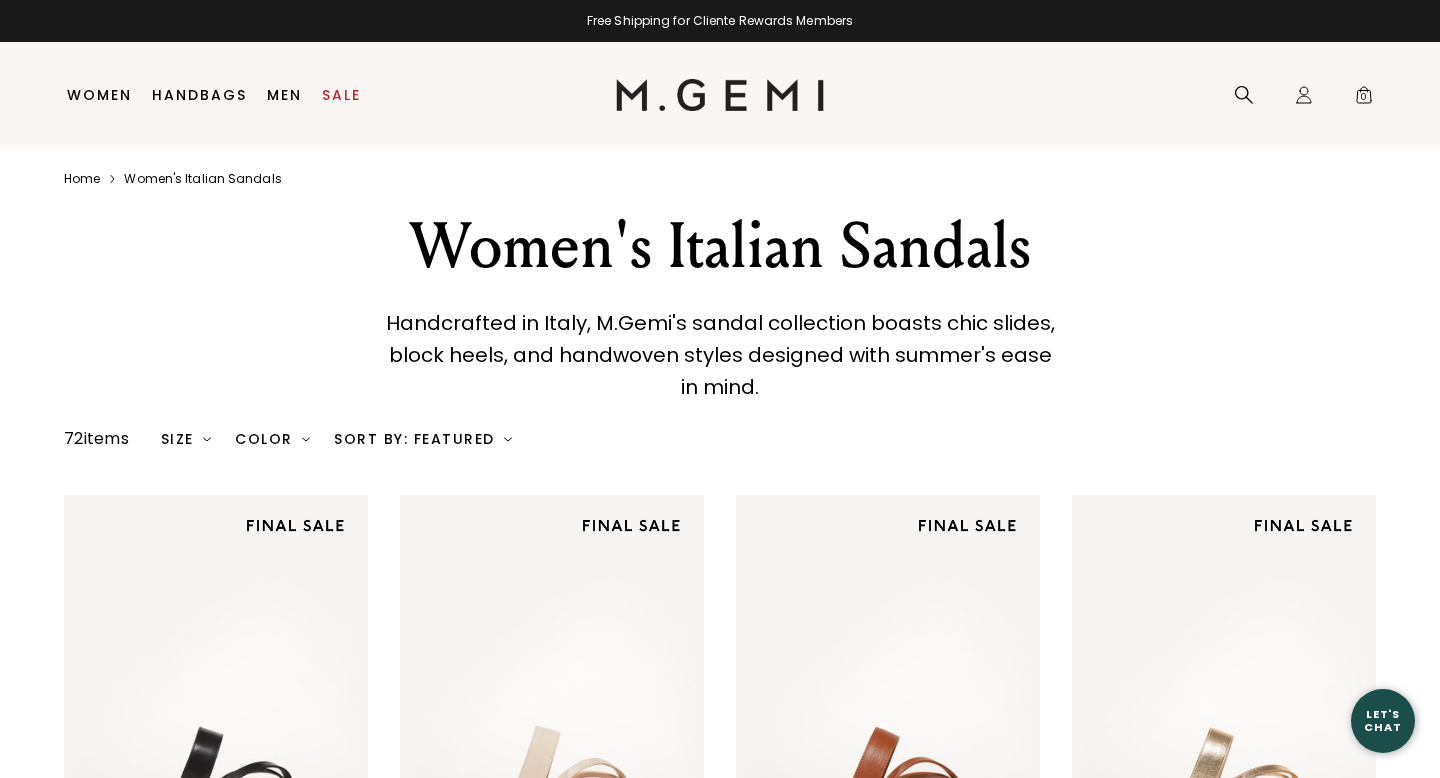 scroll, scrollTop: 0, scrollLeft: 0, axis: both 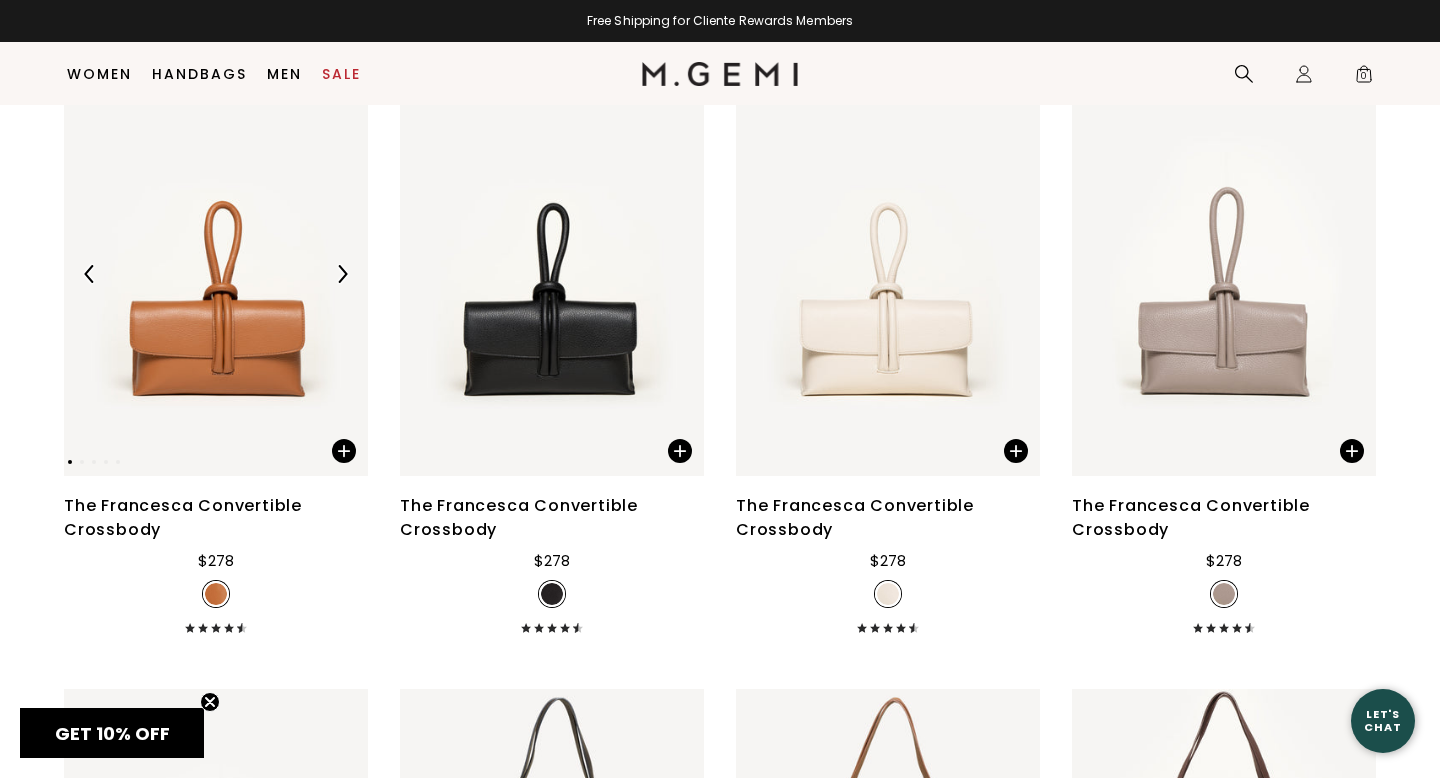 click at bounding box center (342, 274) 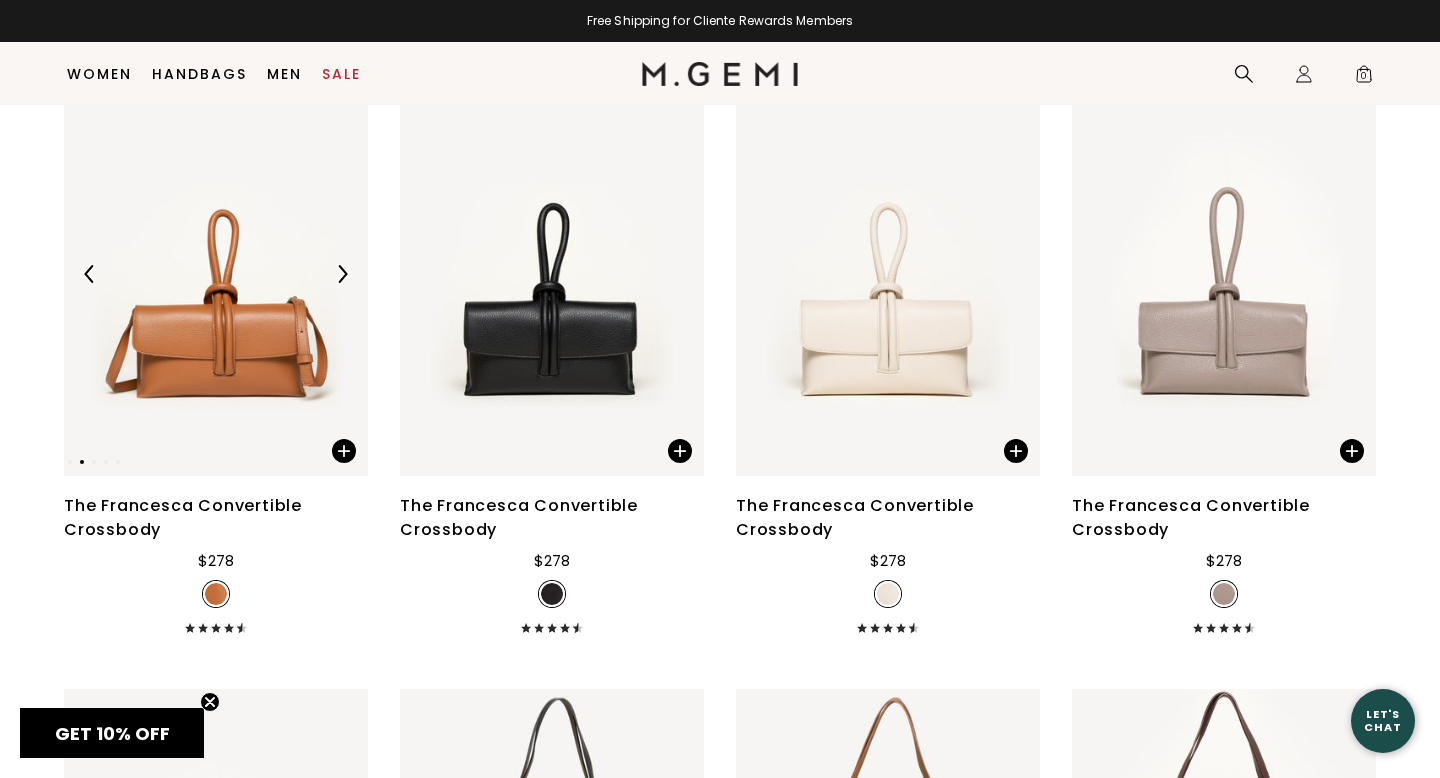 click at bounding box center (342, 274) 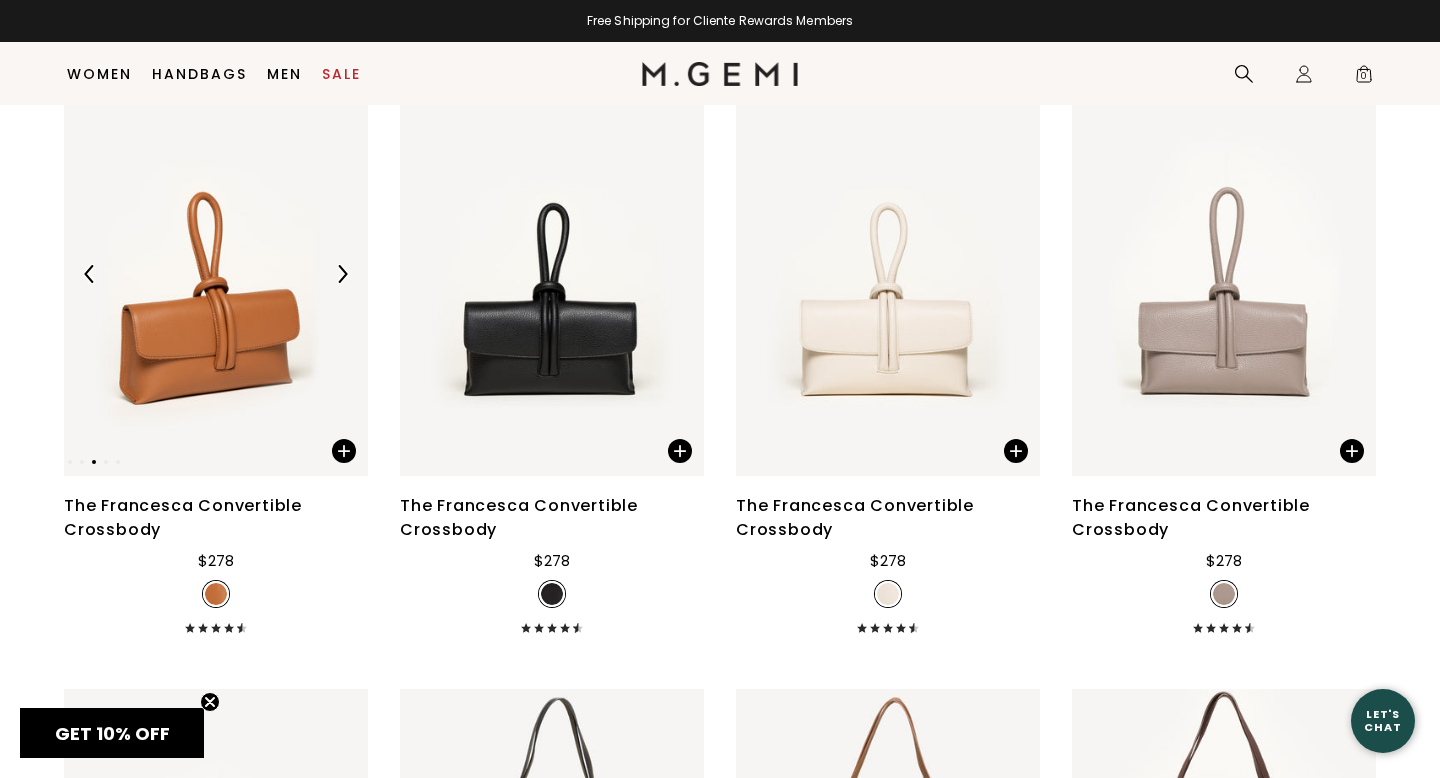 click at bounding box center (342, 274) 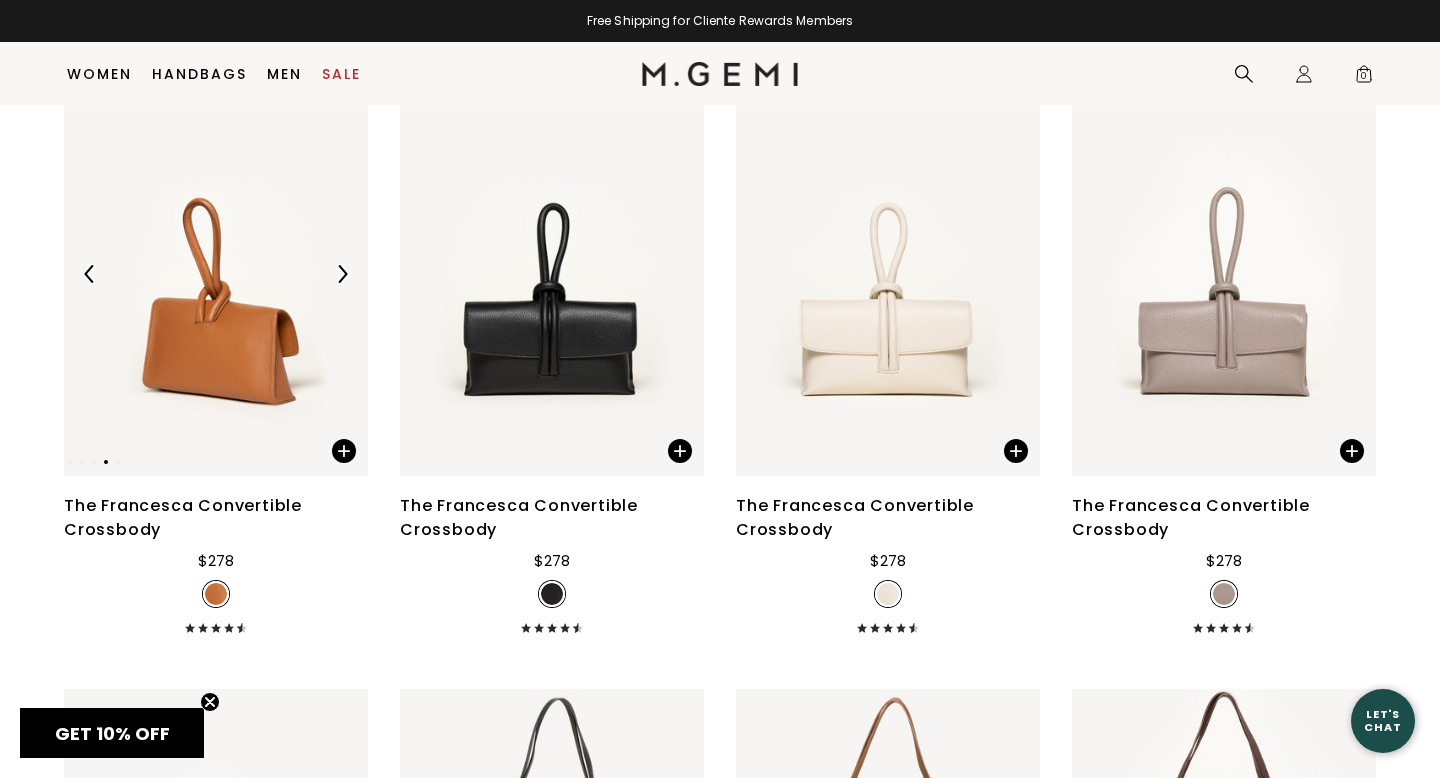 click at bounding box center [342, 274] 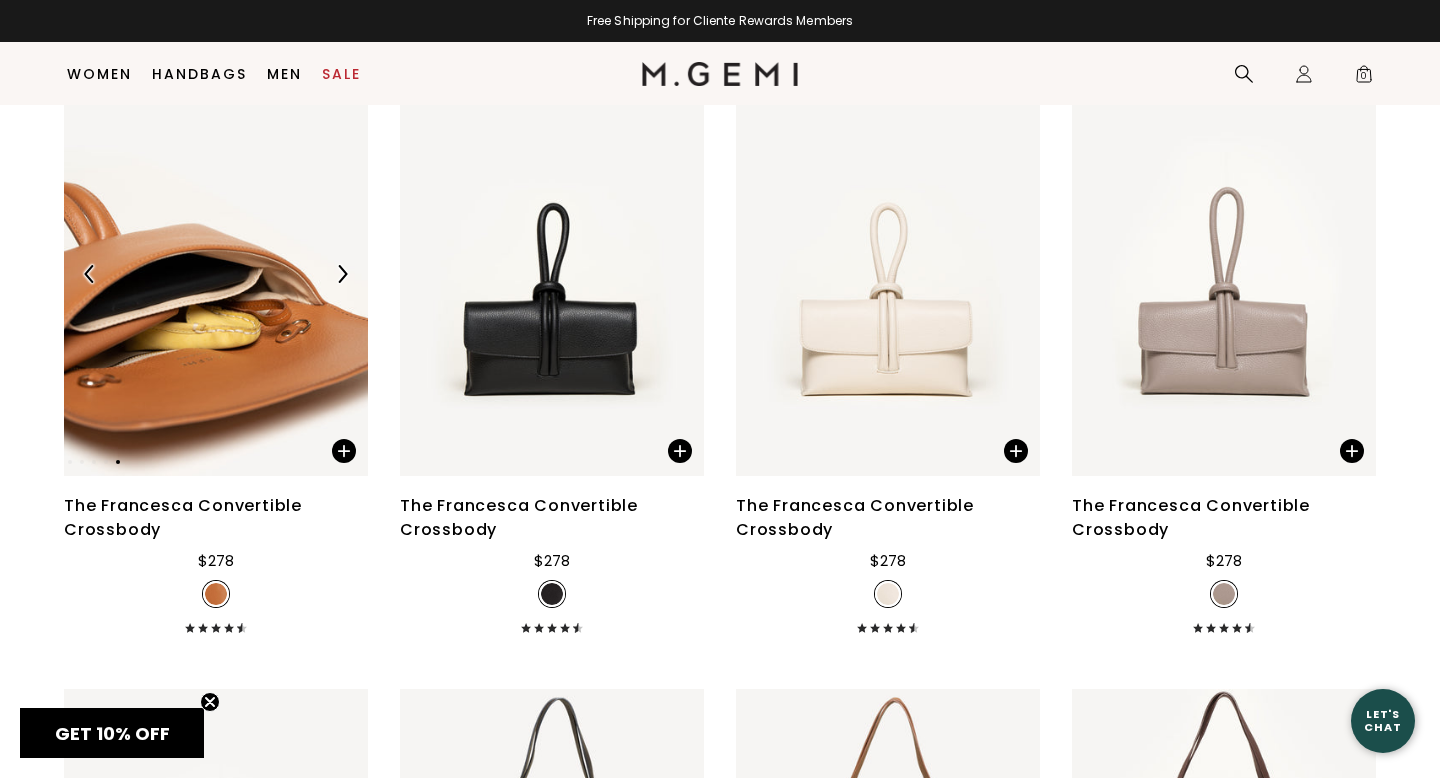 click at bounding box center (342, 274) 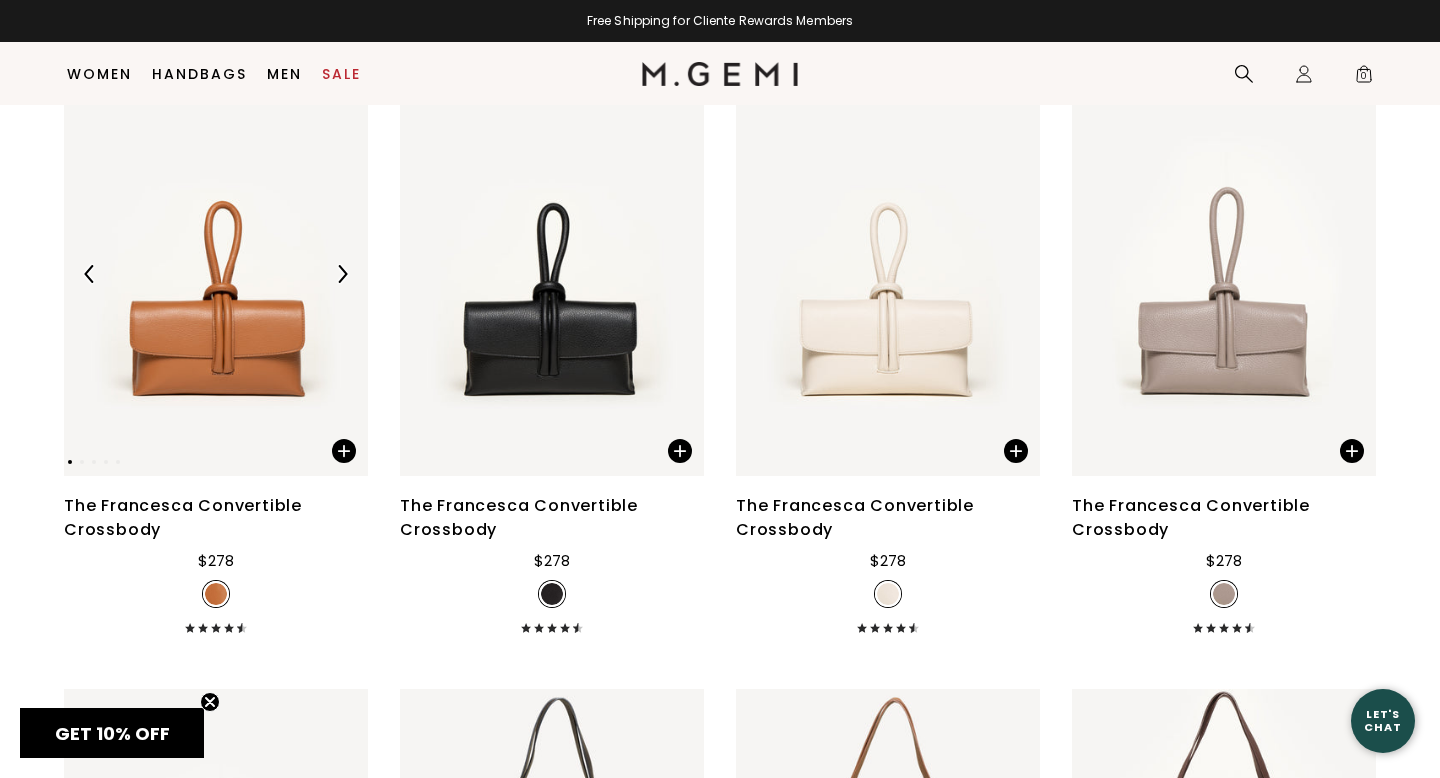 click at bounding box center (342, 274) 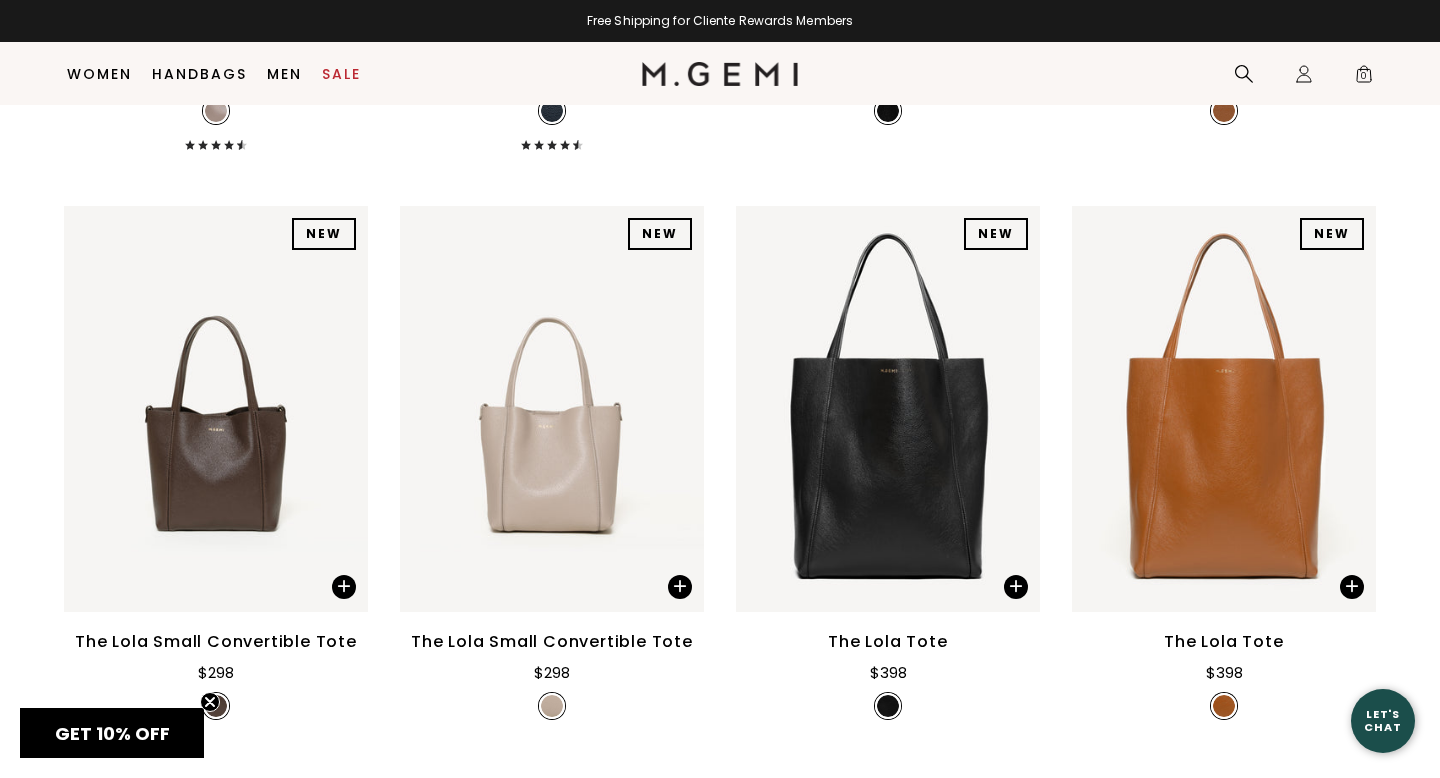 scroll, scrollTop: 4389, scrollLeft: 0, axis: vertical 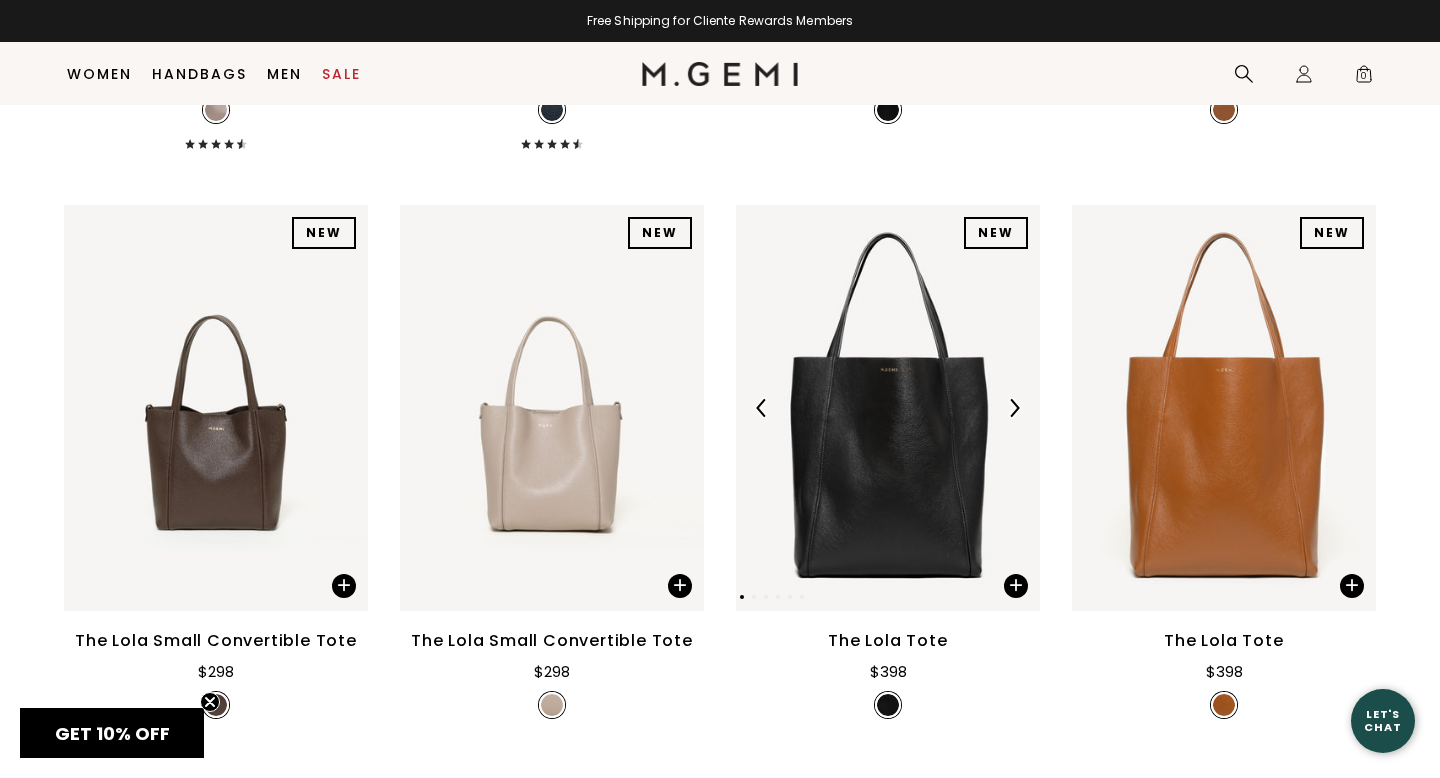 click at bounding box center [1014, 408] 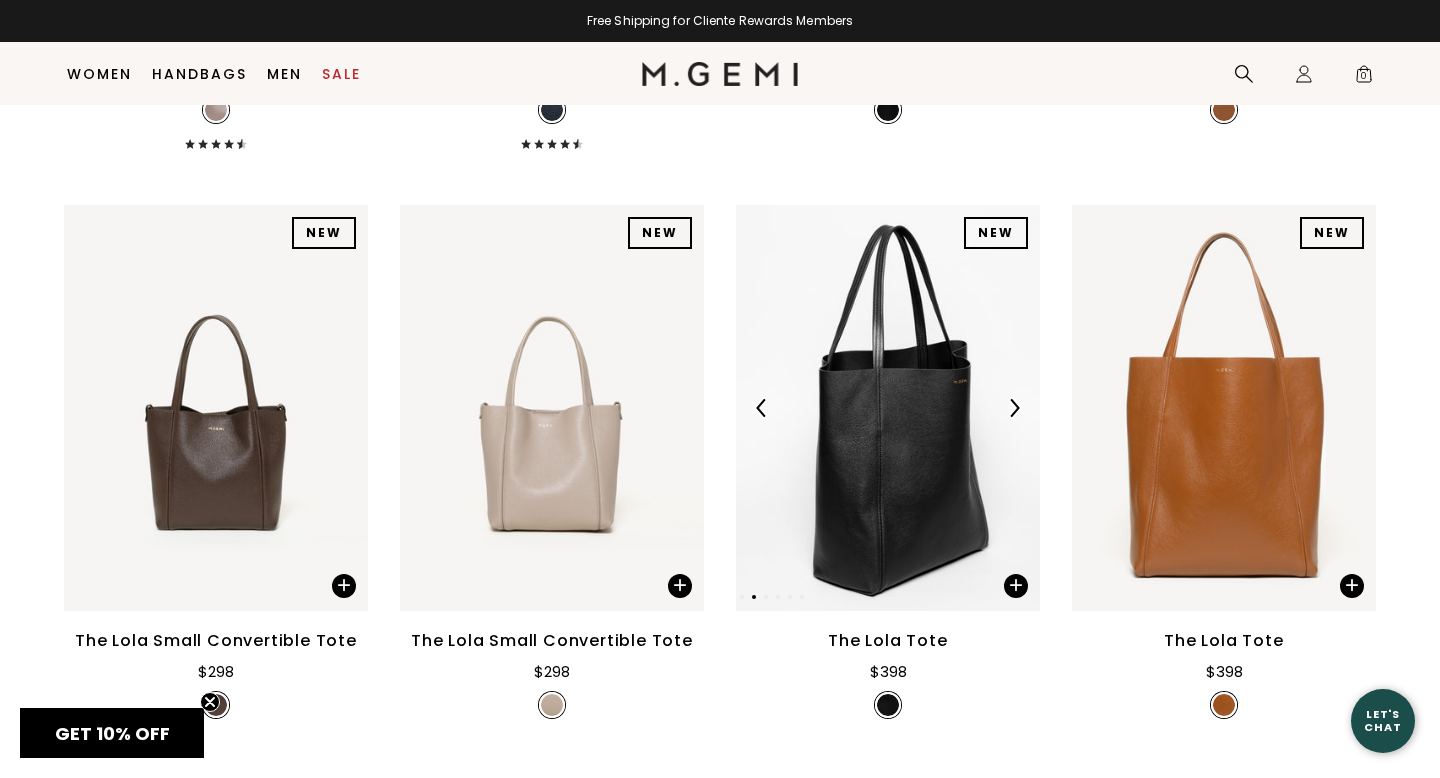 click at bounding box center [1014, 408] 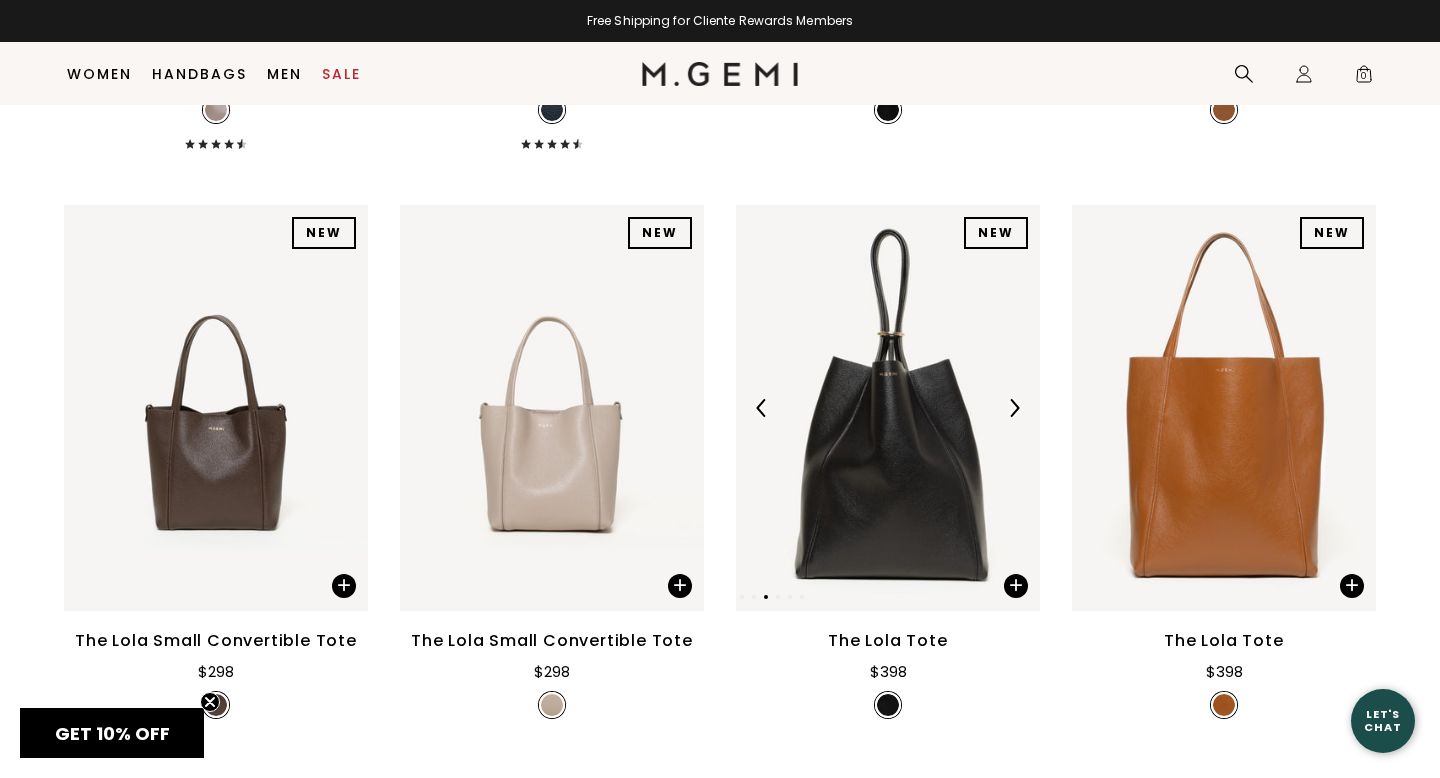 click at bounding box center (1014, 408) 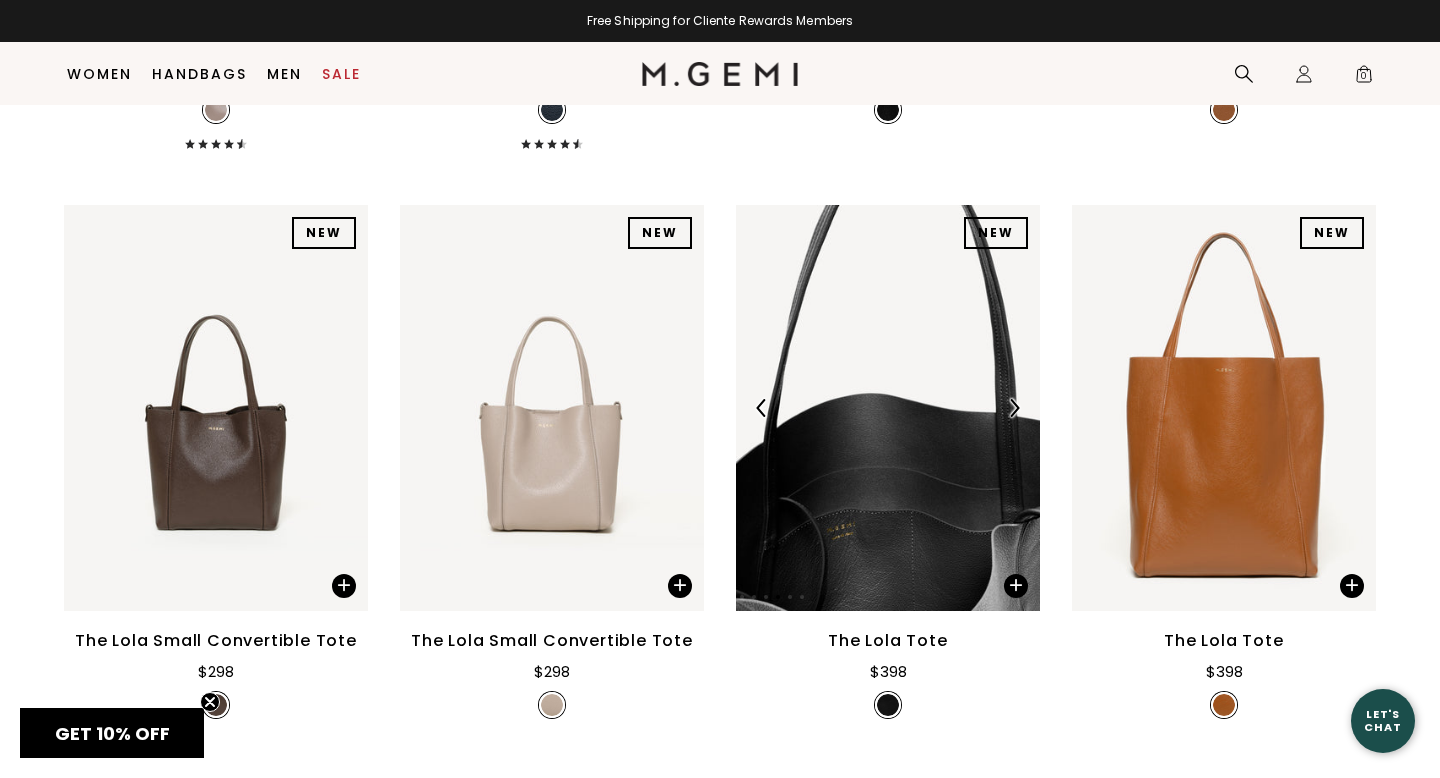 click at bounding box center [1014, 408] 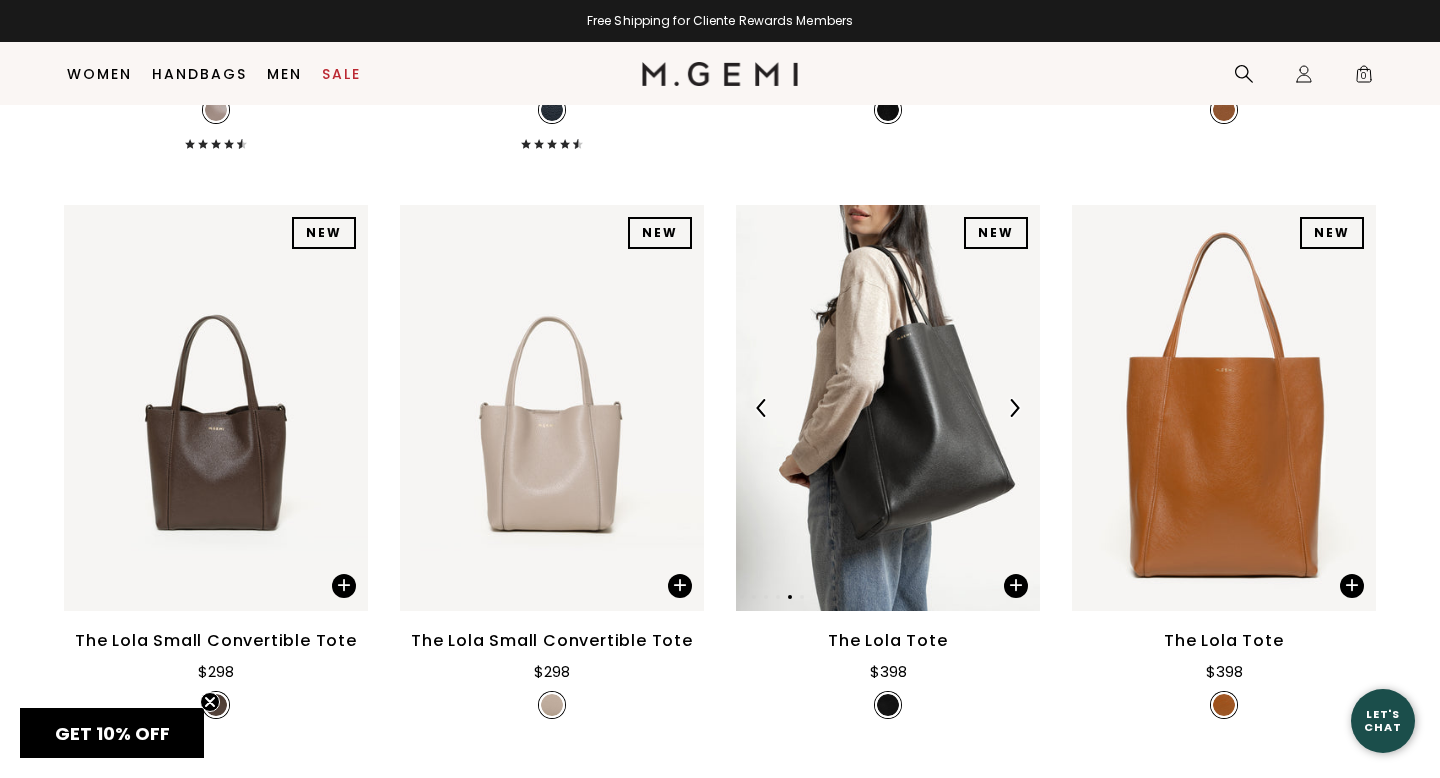 click at bounding box center [1014, 408] 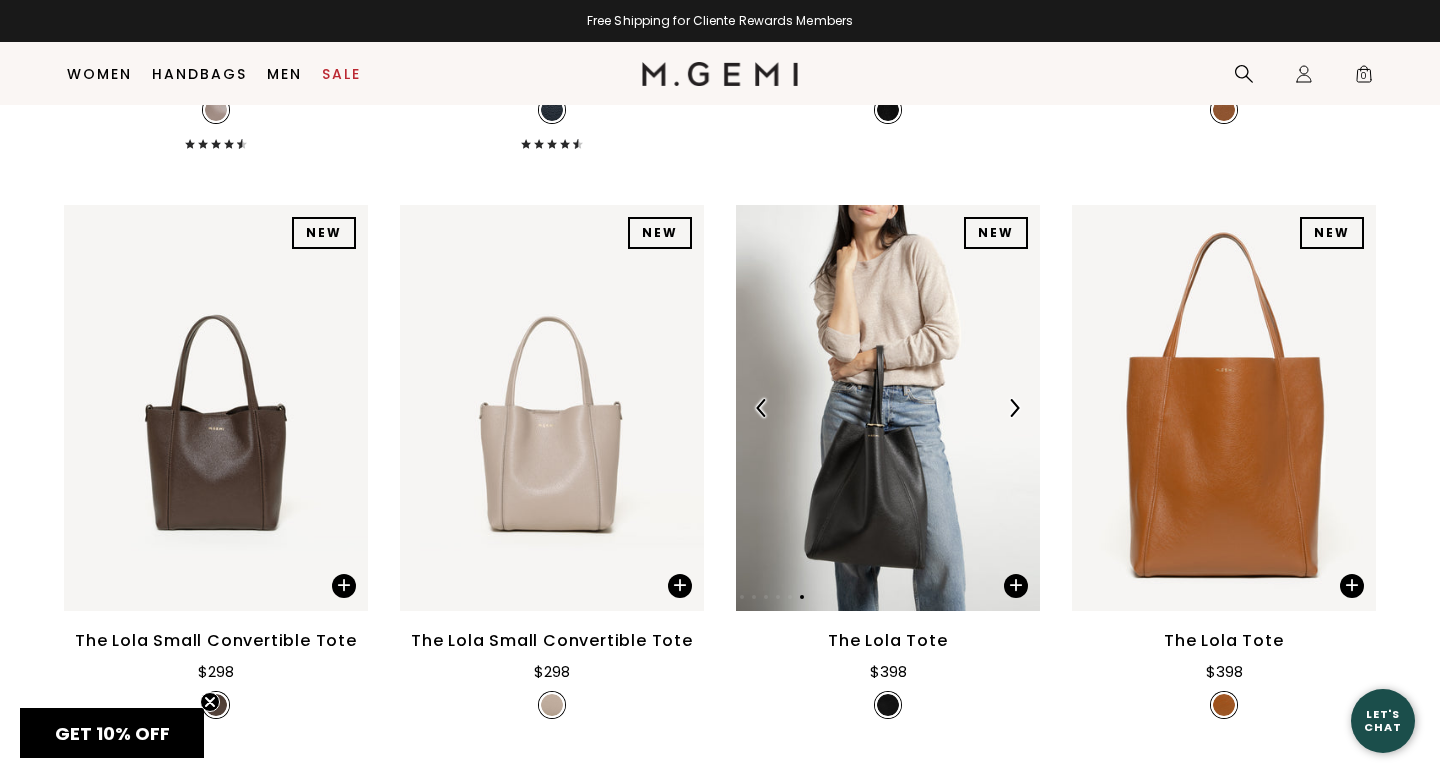 click at bounding box center (1014, 408) 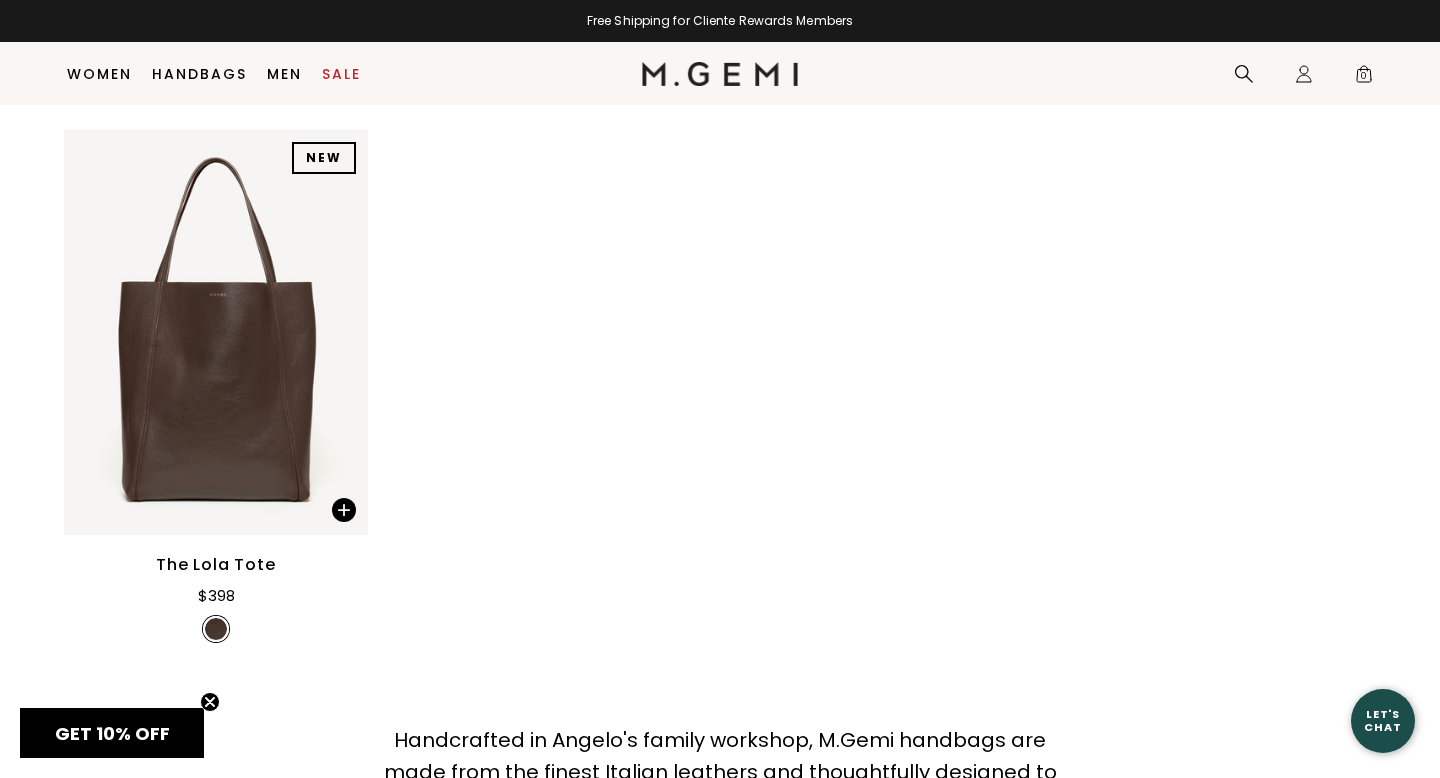 scroll, scrollTop: 5012, scrollLeft: 0, axis: vertical 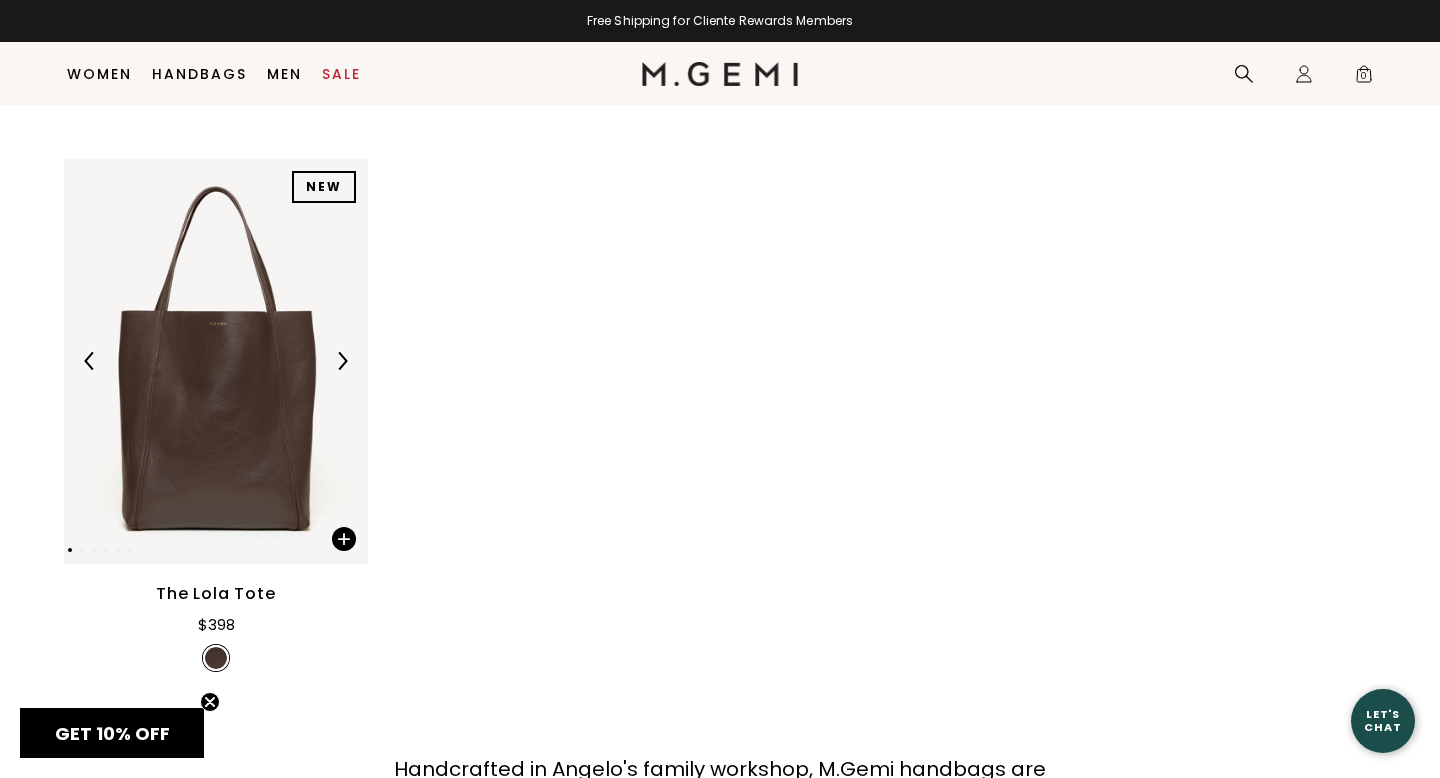 click at bounding box center [342, 361] 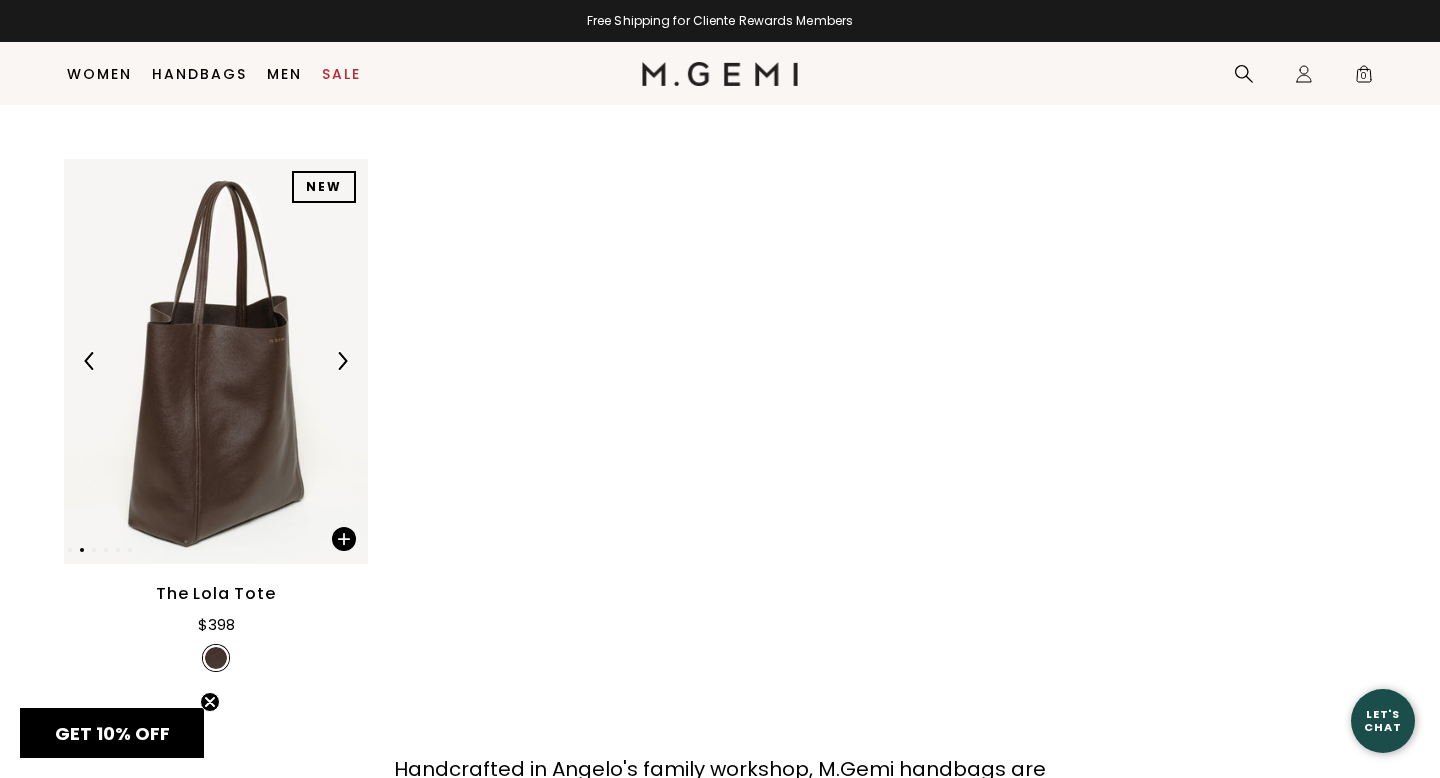 click at bounding box center [342, 361] 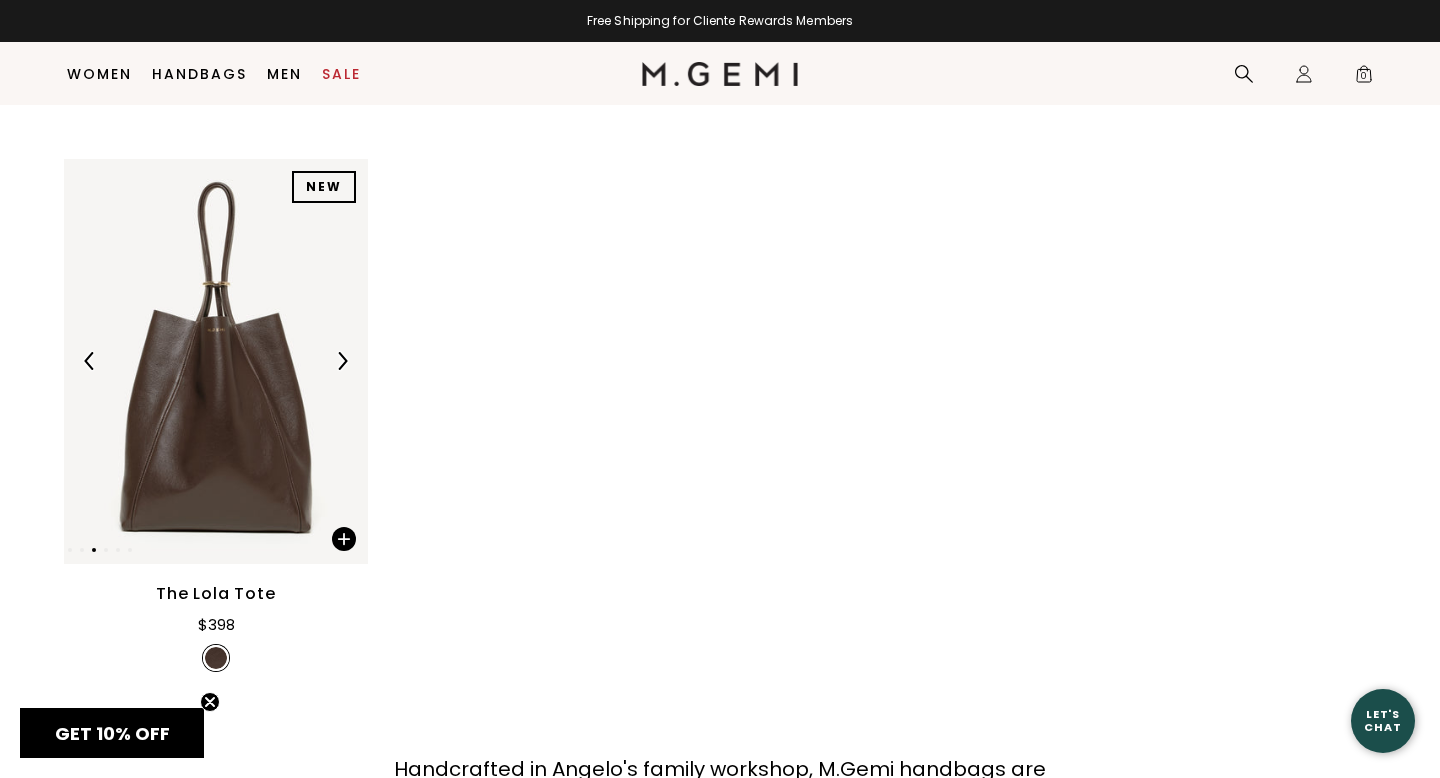 click at bounding box center (342, 361) 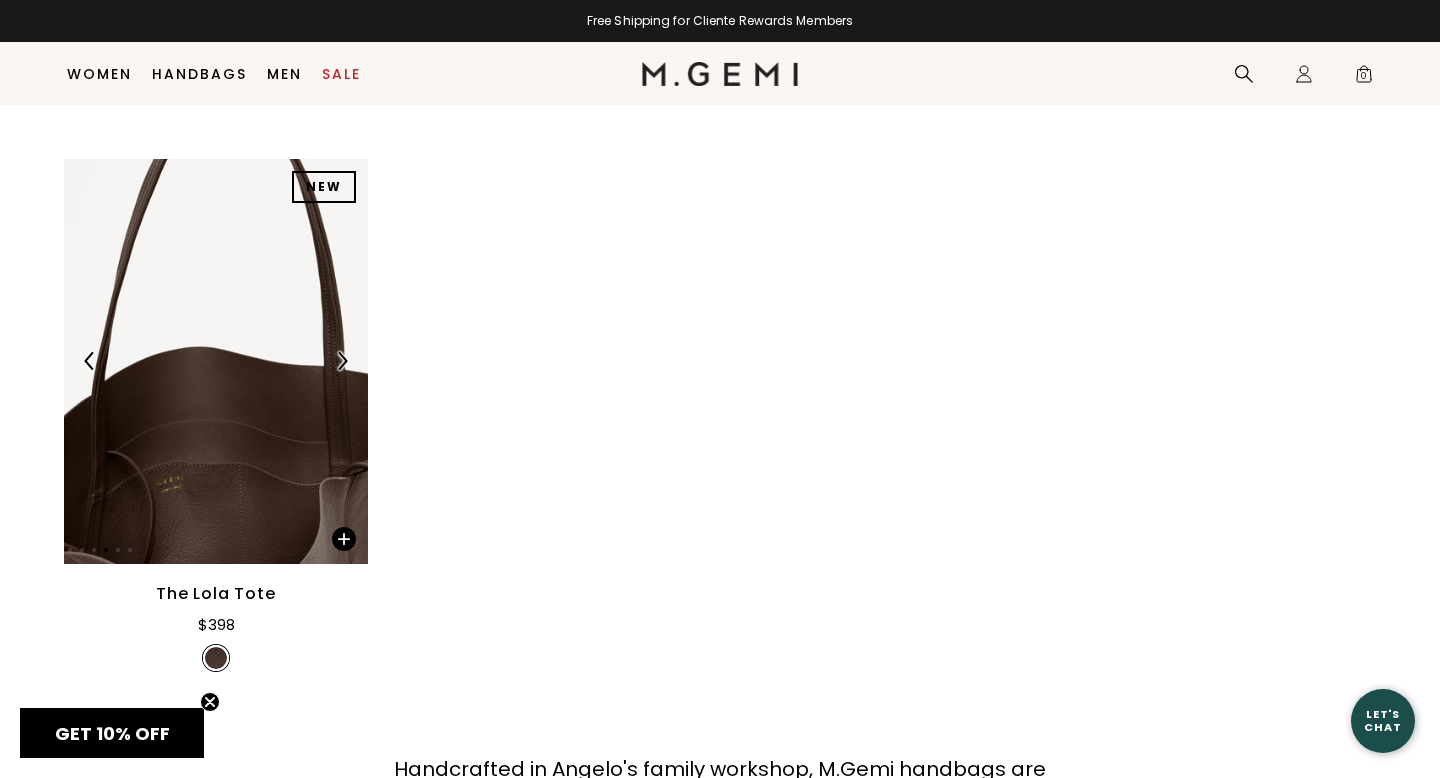 click at bounding box center [342, 361] 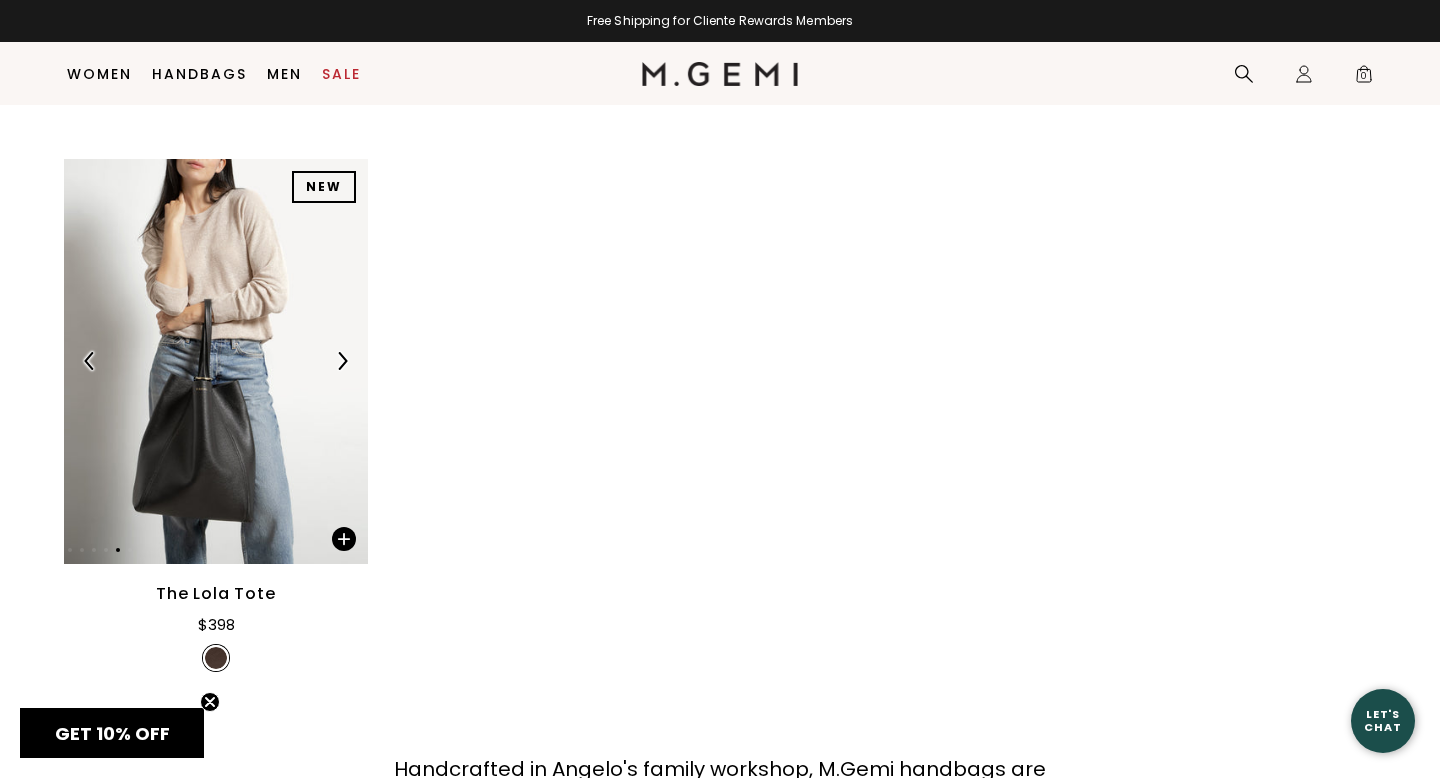 click at bounding box center (342, 361) 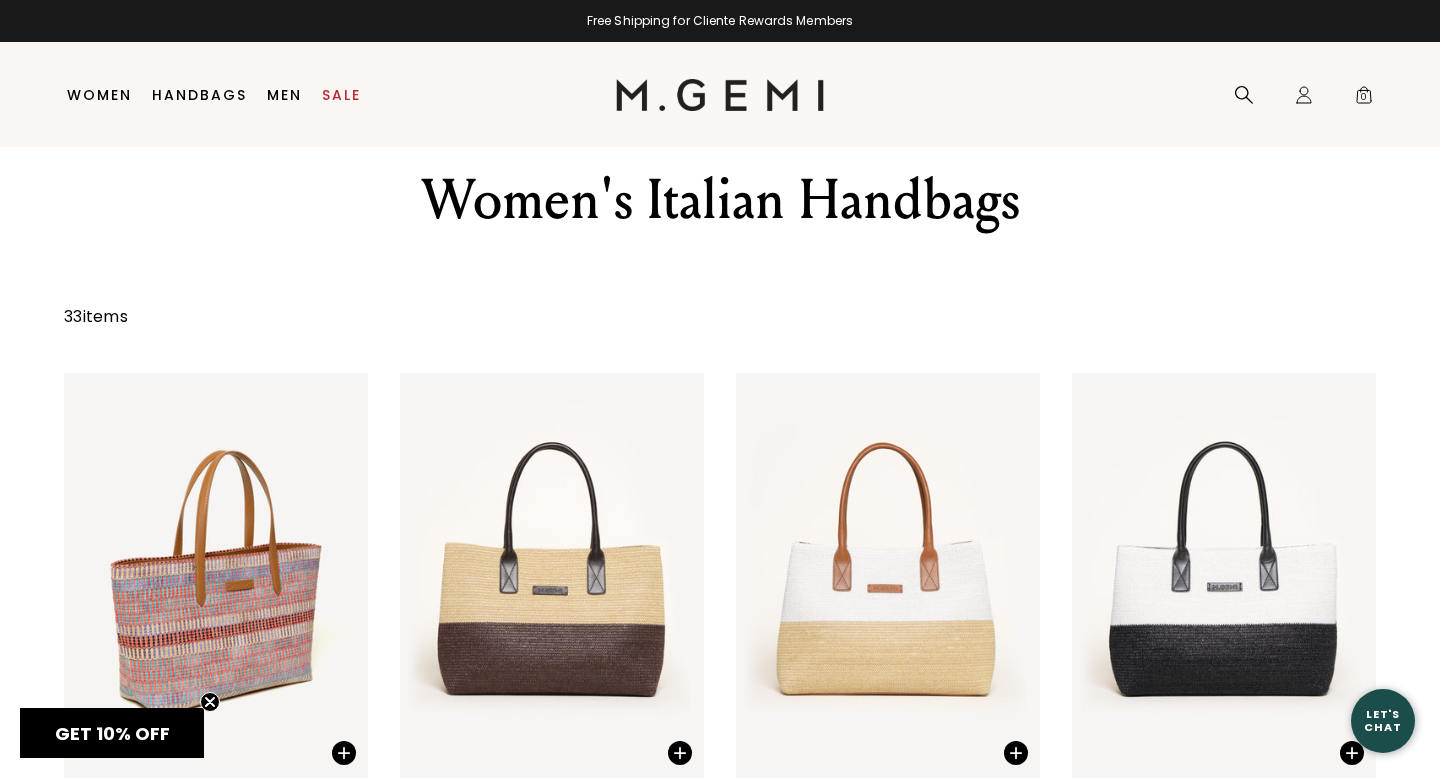 scroll, scrollTop: 0, scrollLeft: 0, axis: both 